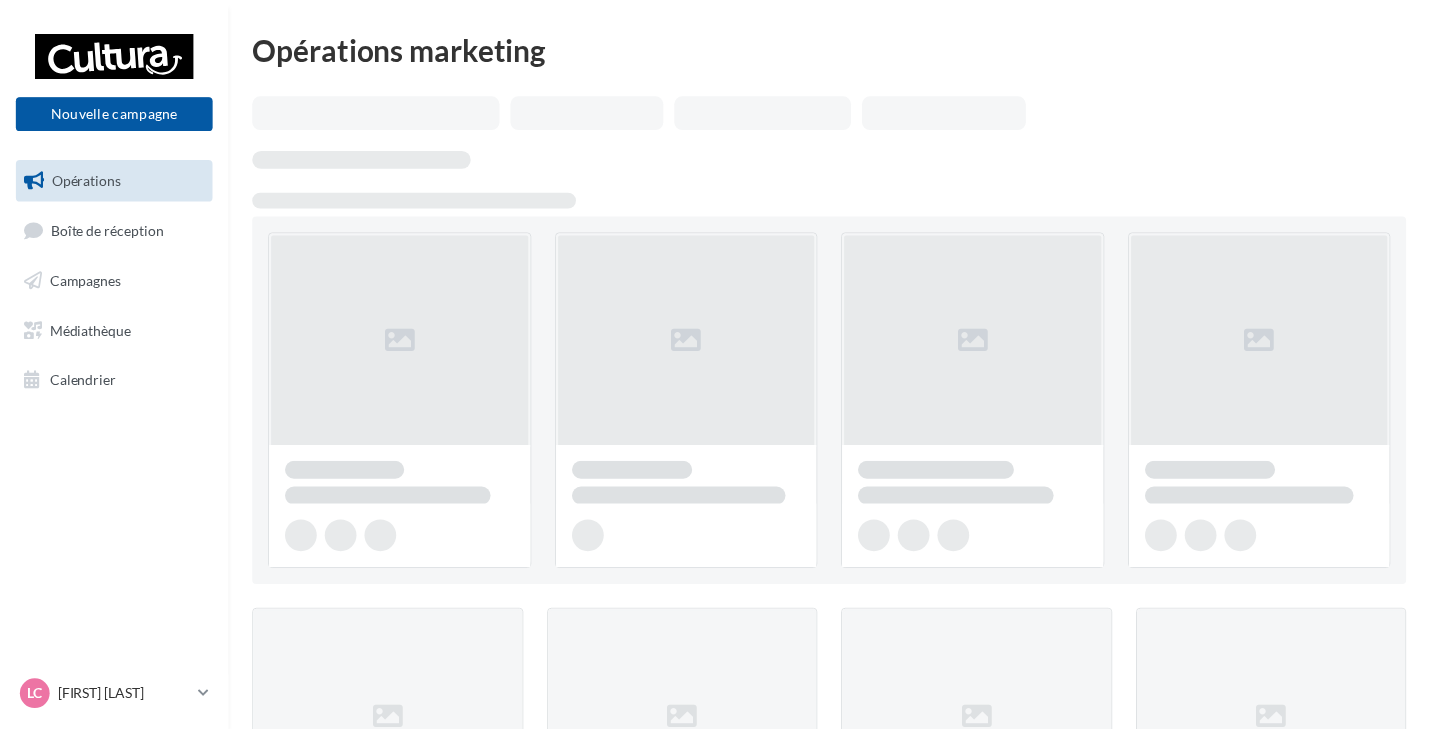 scroll, scrollTop: 0, scrollLeft: 0, axis: both 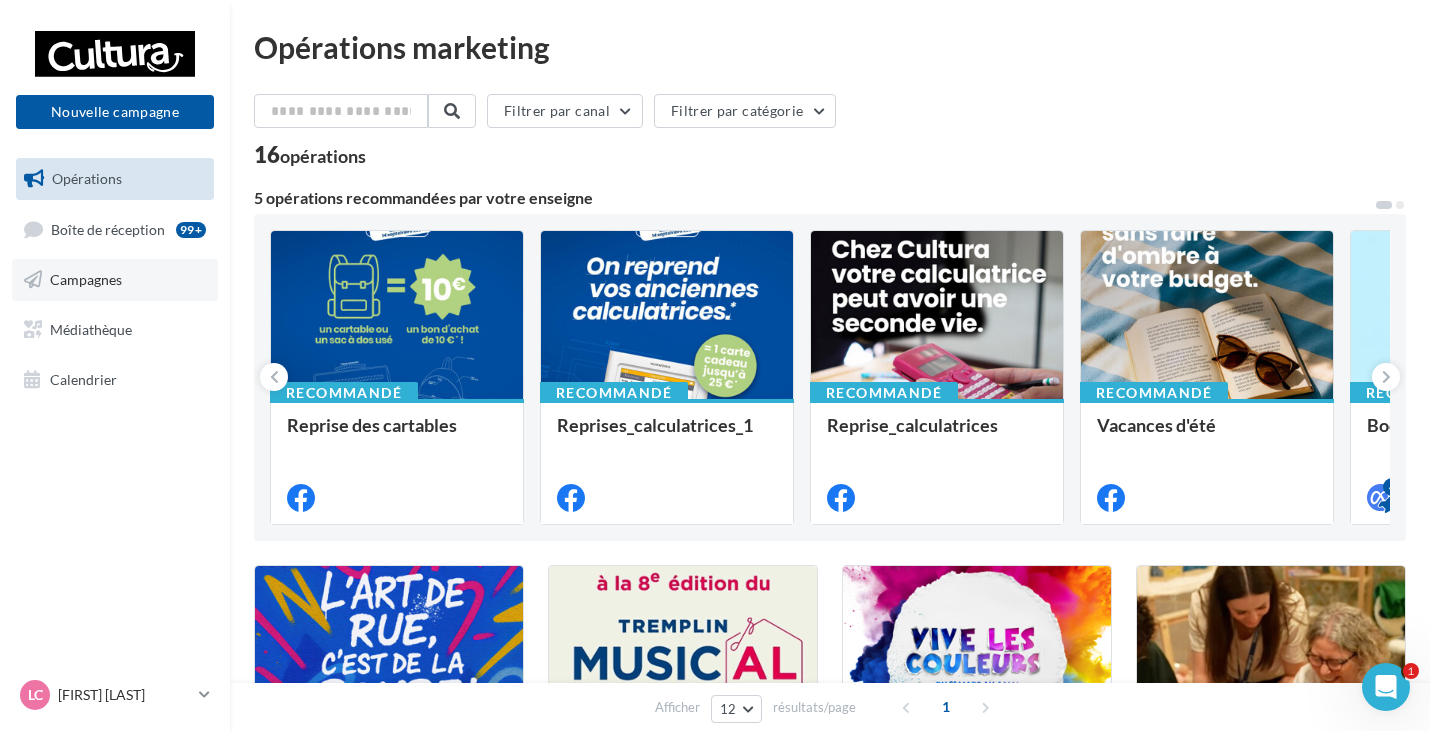 click on "Campagnes" at bounding box center (86, 279) 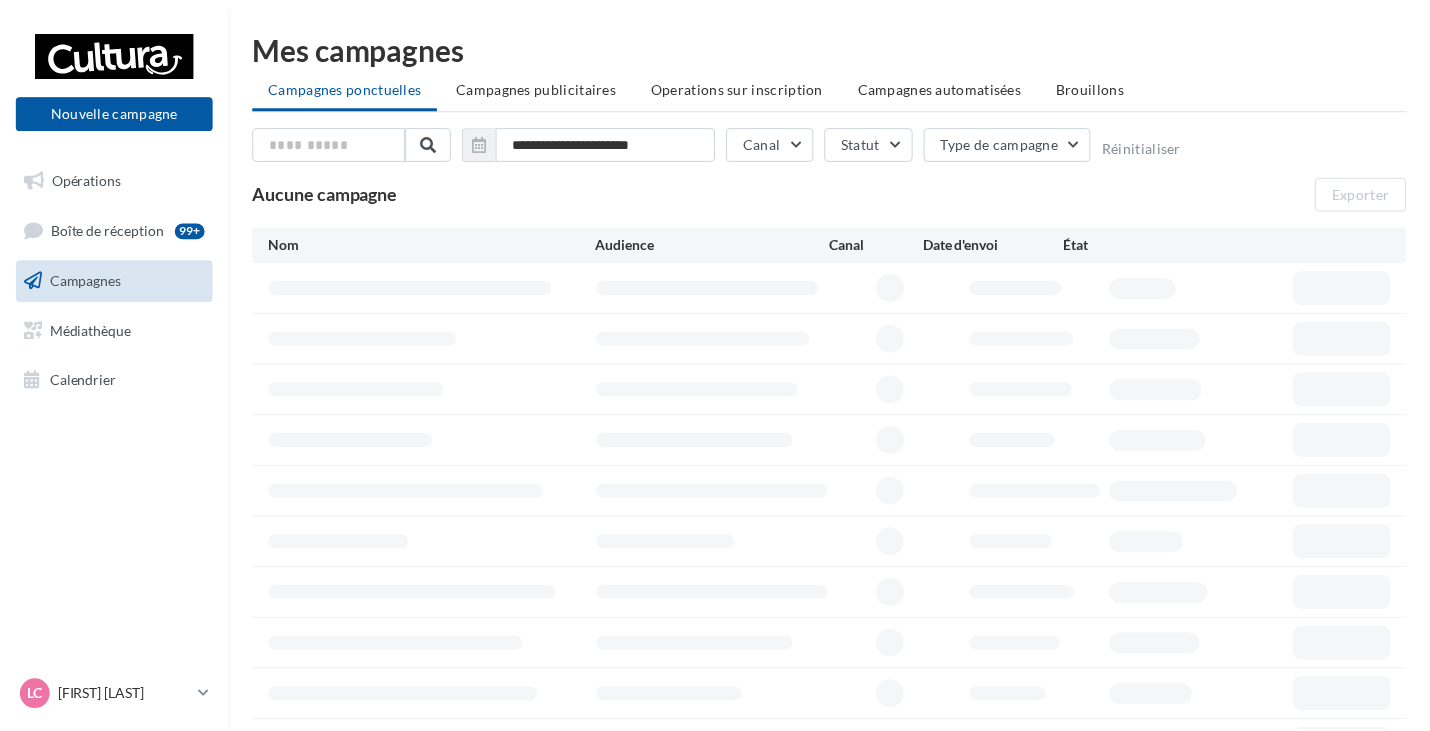 scroll, scrollTop: 0, scrollLeft: 0, axis: both 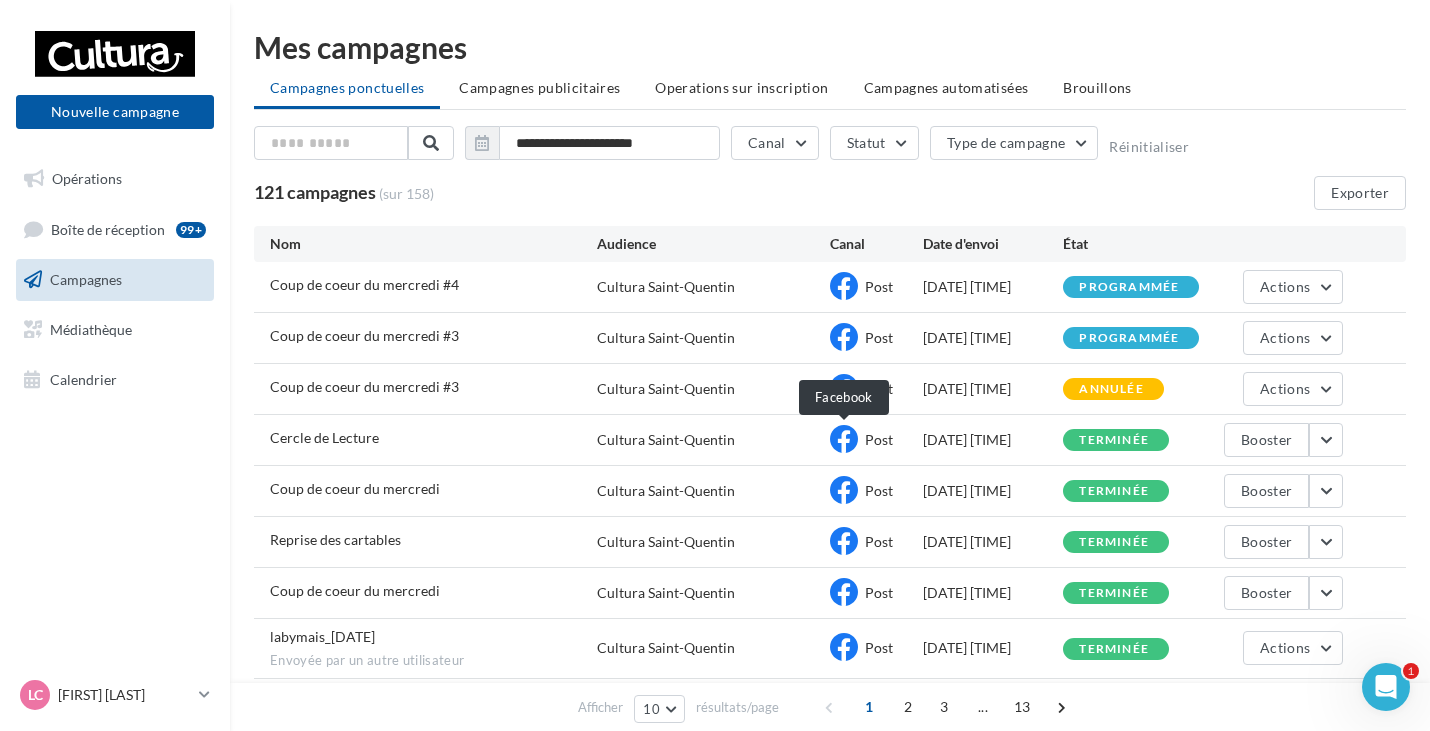 click at bounding box center [844, 439] 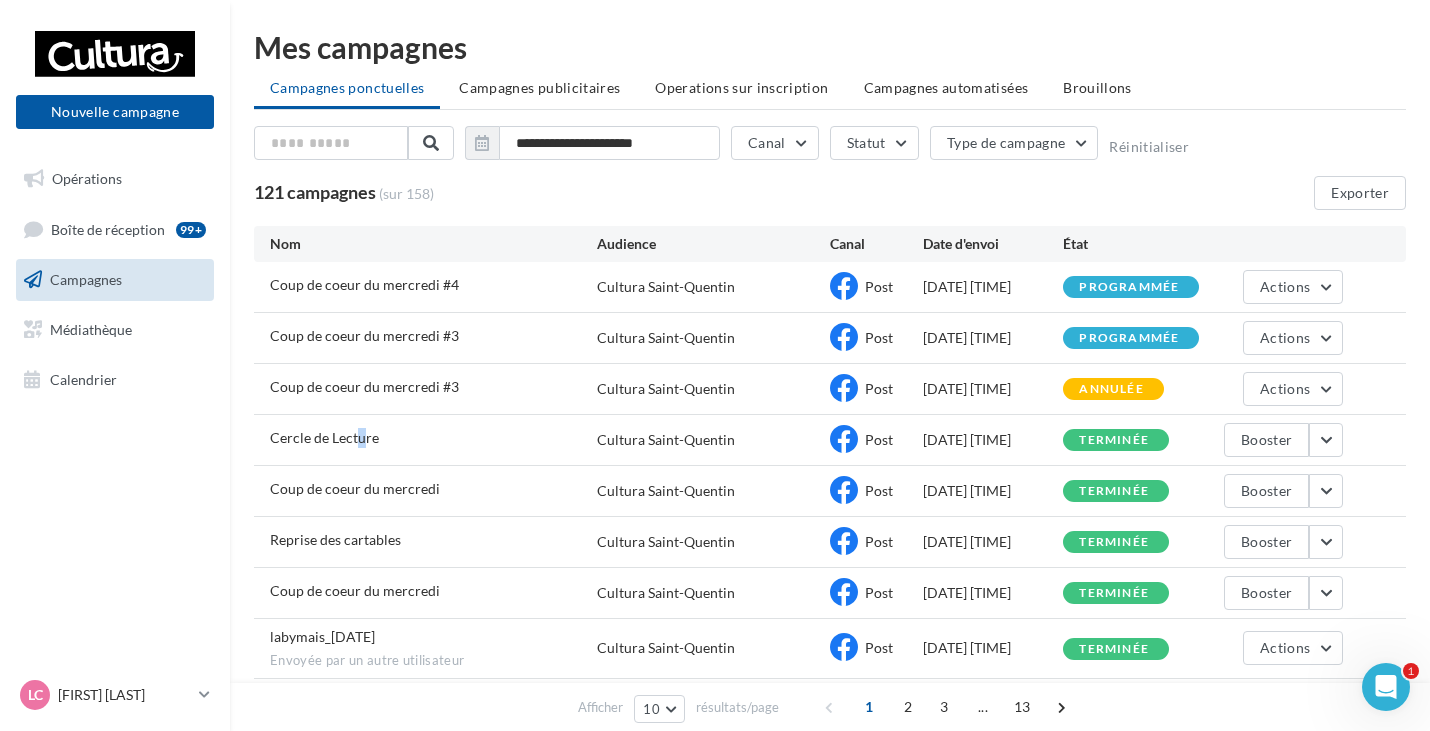 click on "Cercle de Lecture" at bounding box center [324, 437] 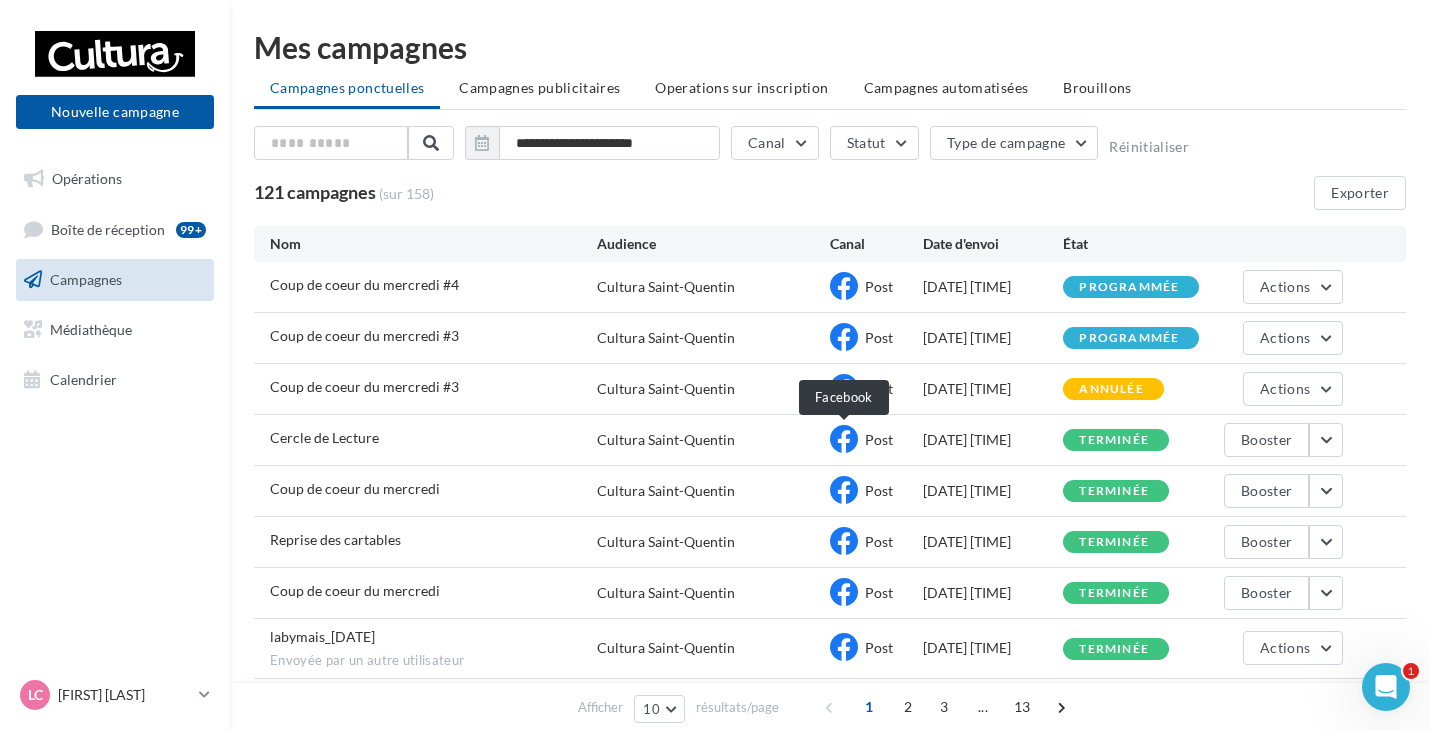 click at bounding box center (844, 439) 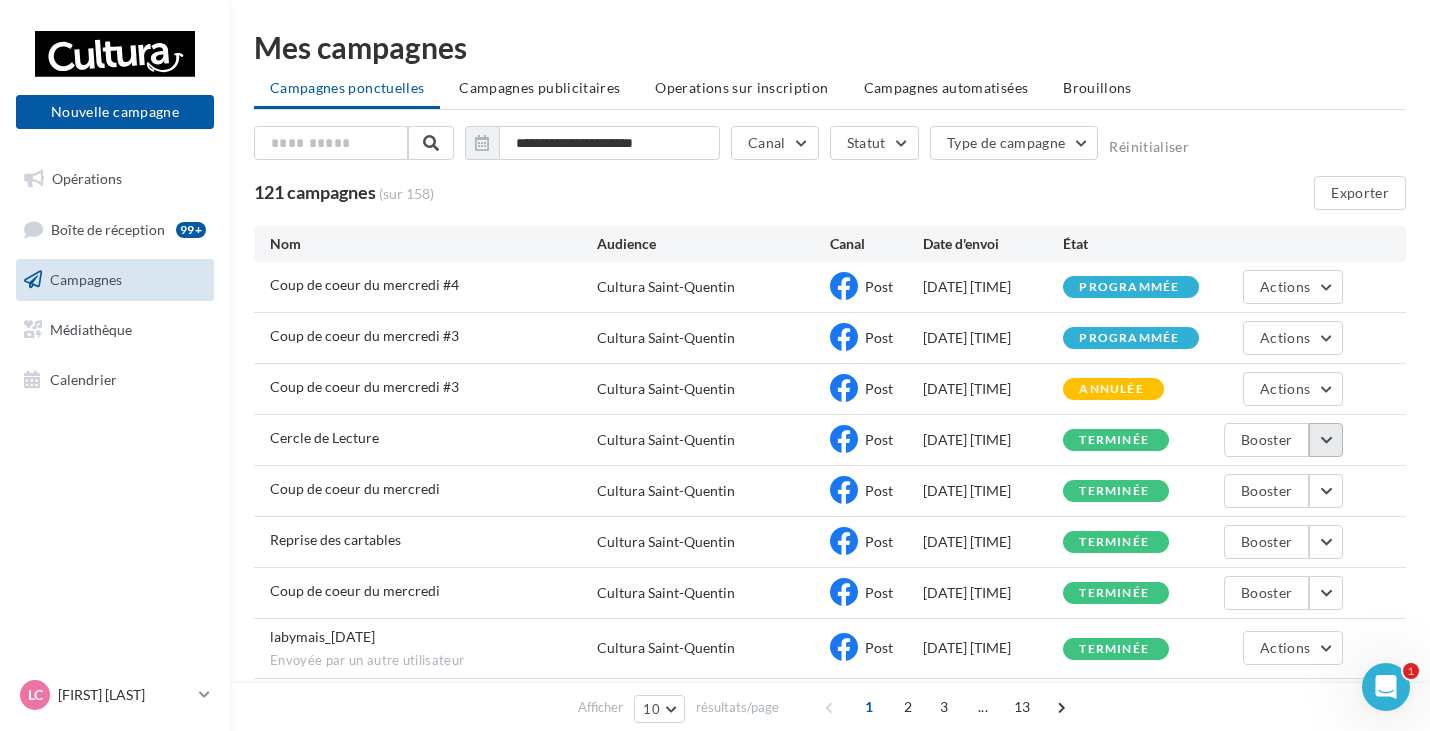 click at bounding box center [1326, 440] 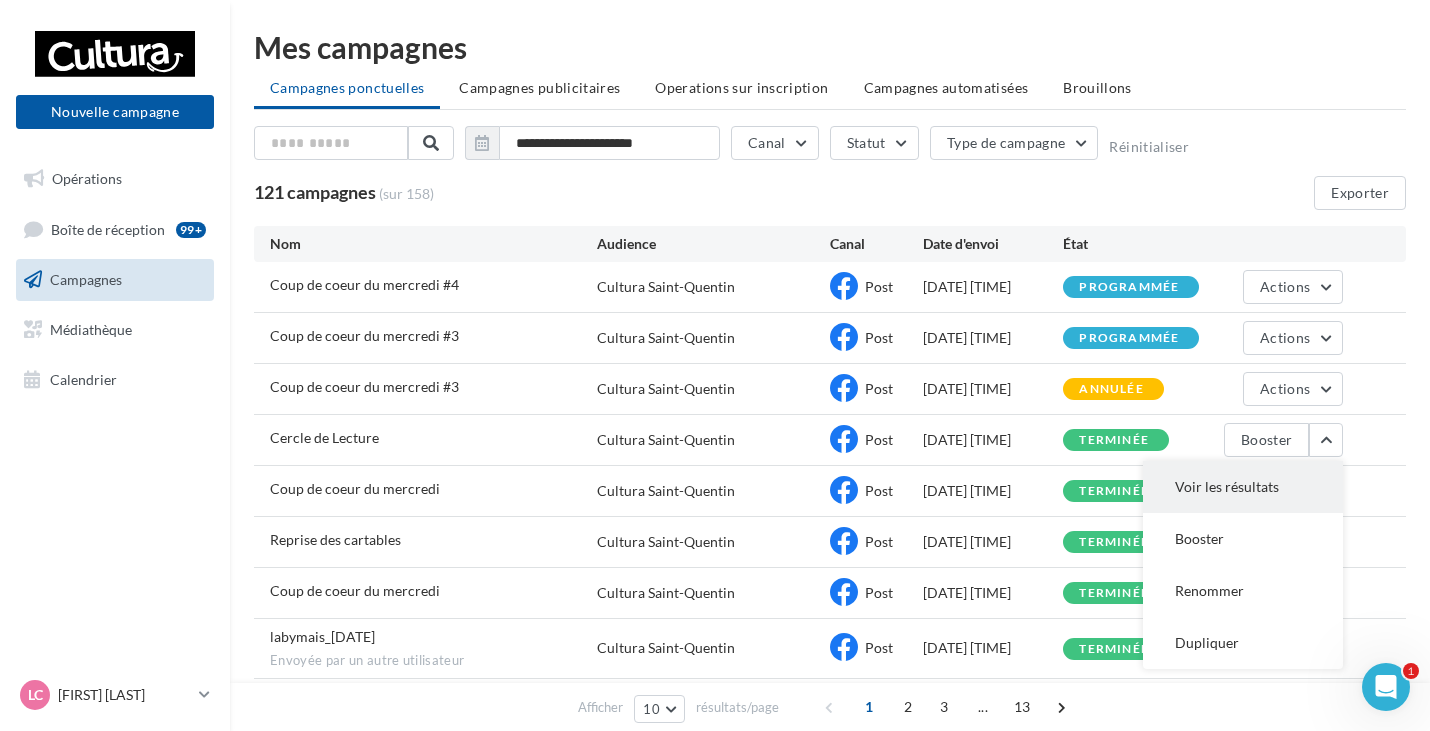 click on "Voir les résultats" at bounding box center (1243, 487) 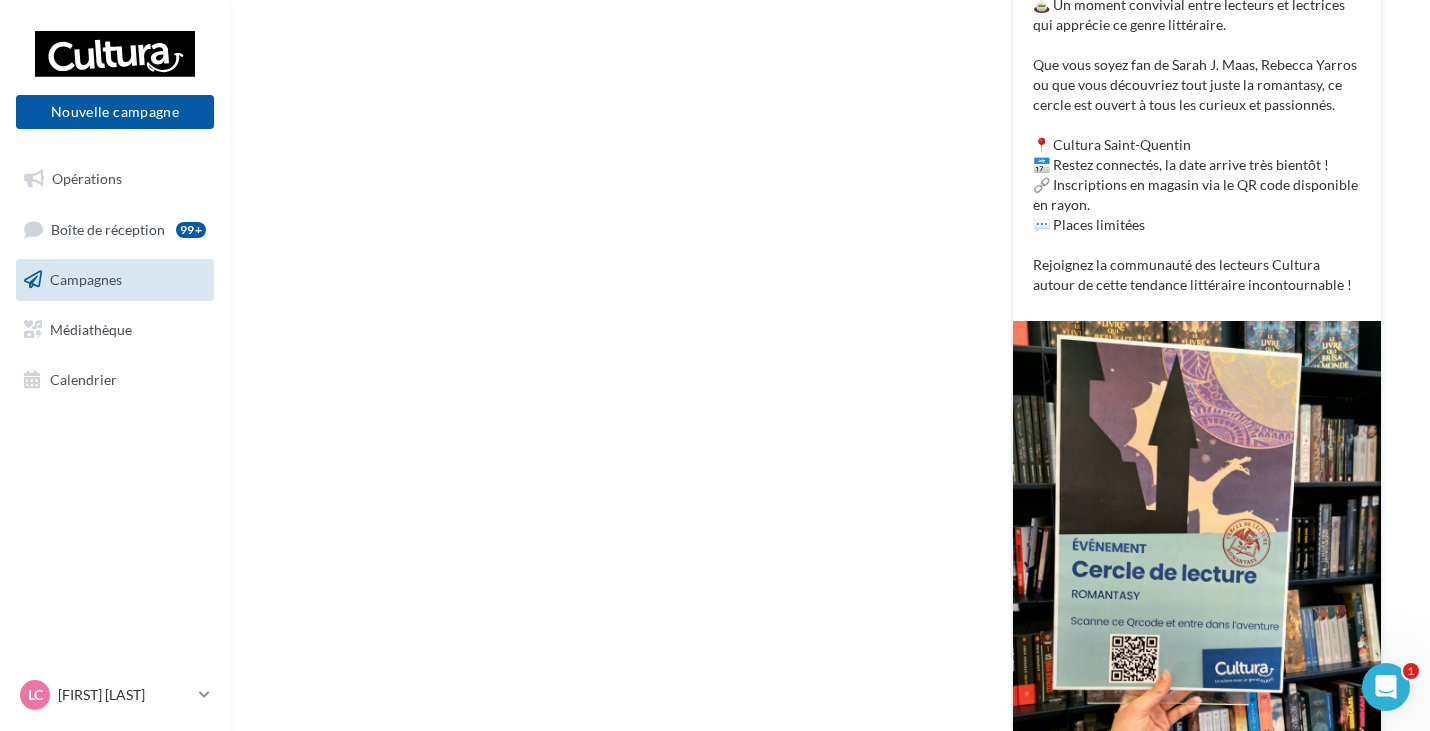 scroll, scrollTop: 531, scrollLeft: 0, axis: vertical 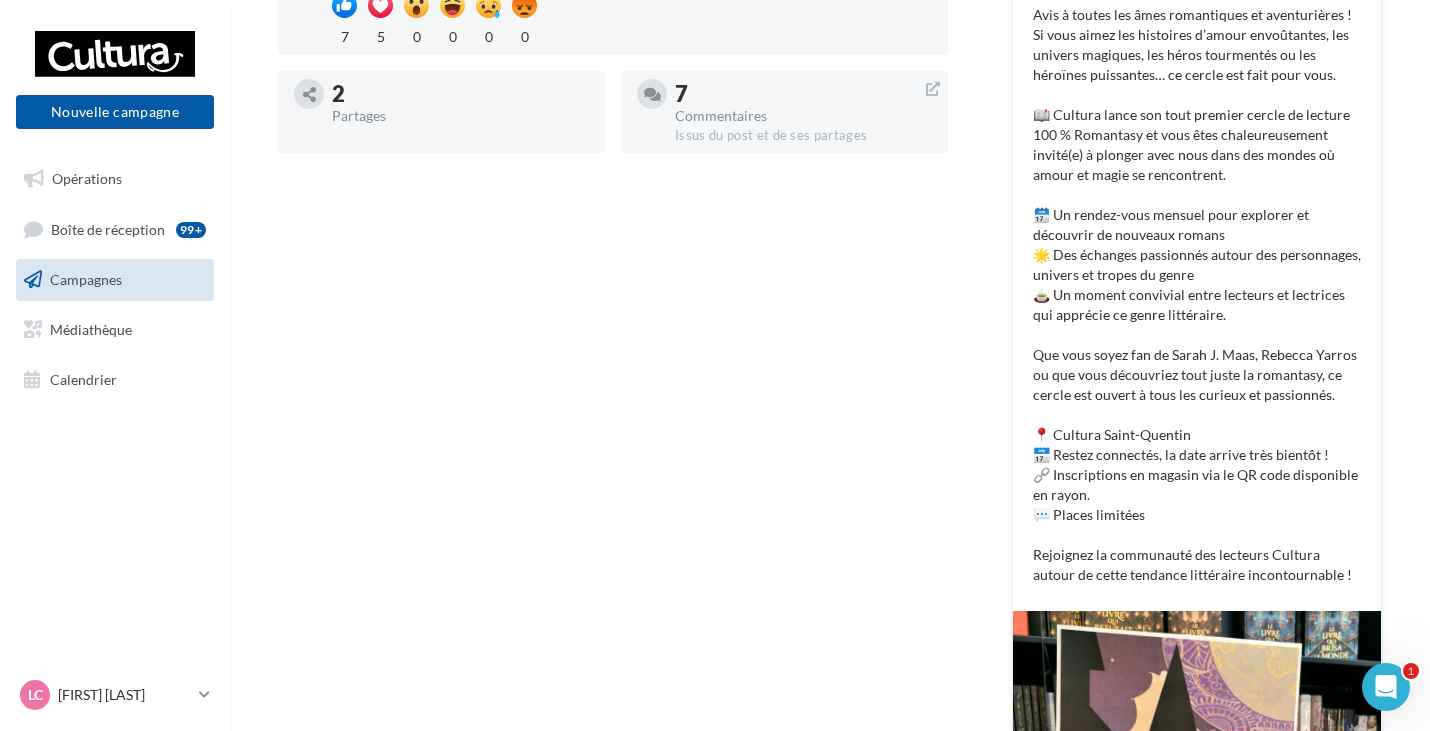 drag, startPoint x: 937, startPoint y: 94, endPoint x: 911, endPoint y: 157, distance: 68.154236 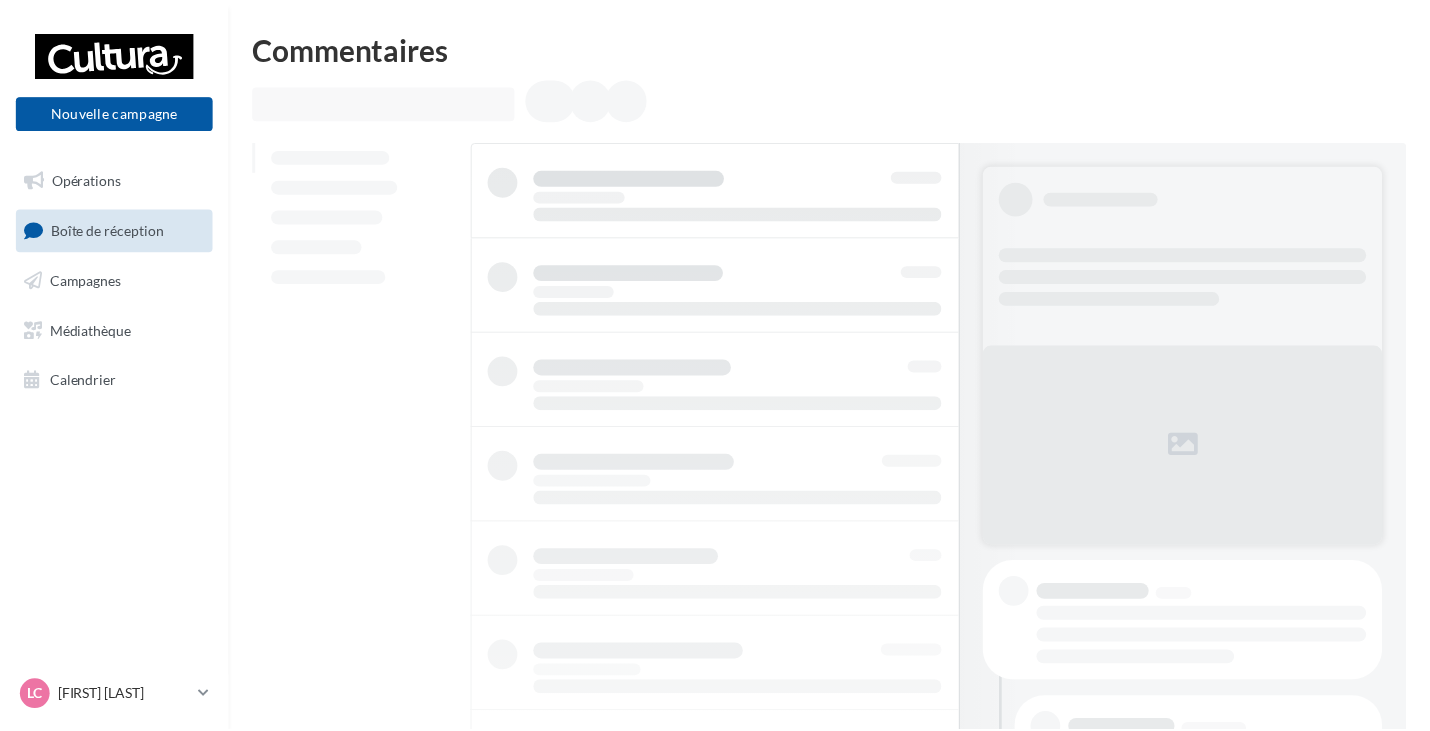 scroll, scrollTop: 0, scrollLeft: 0, axis: both 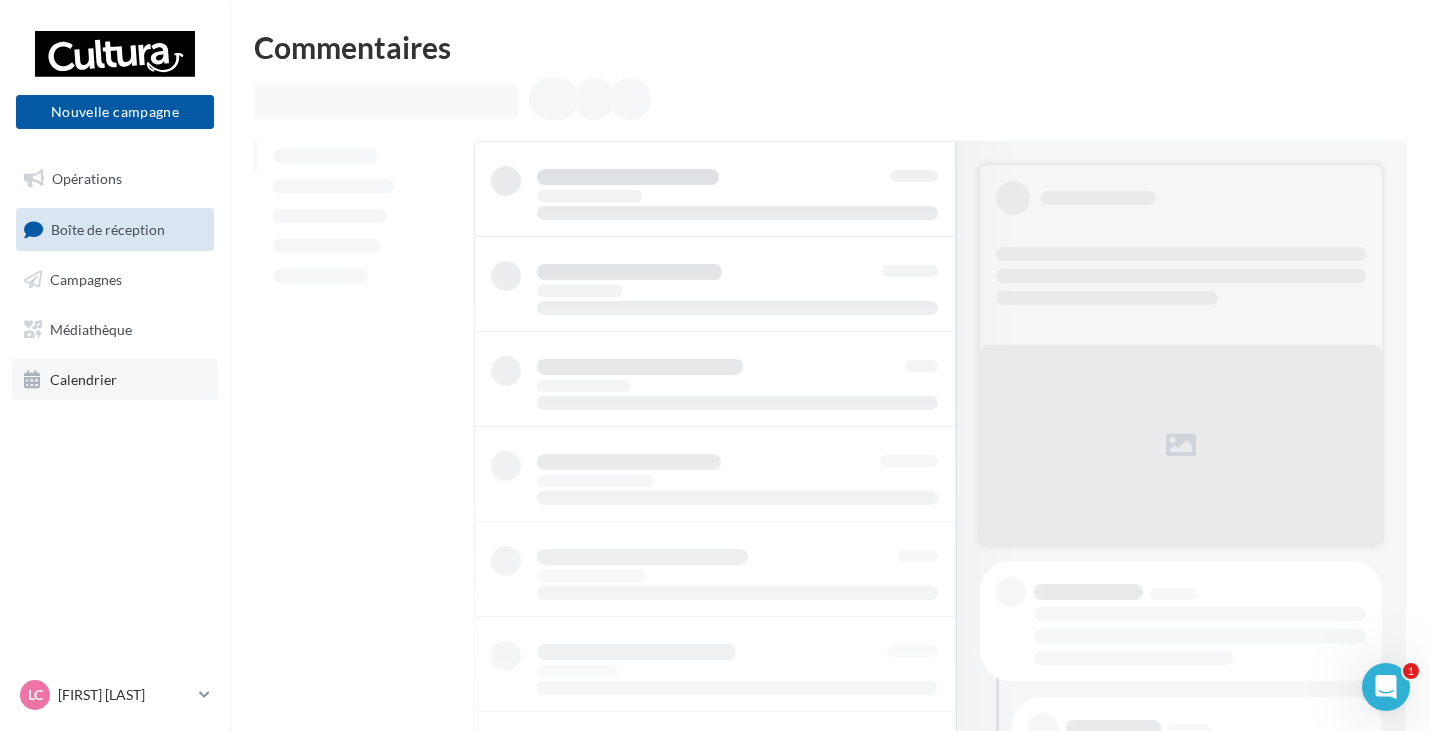 click on "Calendrier" at bounding box center (83, 378) 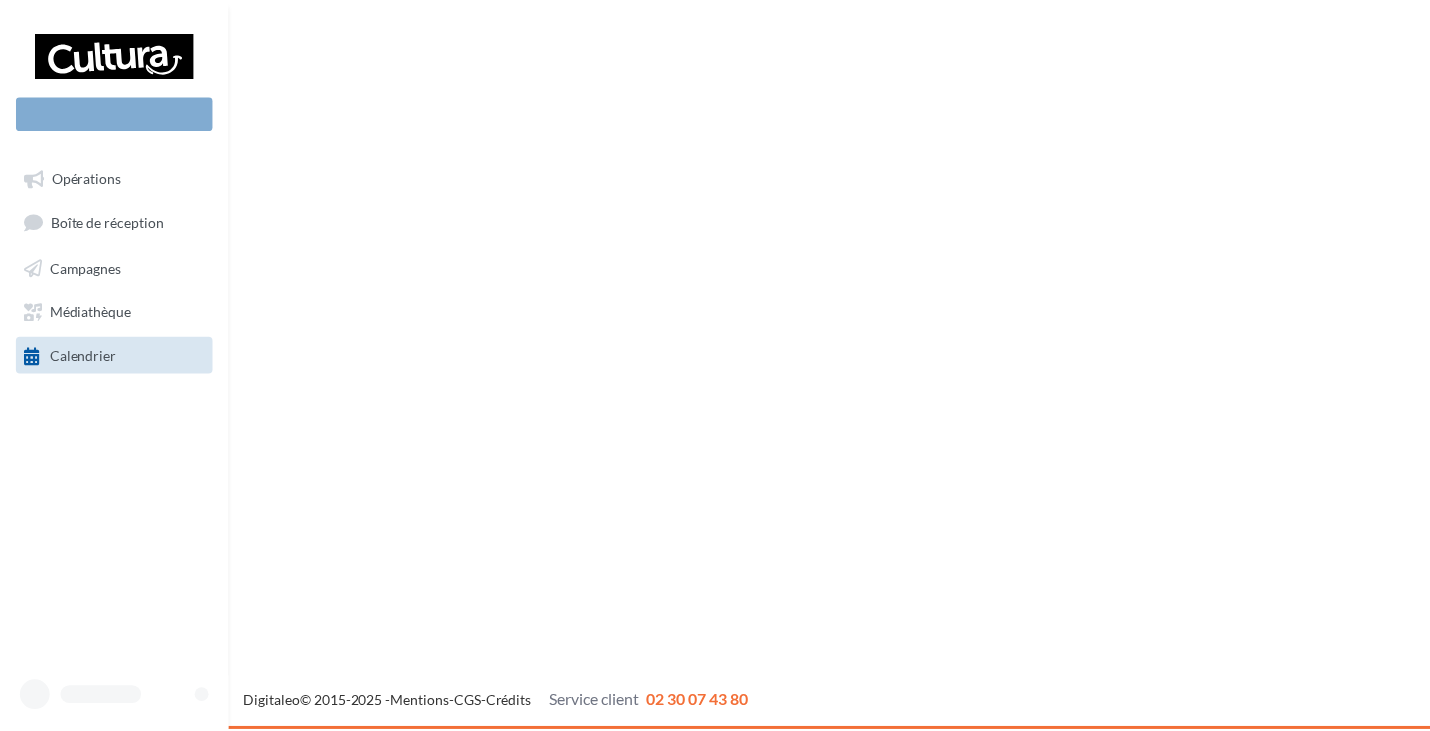 scroll, scrollTop: 0, scrollLeft: 0, axis: both 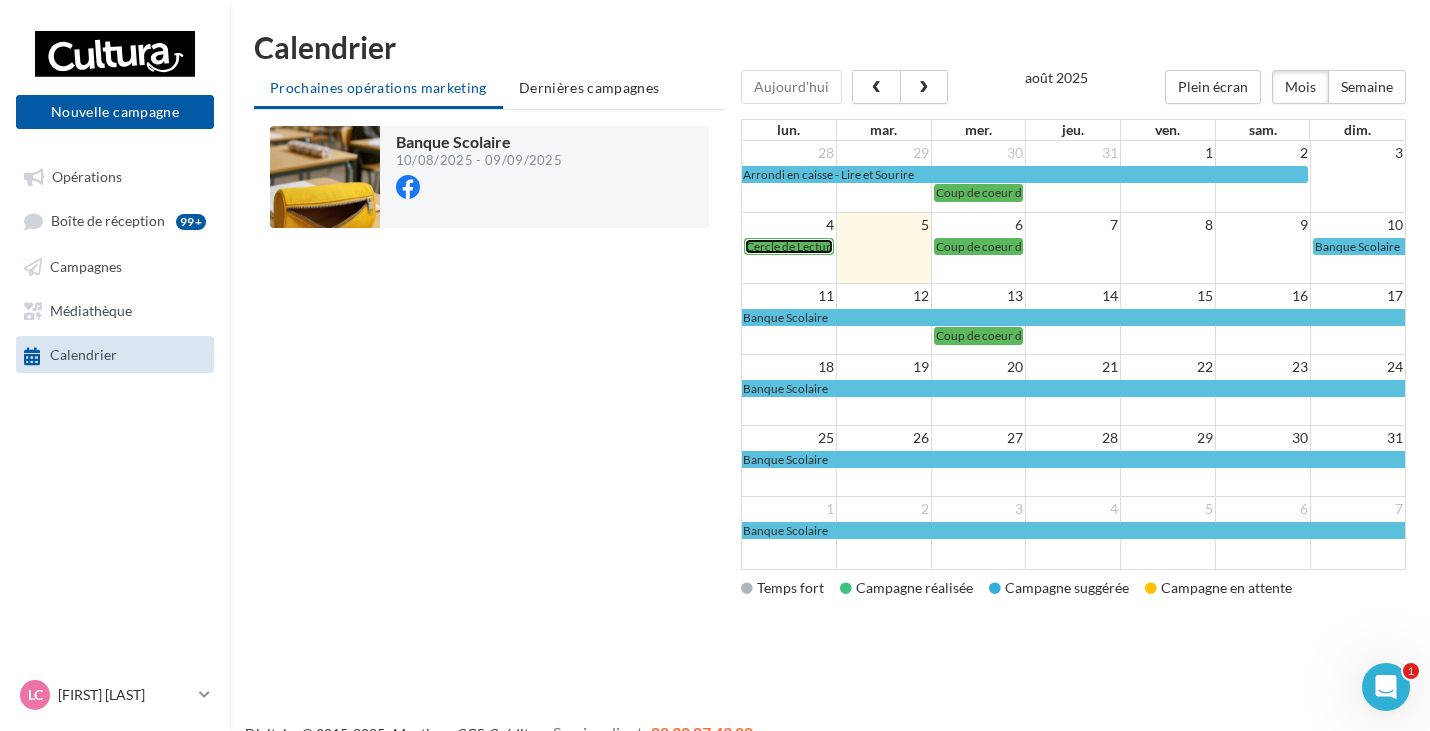 click on "Cercle de Lecture" at bounding box center (791, 246) 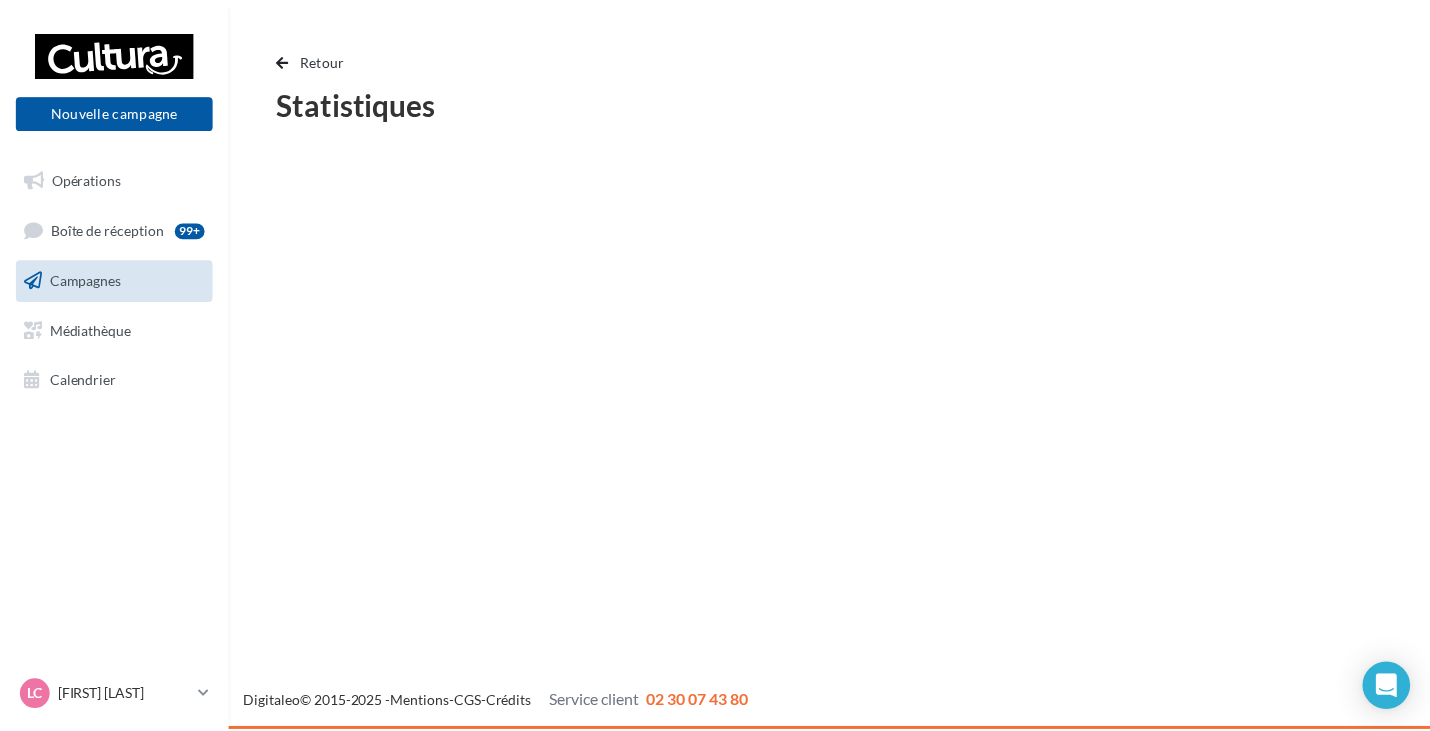 scroll, scrollTop: 0, scrollLeft: 0, axis: both 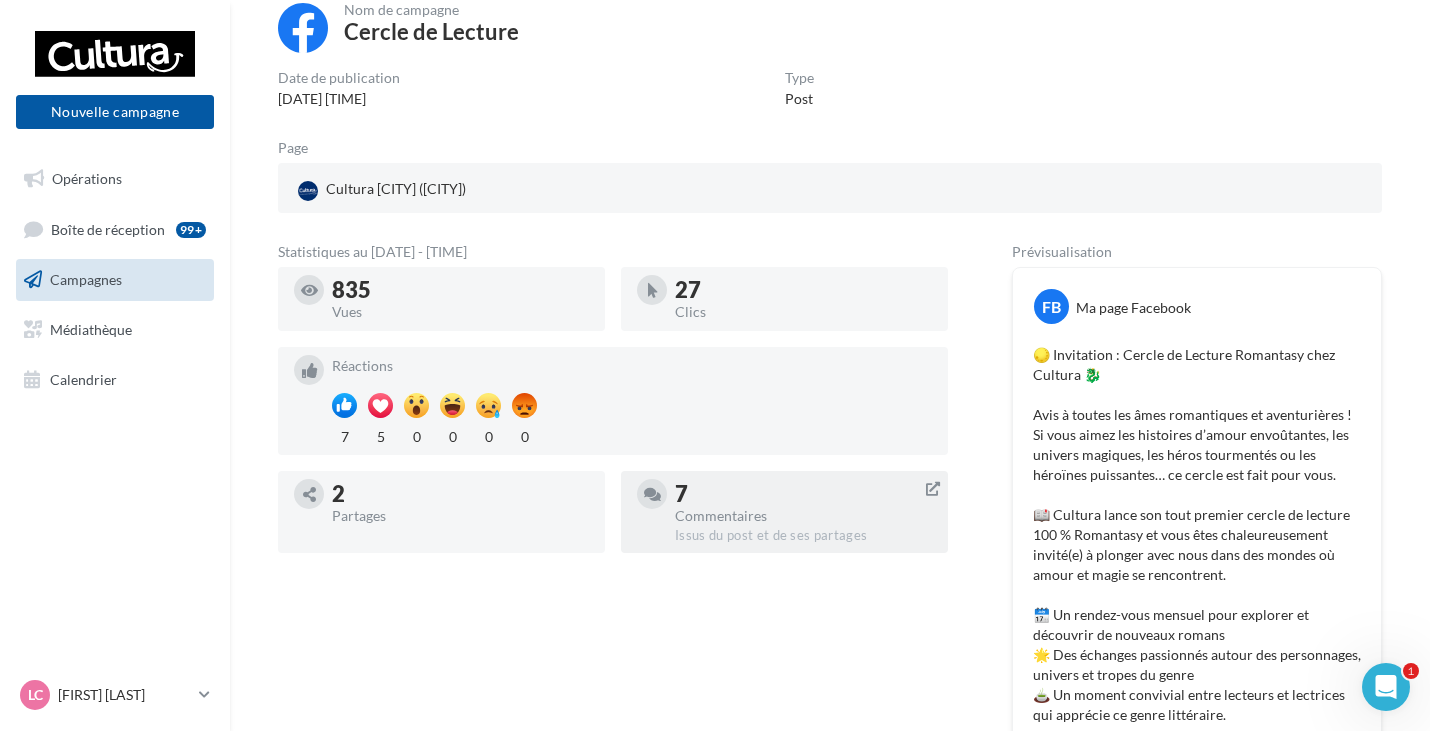 drag, startPoint x: 934, startPoint y: 486, endPoint x: 711, endPoint y: 516, distance: 225.0089 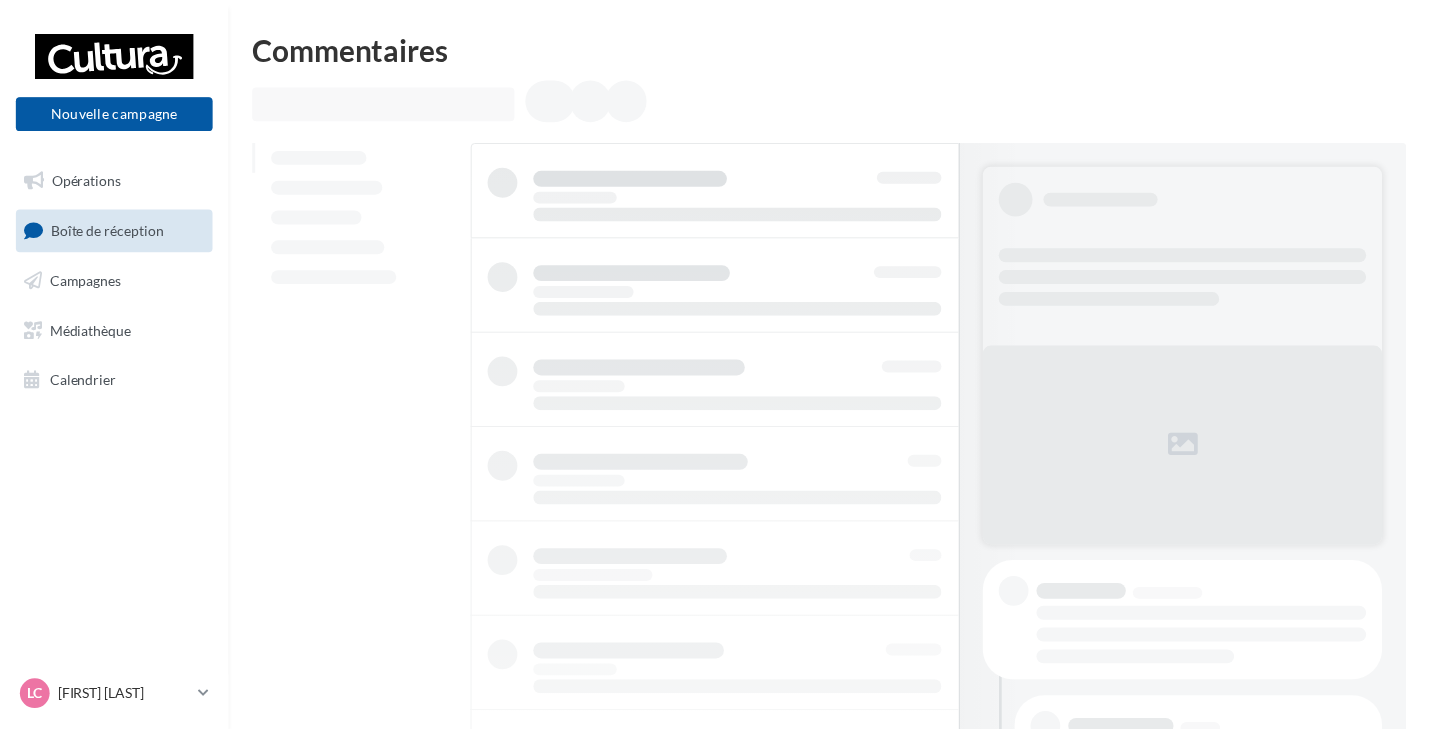 scroll, scrollTop: 0, scrollLeft: 0, axis: both 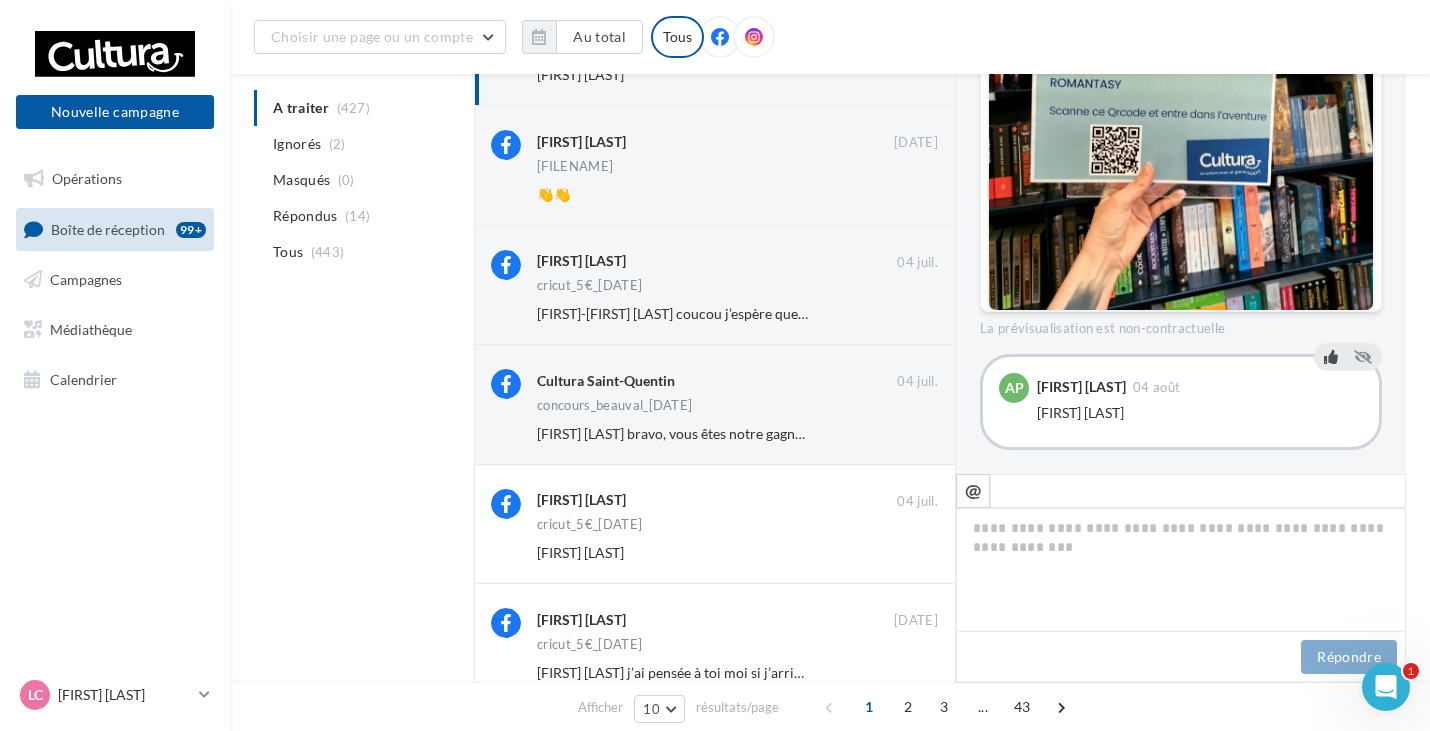 click at bounding box center (1331, 357) 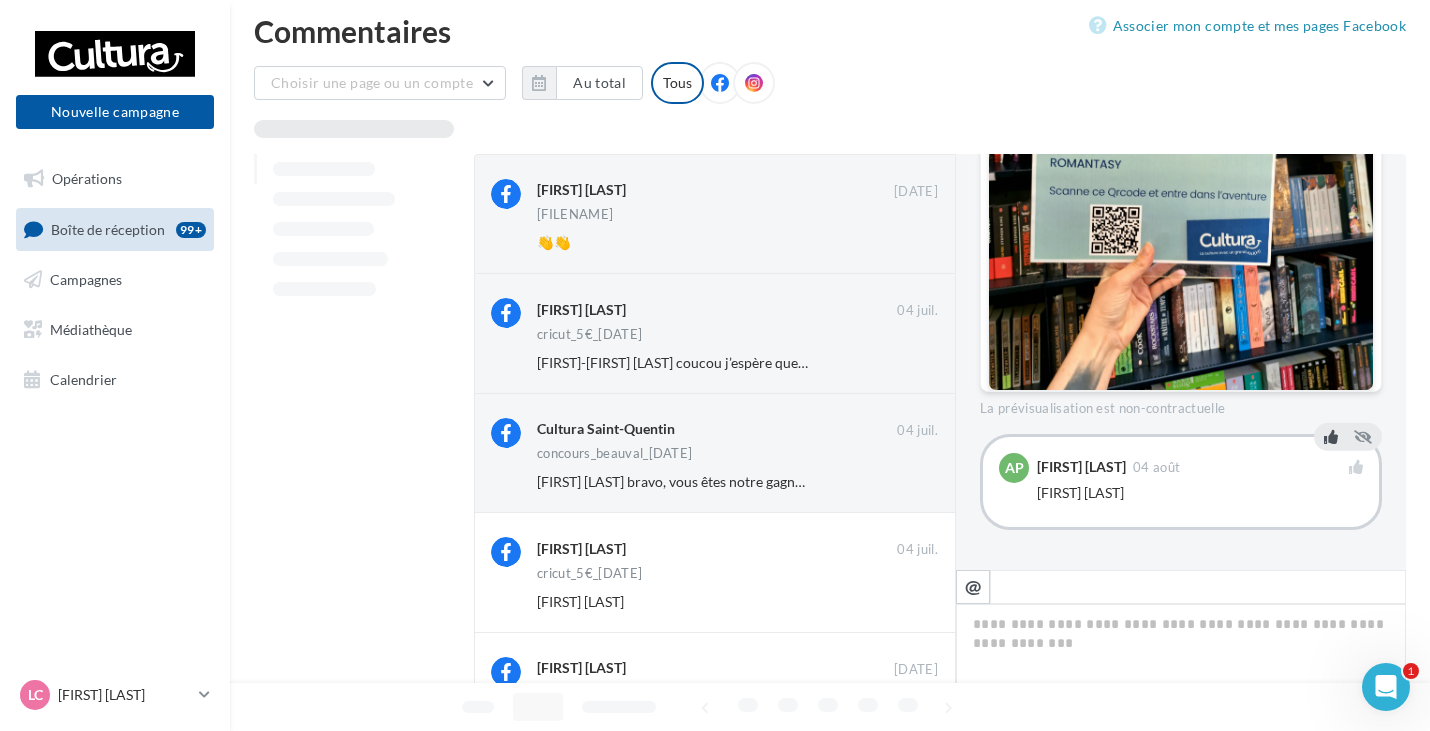 scroll, scrollTop: 0, scrollLeft: 0, axis: both 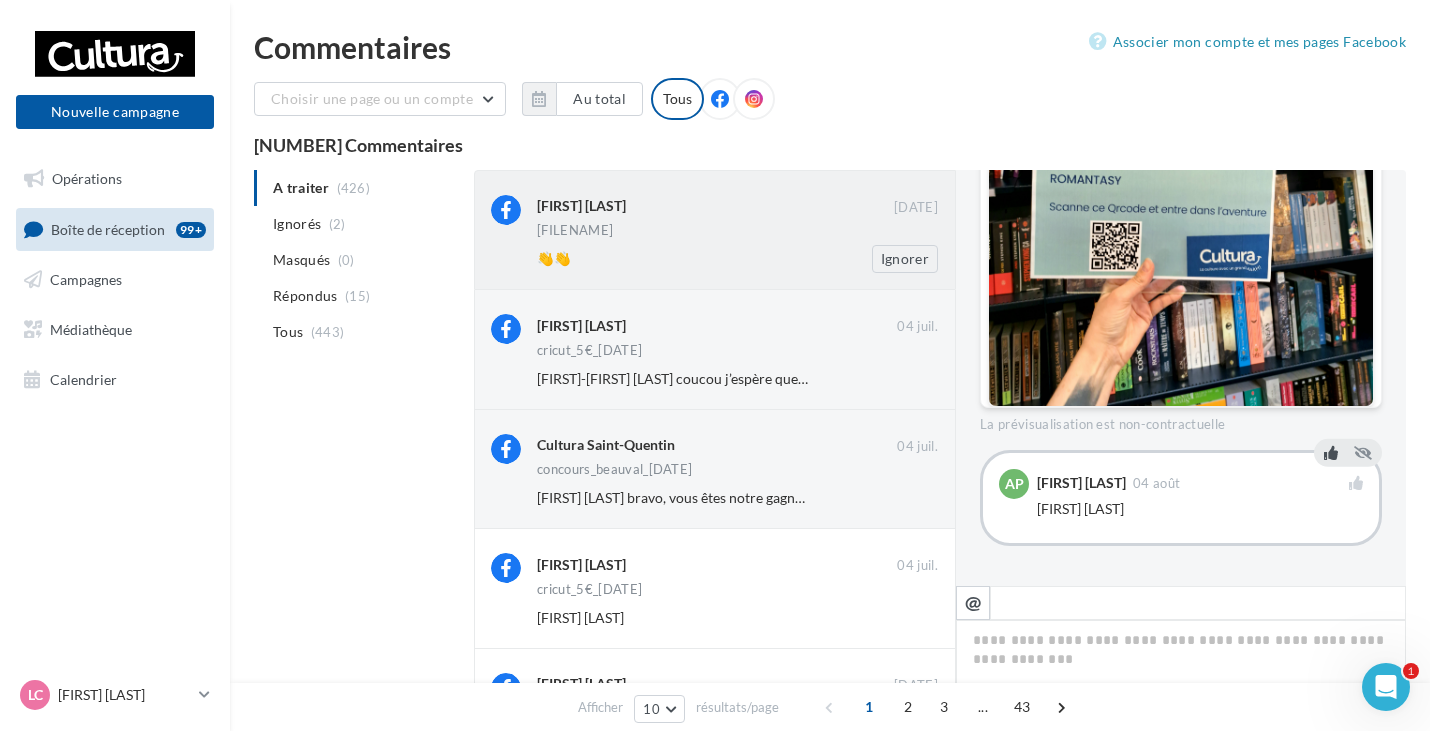 click on "👋👋" at bounding box center [672, 259] 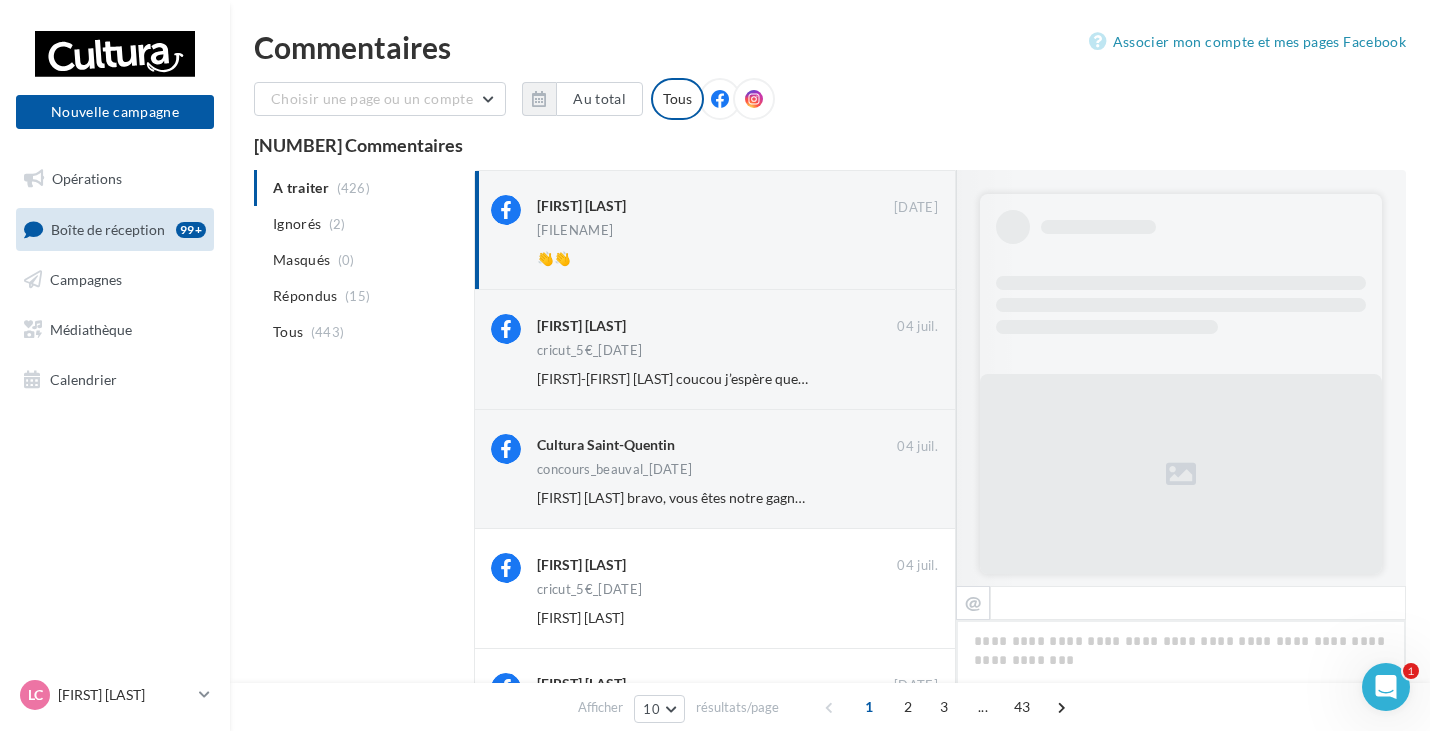 scroll, scrollTop: 533, scrollLeft: 0, axis: vertical 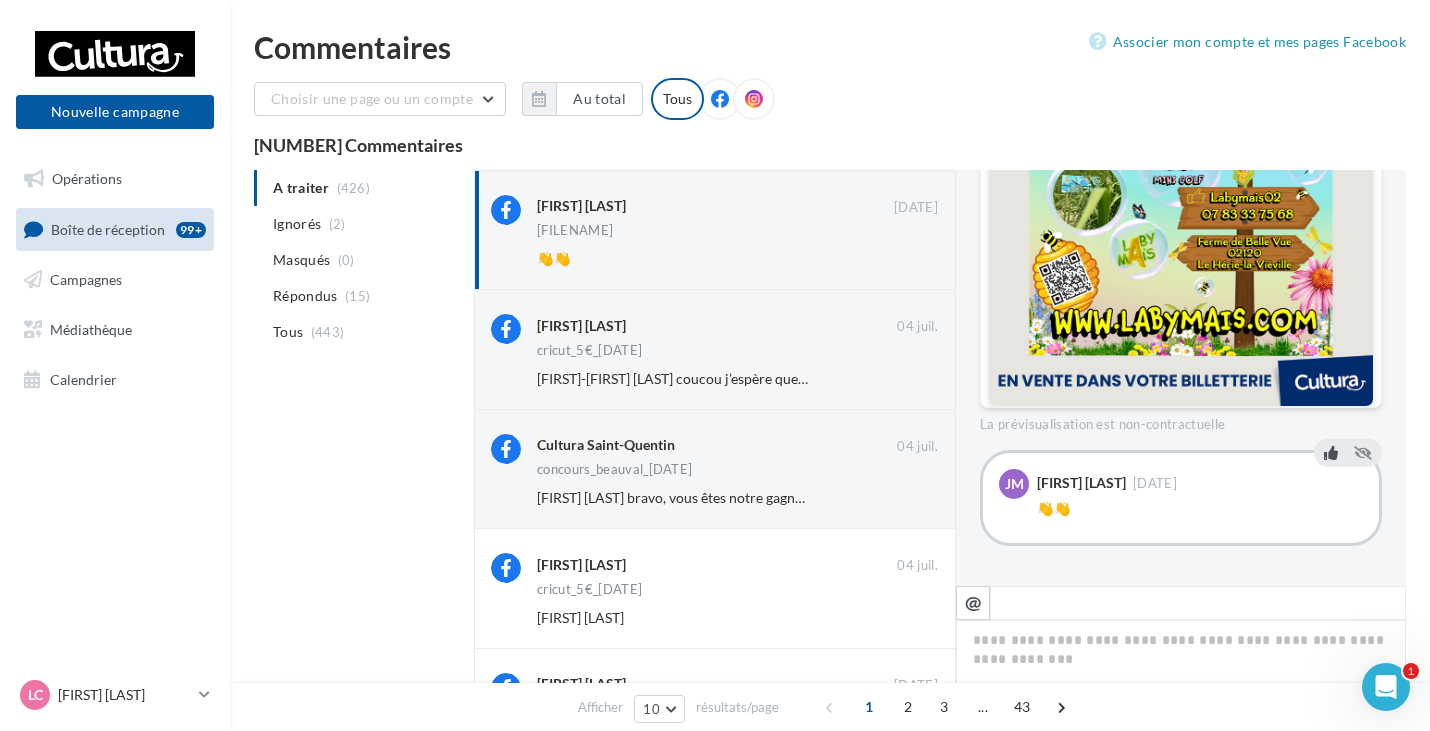 click at bounding box center (1331, 452) 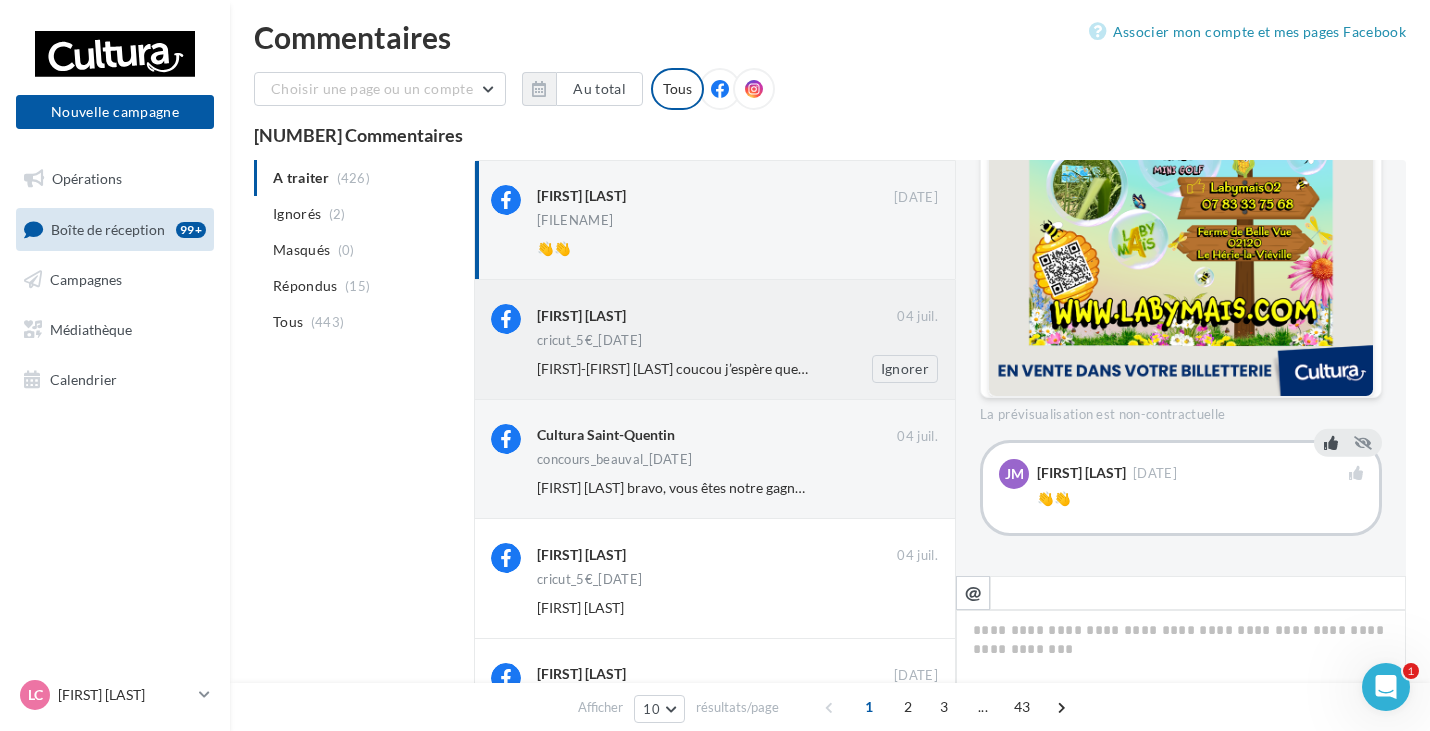 scroll, scrollTop: 0, scrollLeft: 0, axis: both 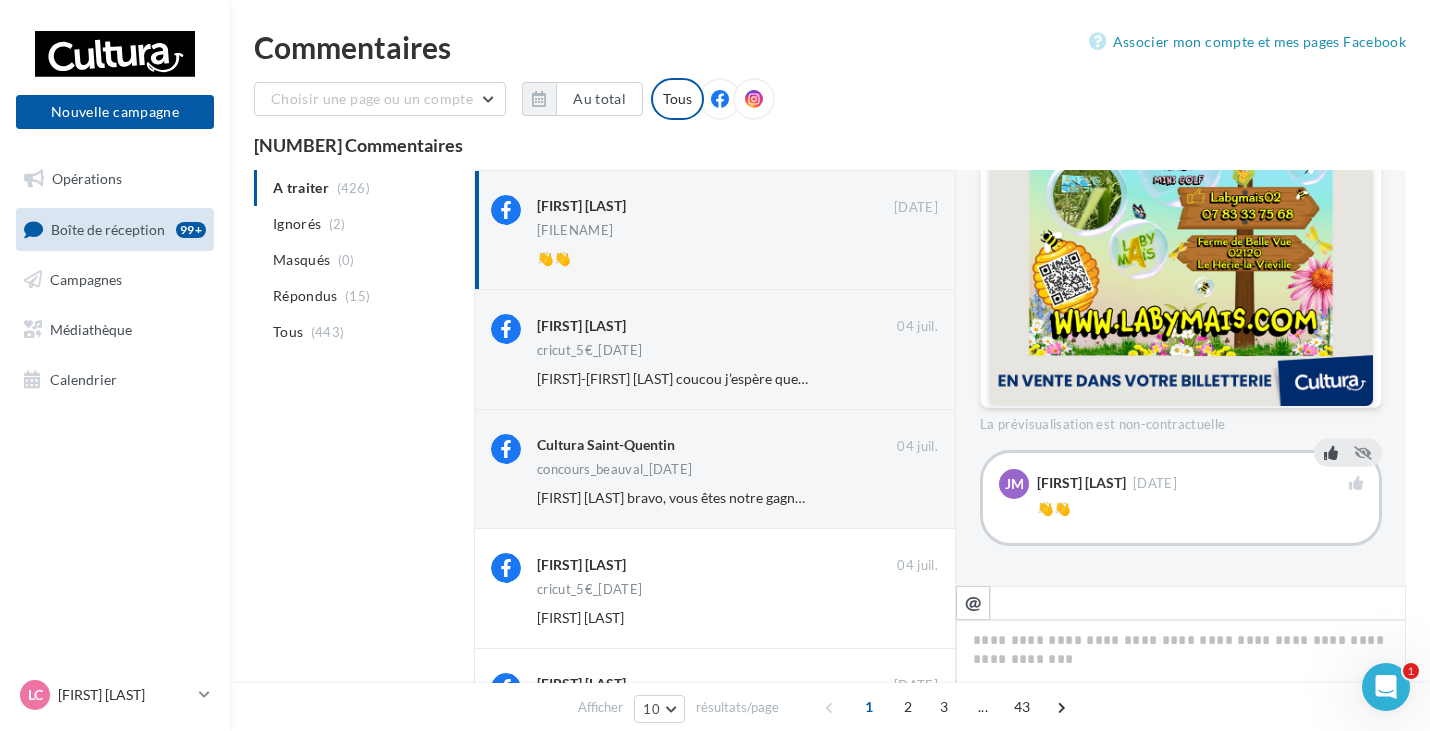 click at bounding box center [1331, 452] 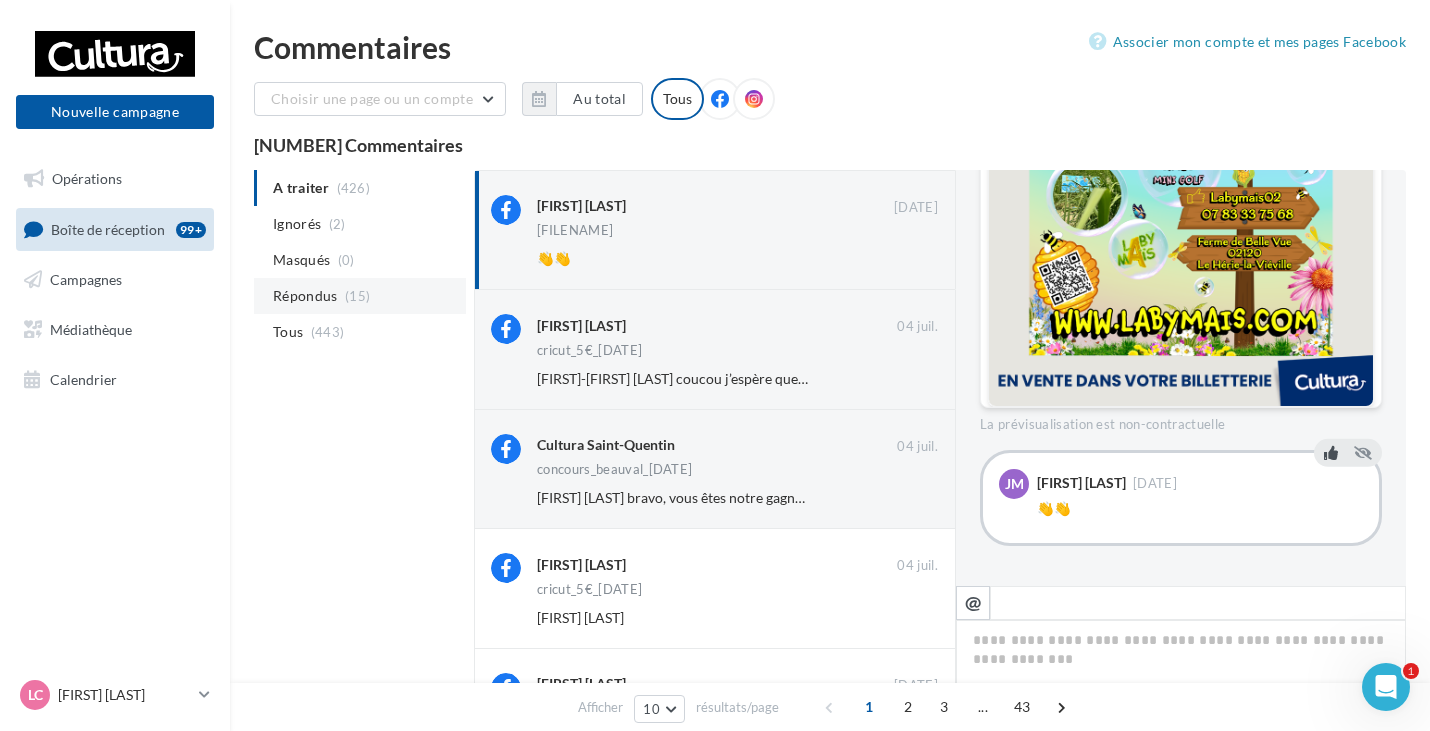 click on "Répondus" at bounding box center (305, 296) 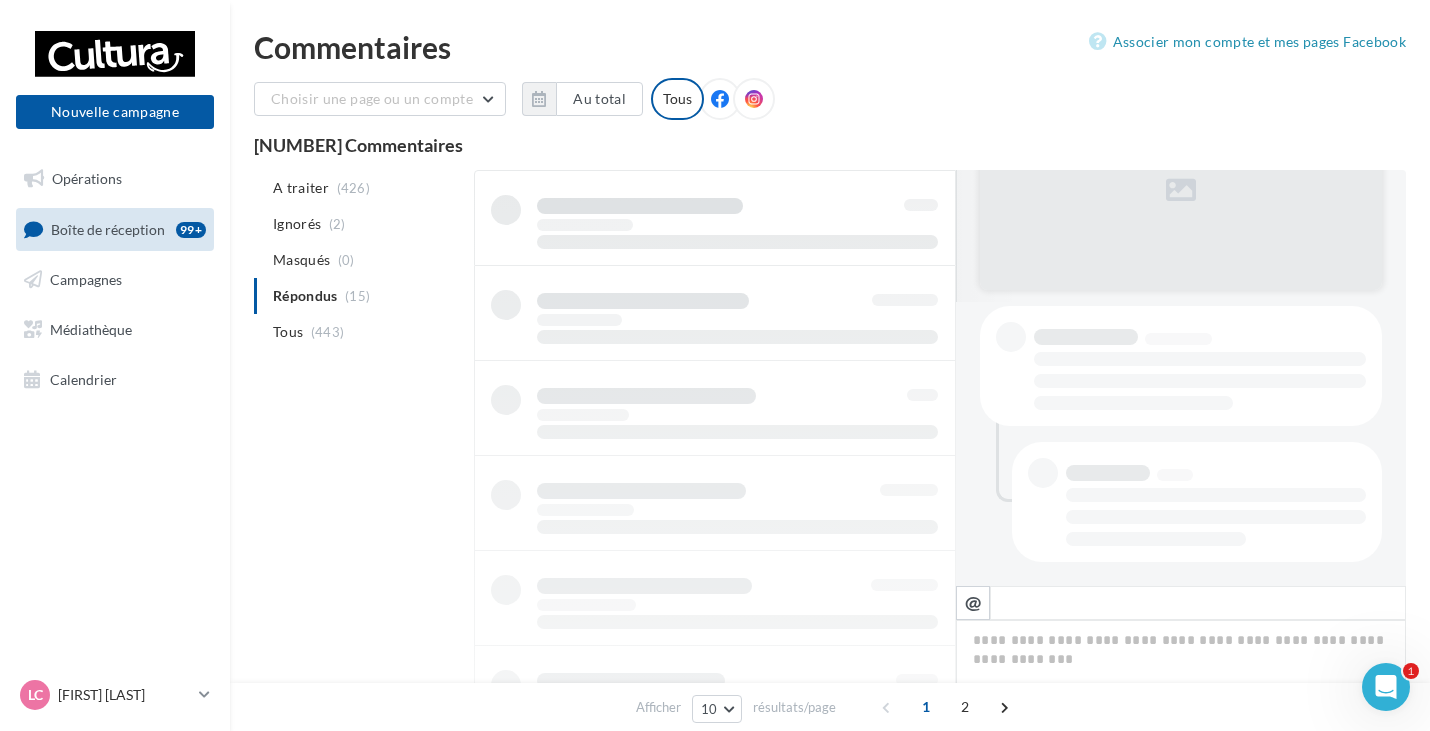 scroll, scrollTop: 284, scrollLeft: 0, axis: vertical 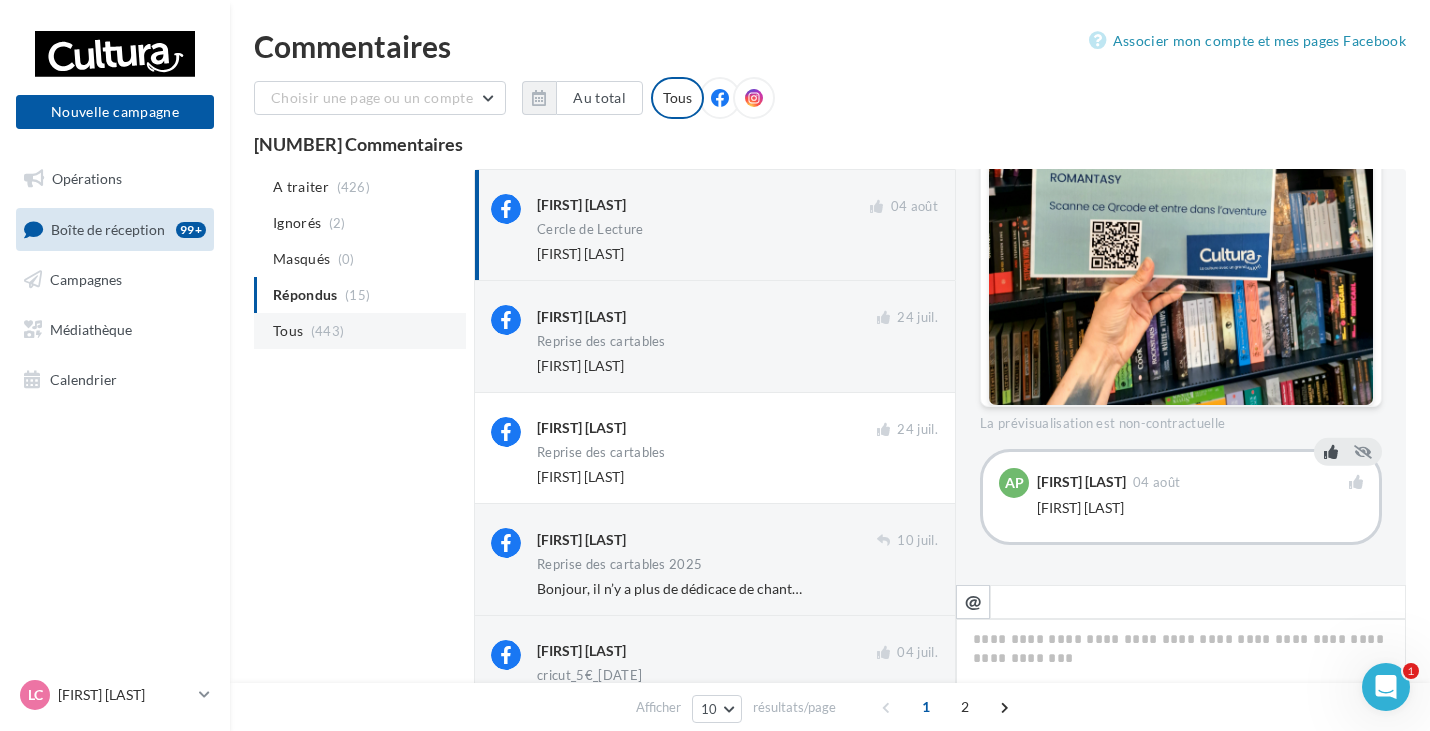click on "Tous" at bounding box center (288, 331) 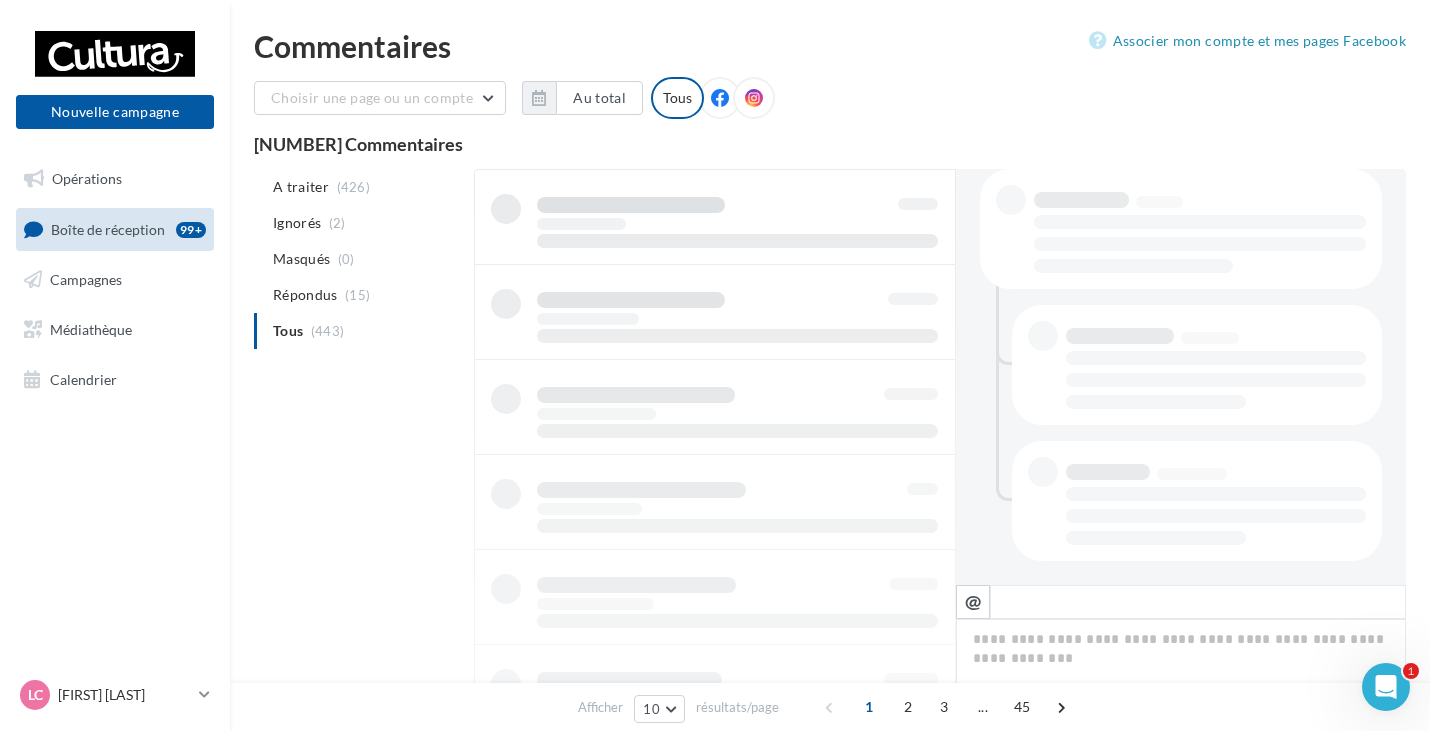 scroll, scrollTop: 420, scrollLeft: 0, axis: vertical 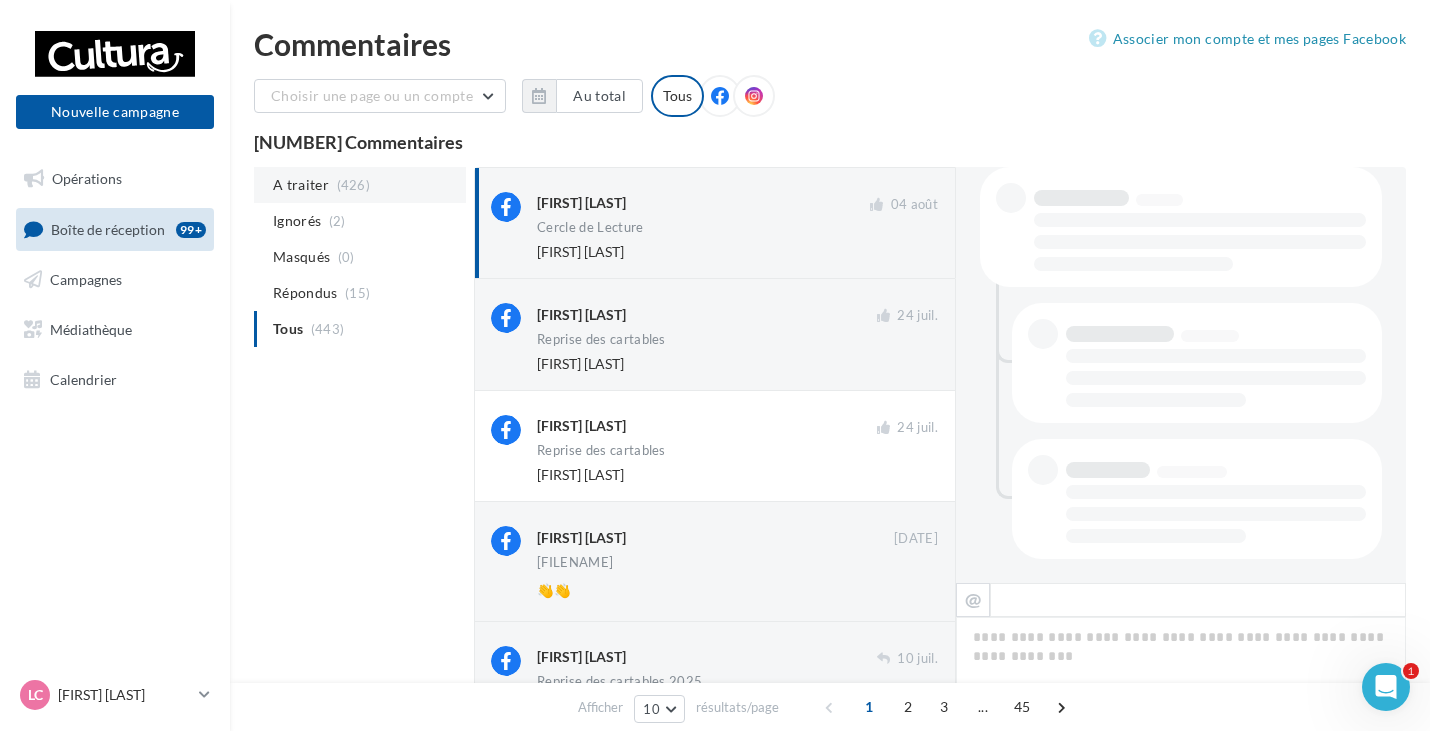 click on "A traiter" at bounding box center (301, 185) 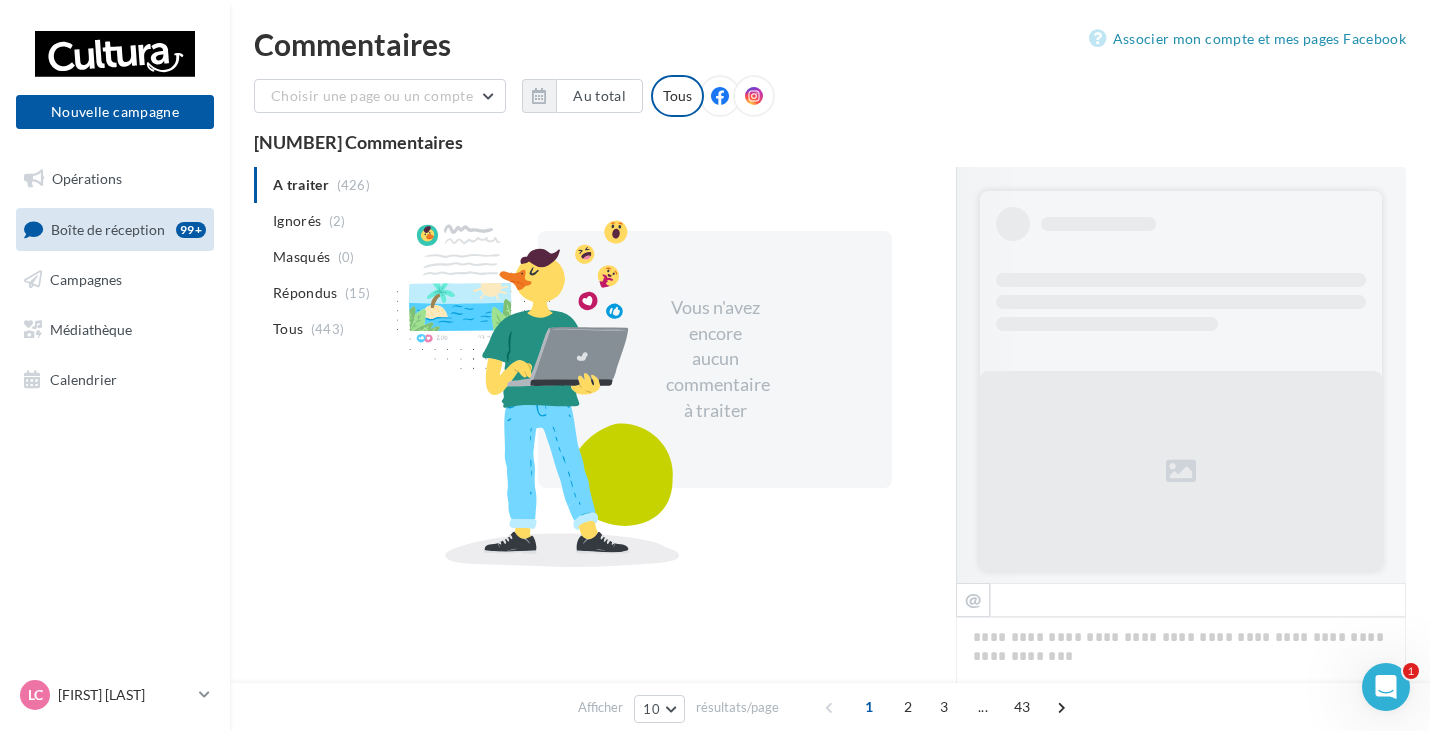 scroll, scrollTop: 4, scrollLeft: 0, axis: vertical 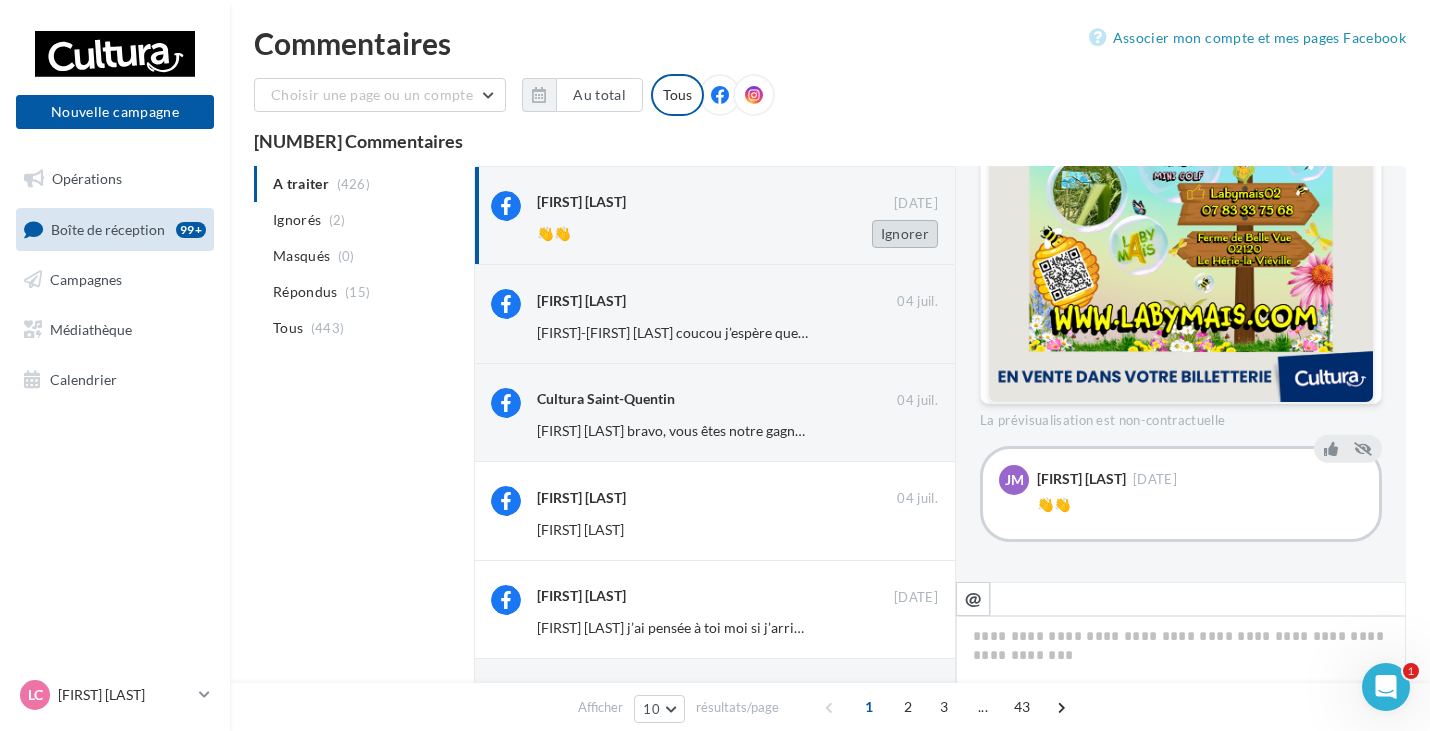 click on "Ignorer" at bounding box center [905, 234] 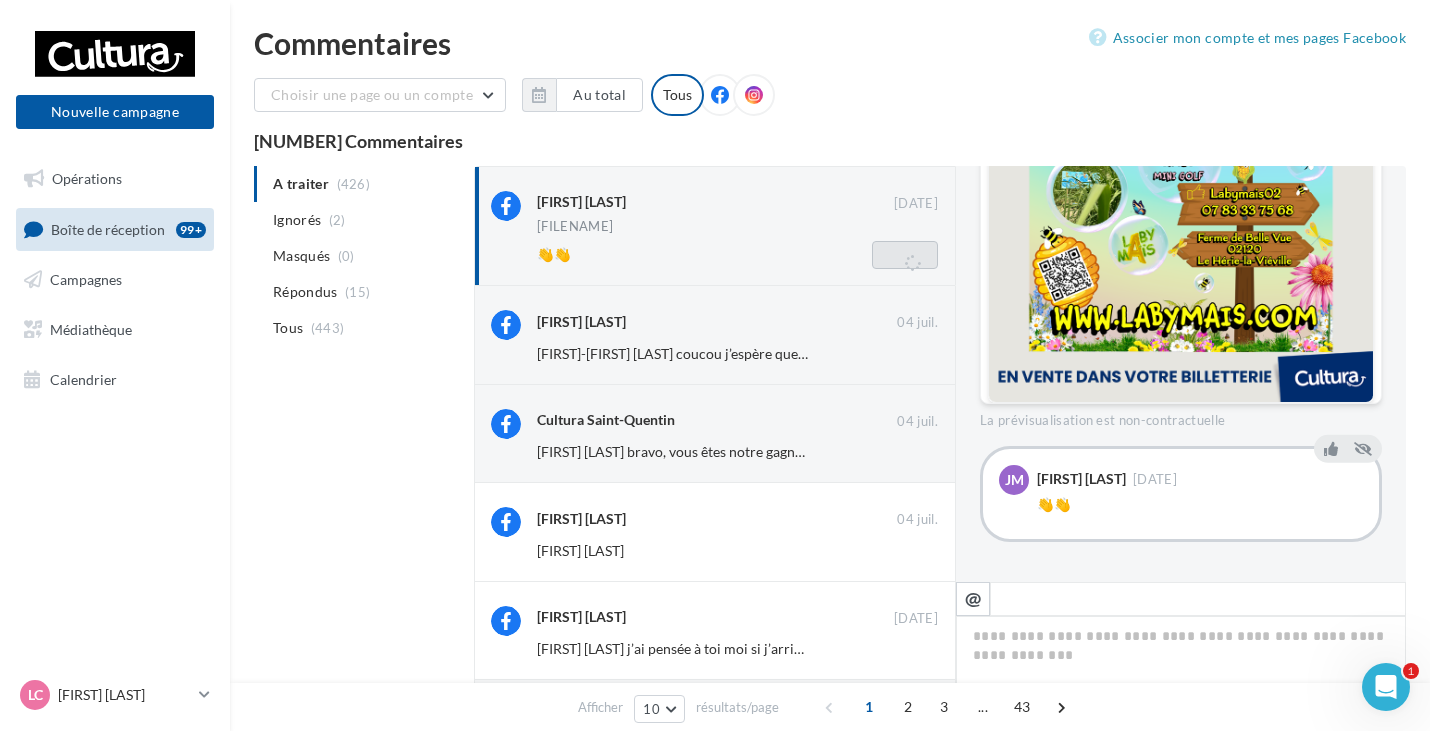 scroll, scrollTop: 164, scrollLeft: 0, axis: vertical 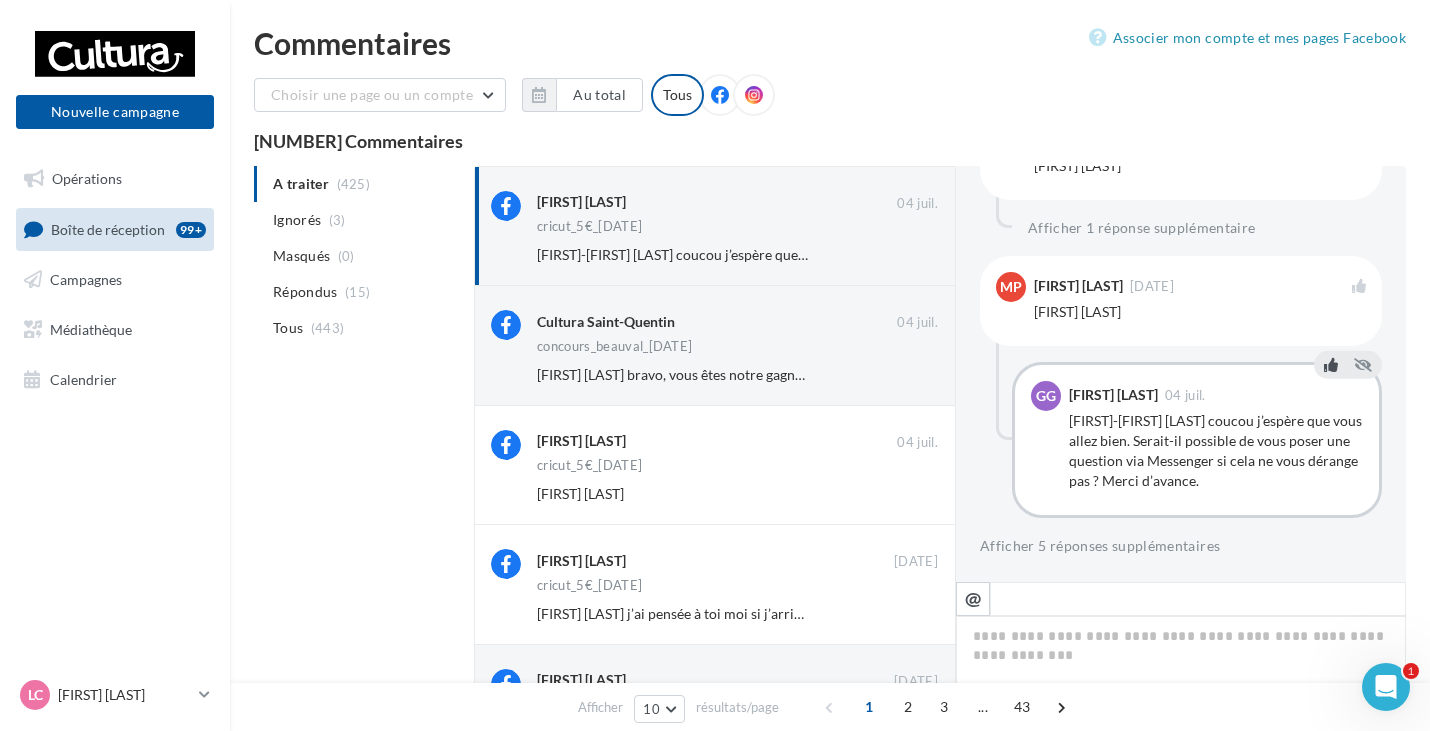 click at bounding box center [1331, 365] 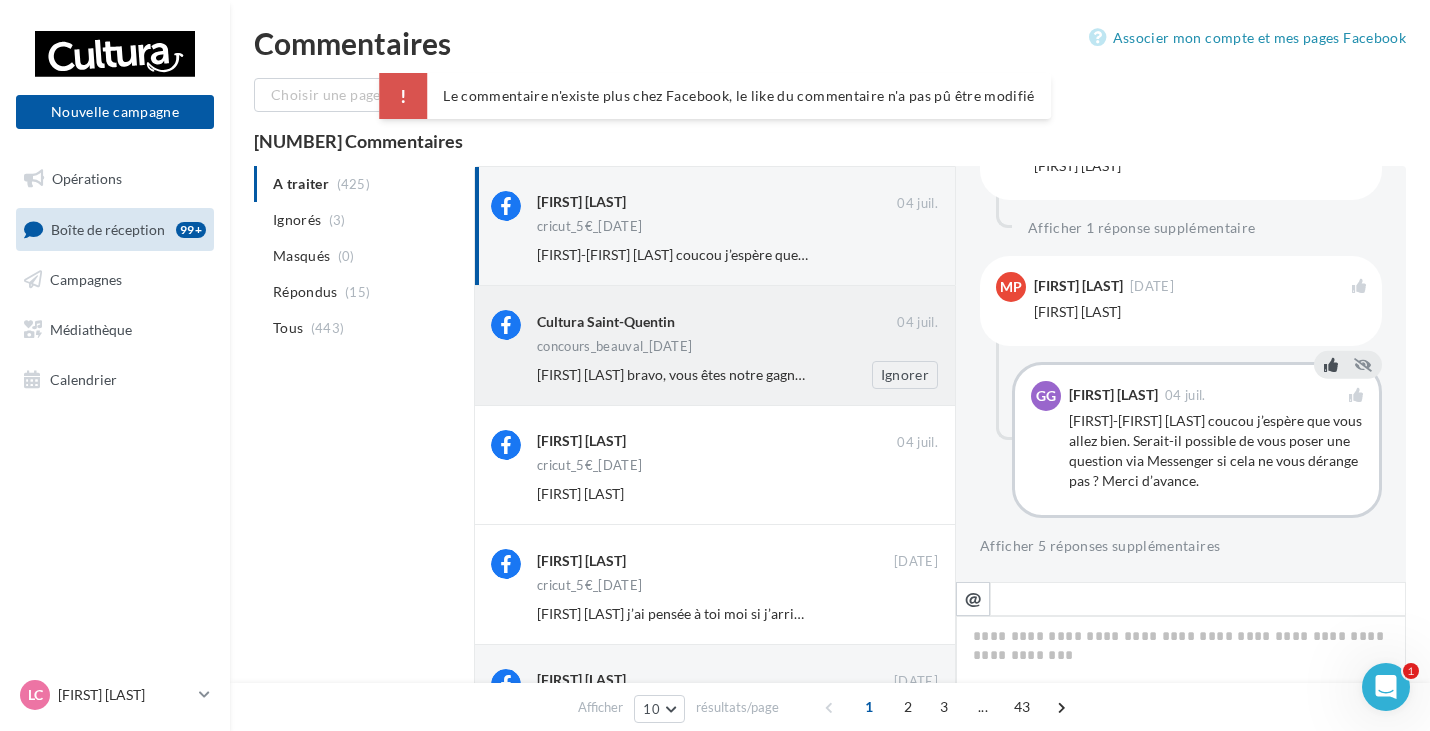 click on "[FIRST] [LAST] bravo, vous êtes notre gagnante de ce concours 🎉
Vous remportez un lot de deux entrées pour le ZooParc de Beauval à venir chercher dans notre magasin avec votre pièce d'identité." at bounding box center (1142, 374) 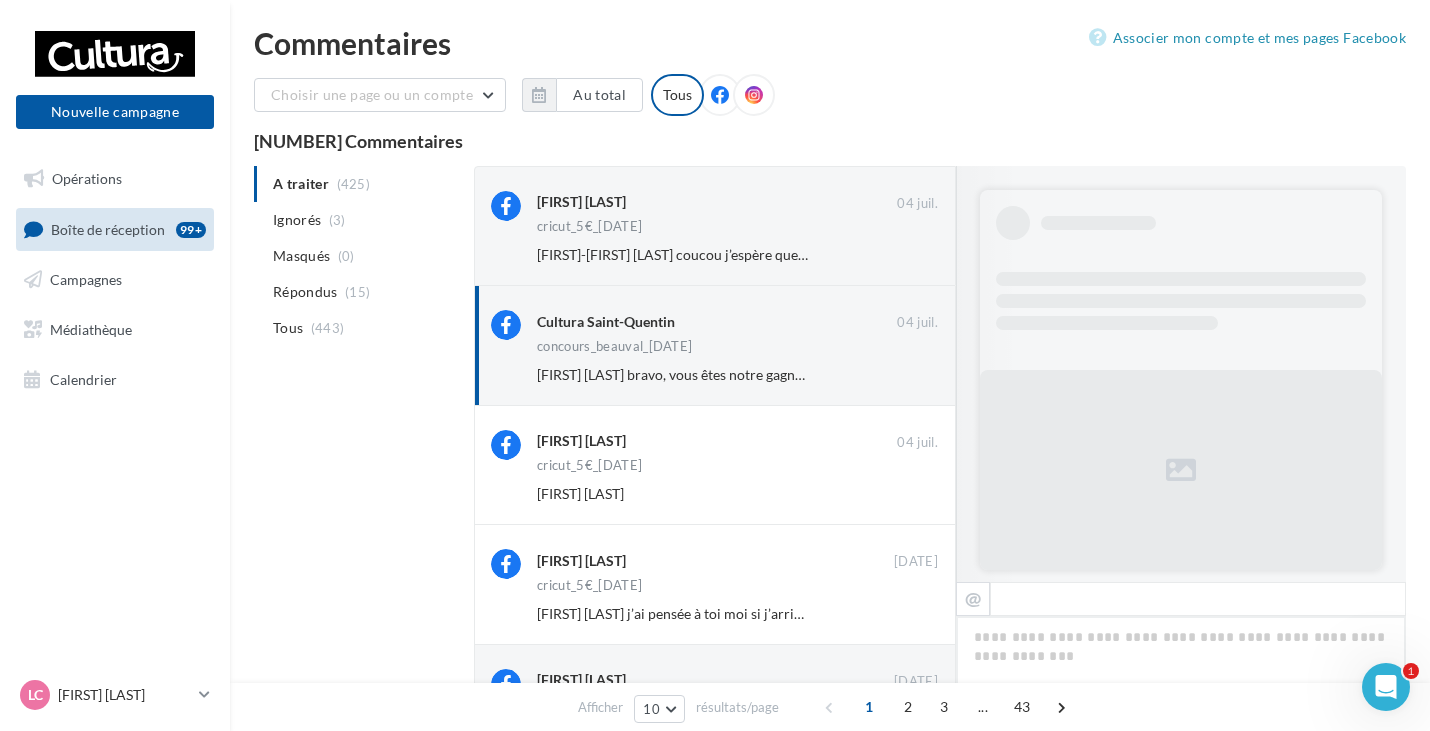 scroll, scrollTop: 1355, scrollLeft: 0, axis: vertical 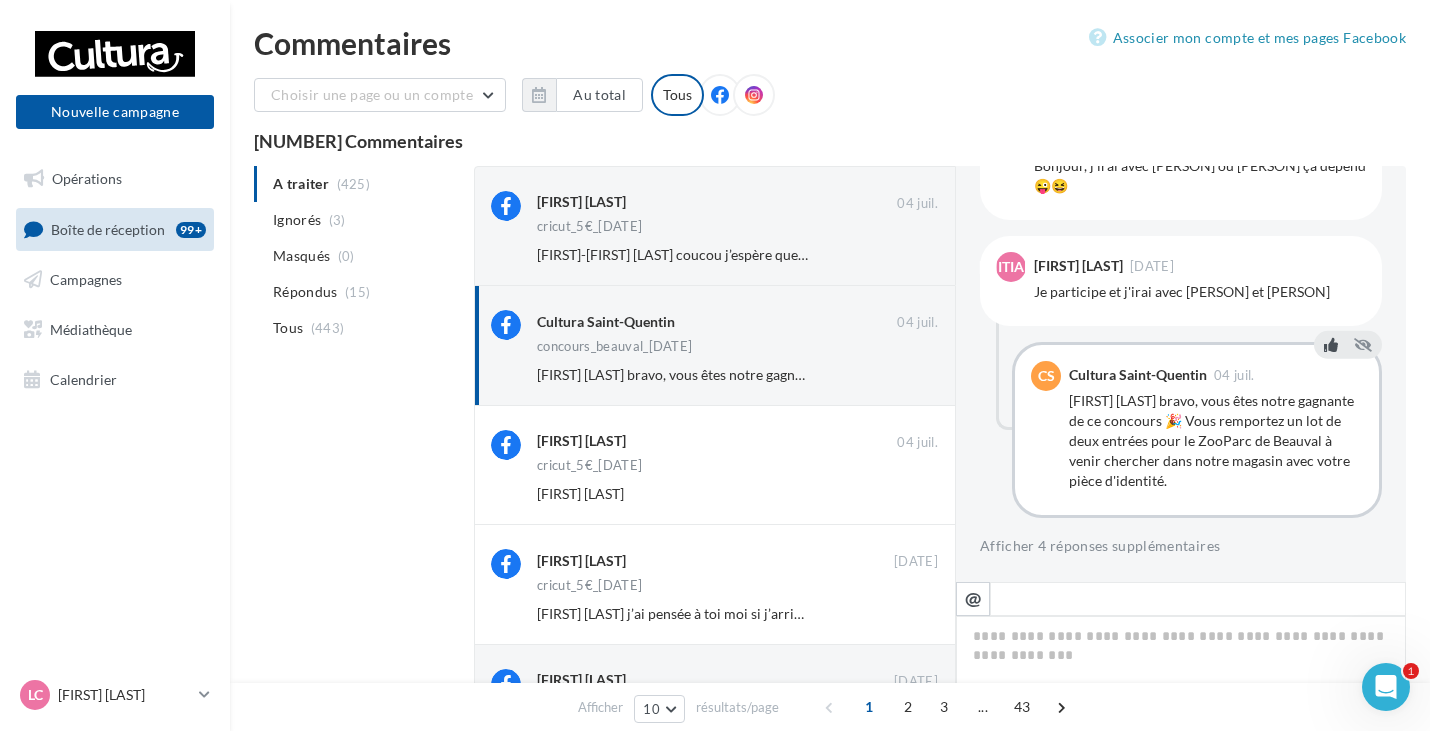 click at bounding box center (1331, 344) 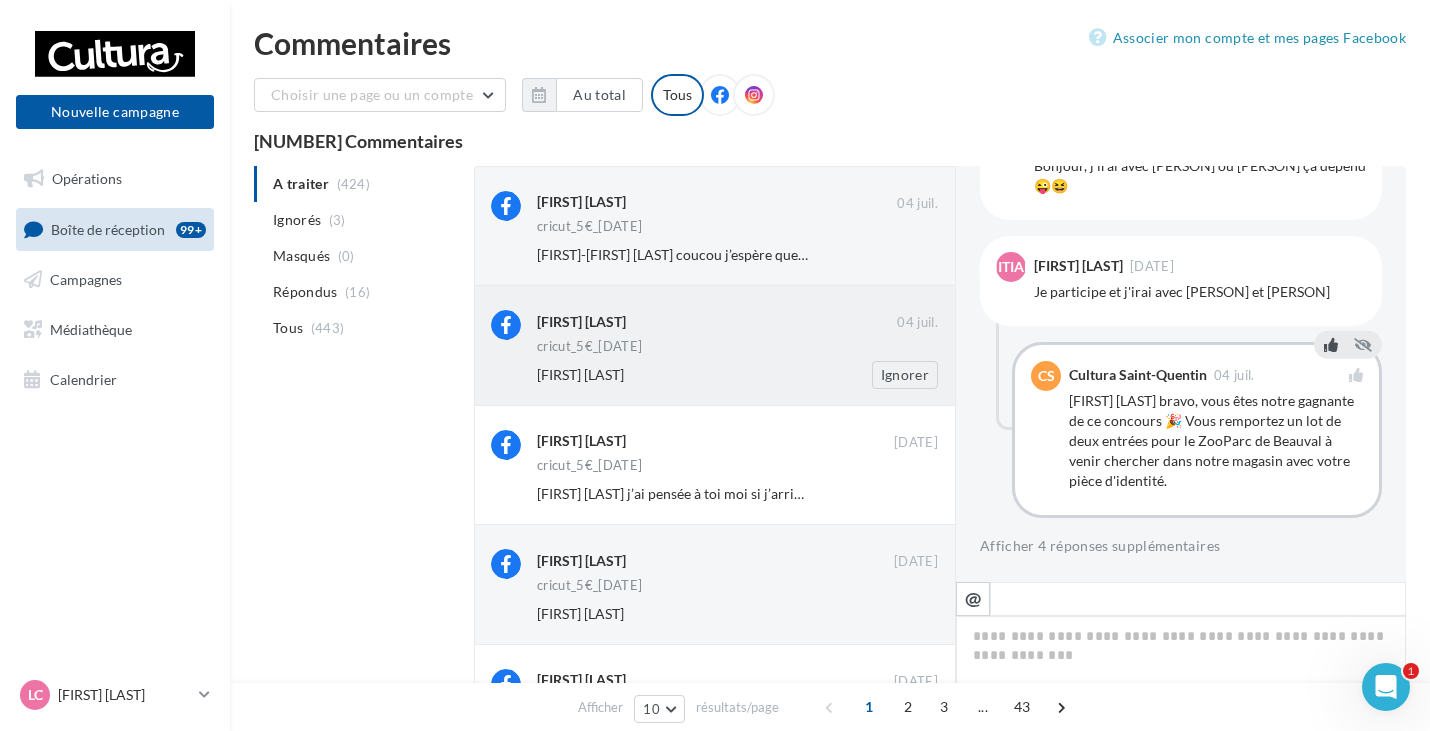 click on "cricut_5€_[DATE]" at bounding box center [737, 348] 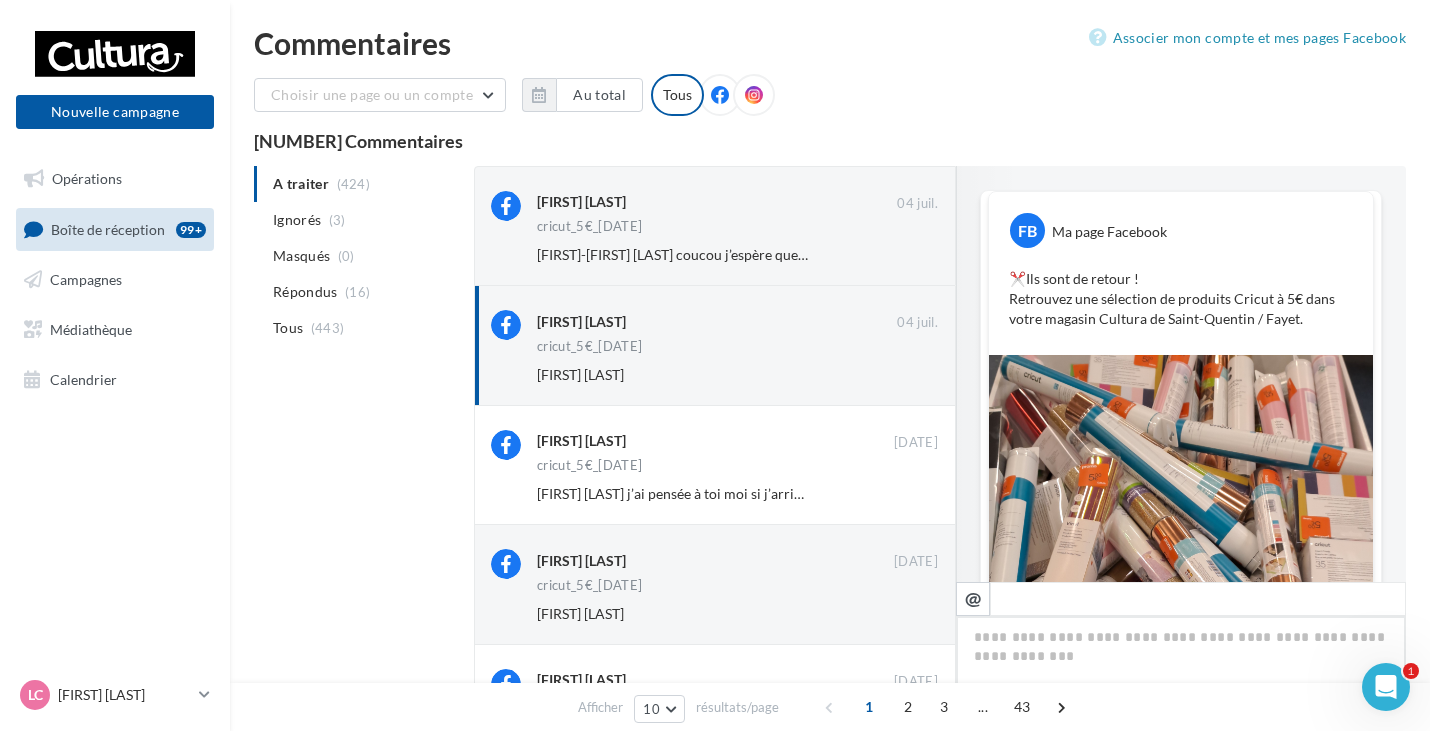 scroll, scrollTop: 847, scrollLeft: 0, axis: vertical 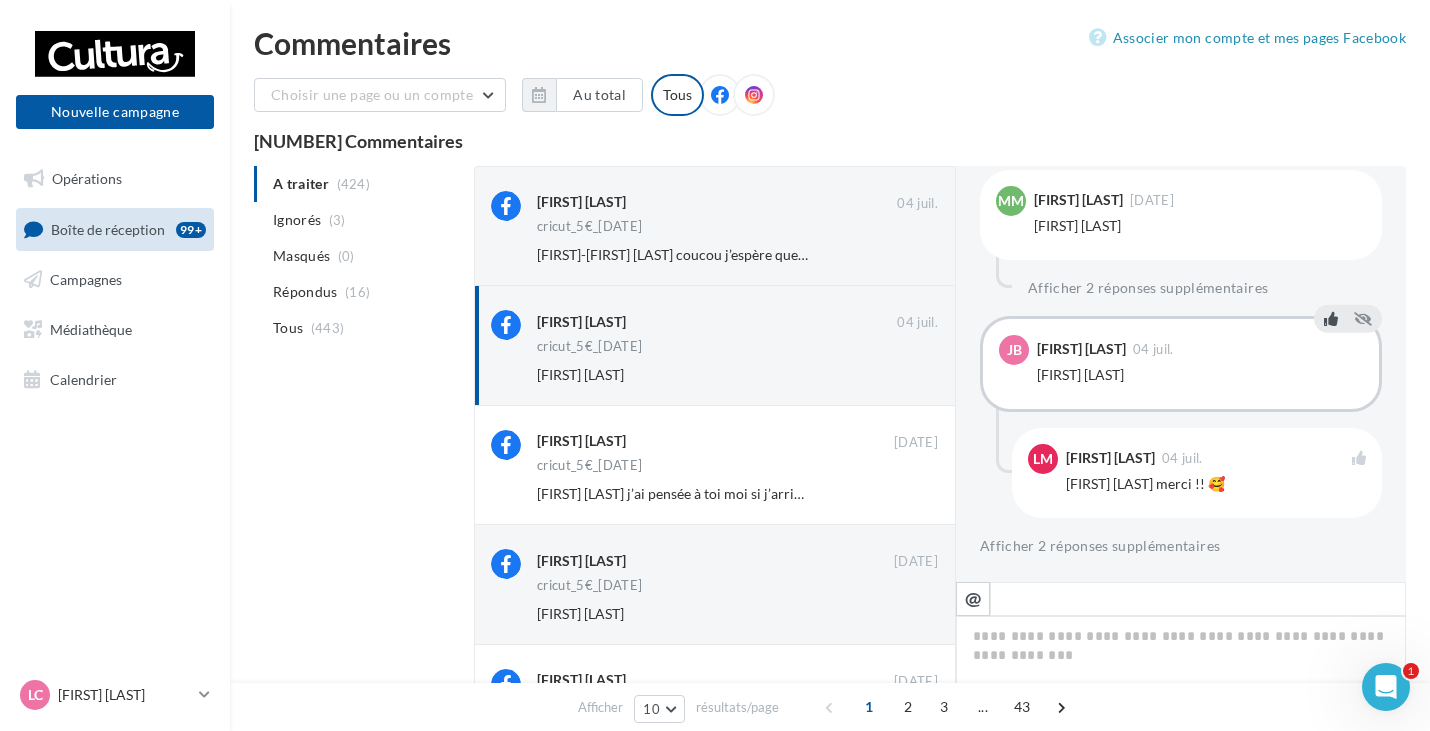 click at bounding box center (1331, 319) 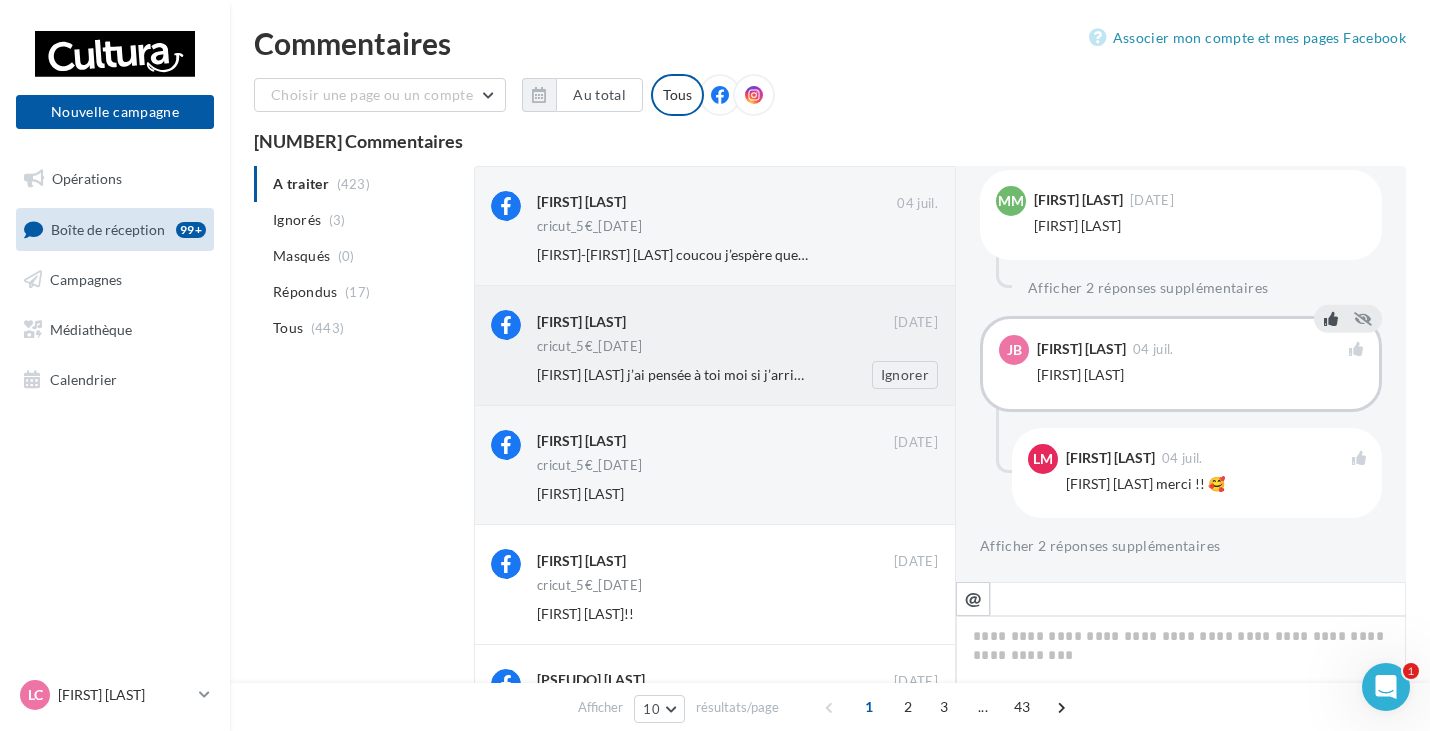 click on "cricut_5€_[DATE]" at bounding box center [737, 348] 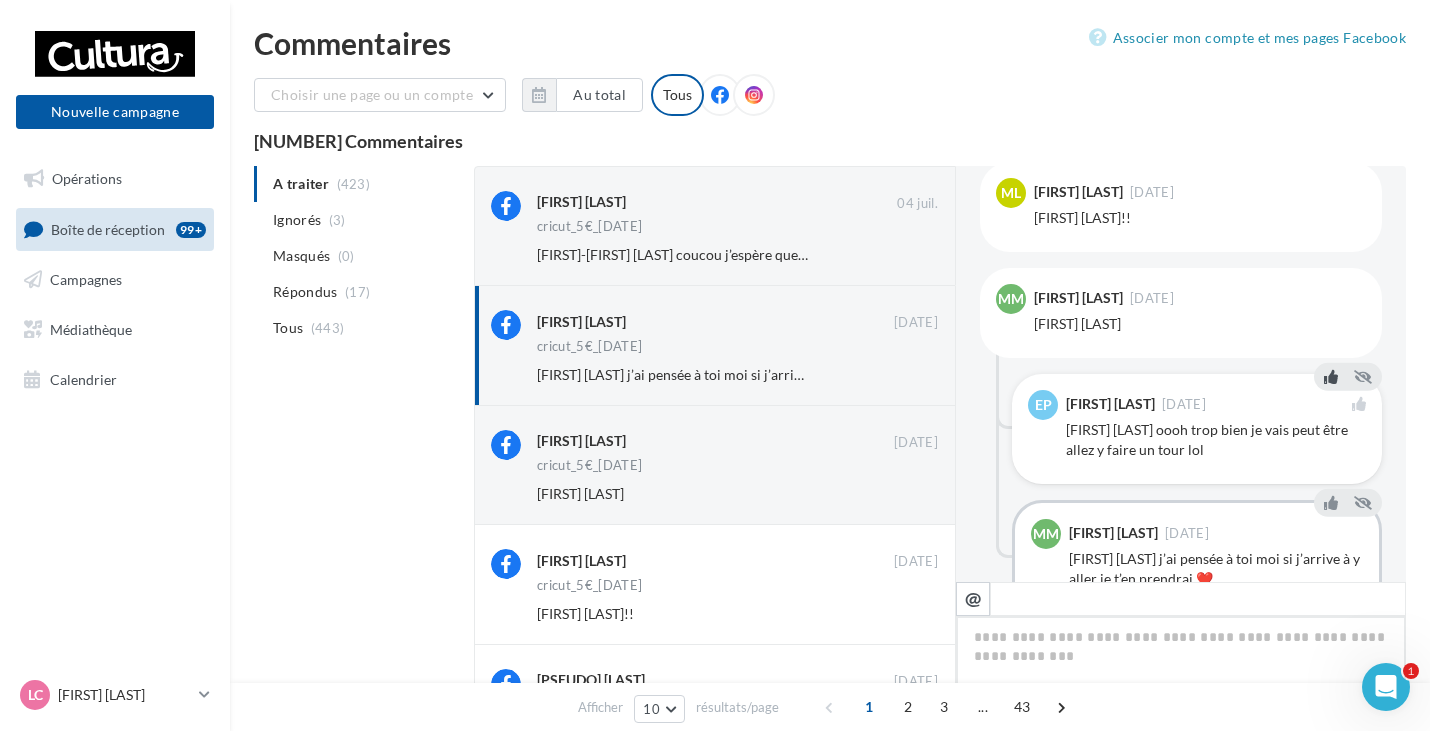 scroll, scrollTop: 993, scrollLeft: 0, axis: vertical 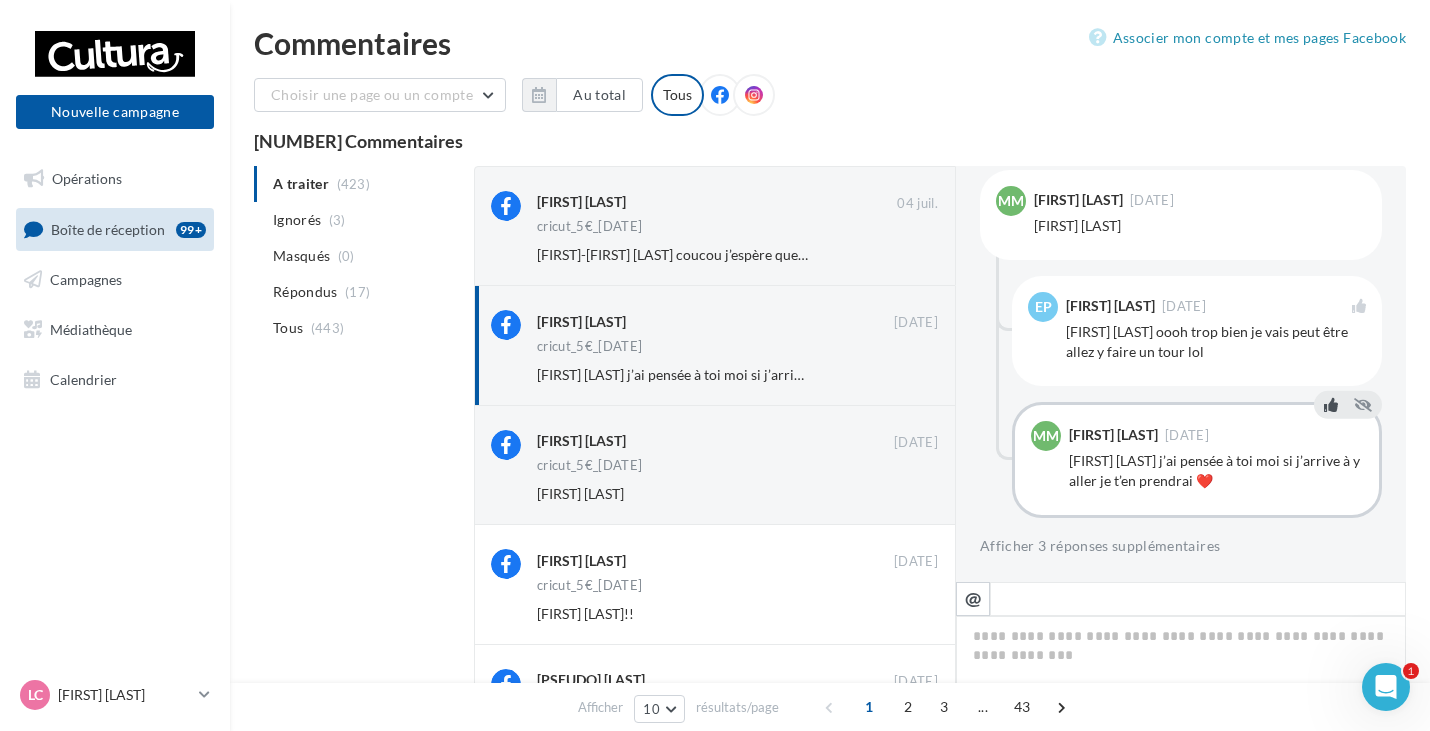 click at bounding box center (1331, 405) 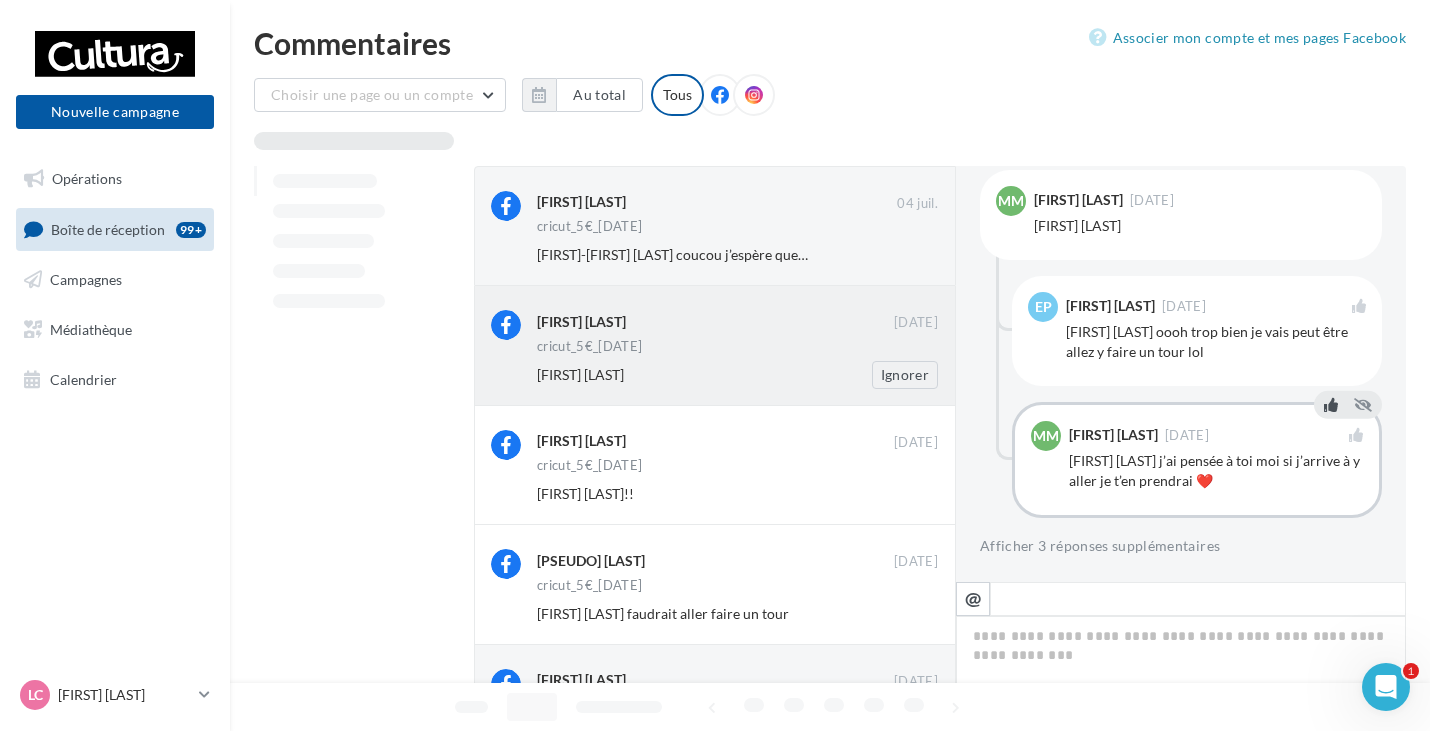 click on "[FIRST] [LAST]" at bounding box center [672, 375] 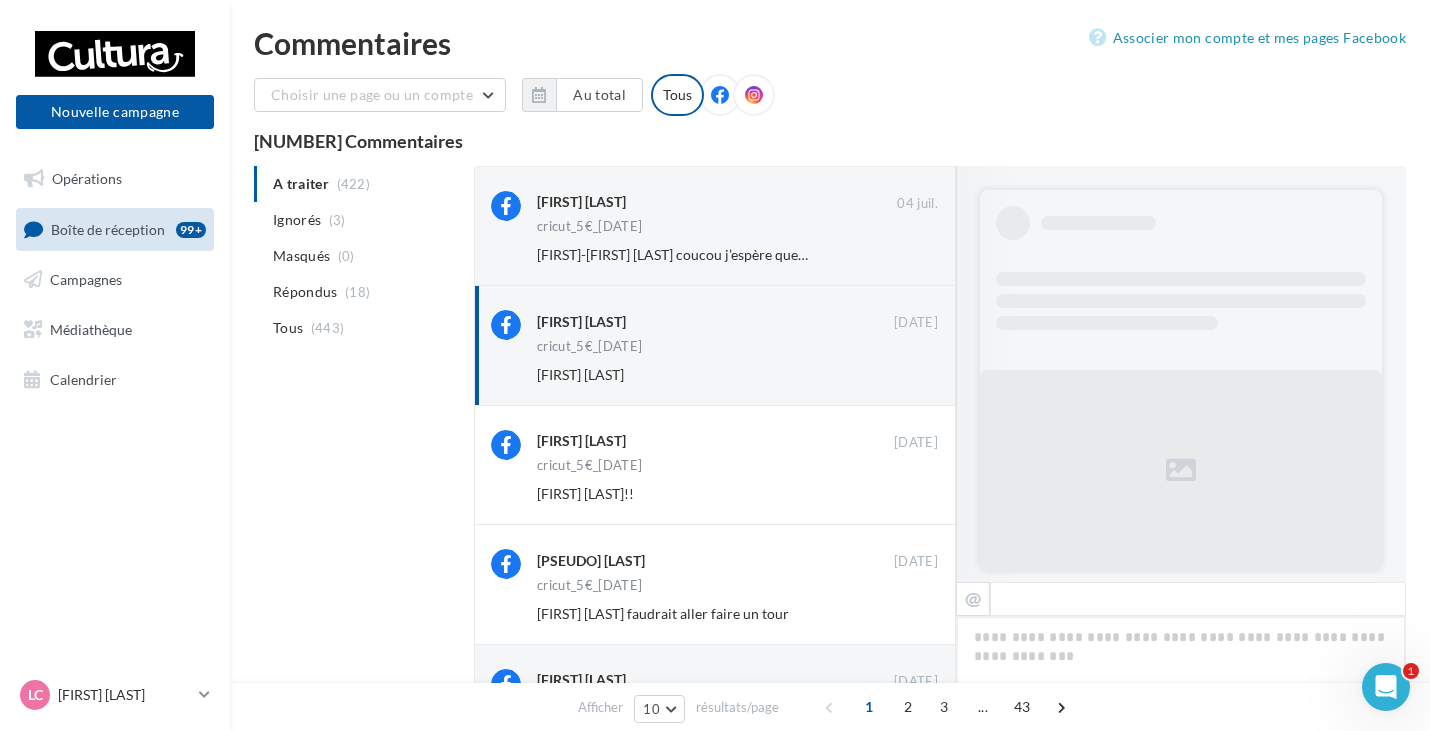 scroll, scrollTop: 981, scrollLeft: 0, axis: vertical 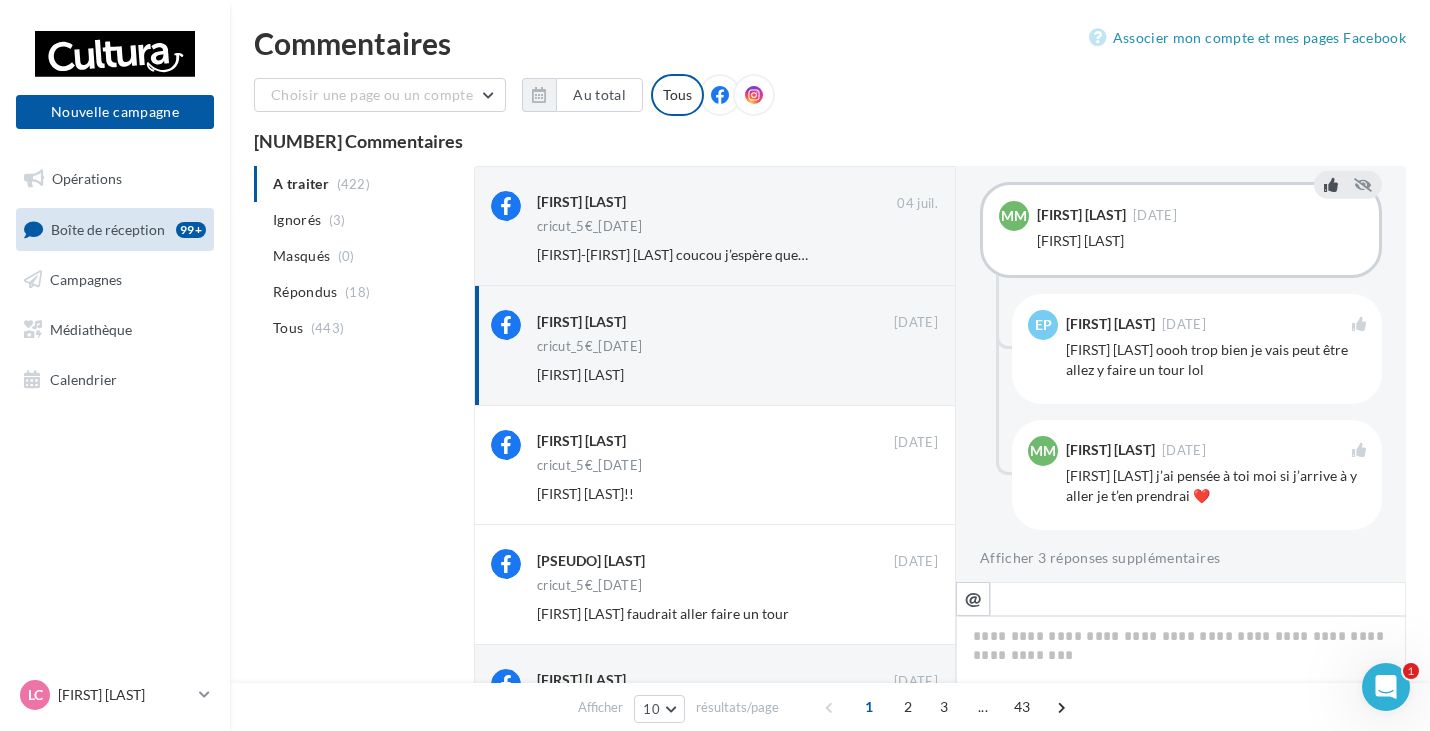 drag, startPoint x: 1322, startPoint y: 188, endPoint x: 1303, endPoint y: 193, distance: 19.646883 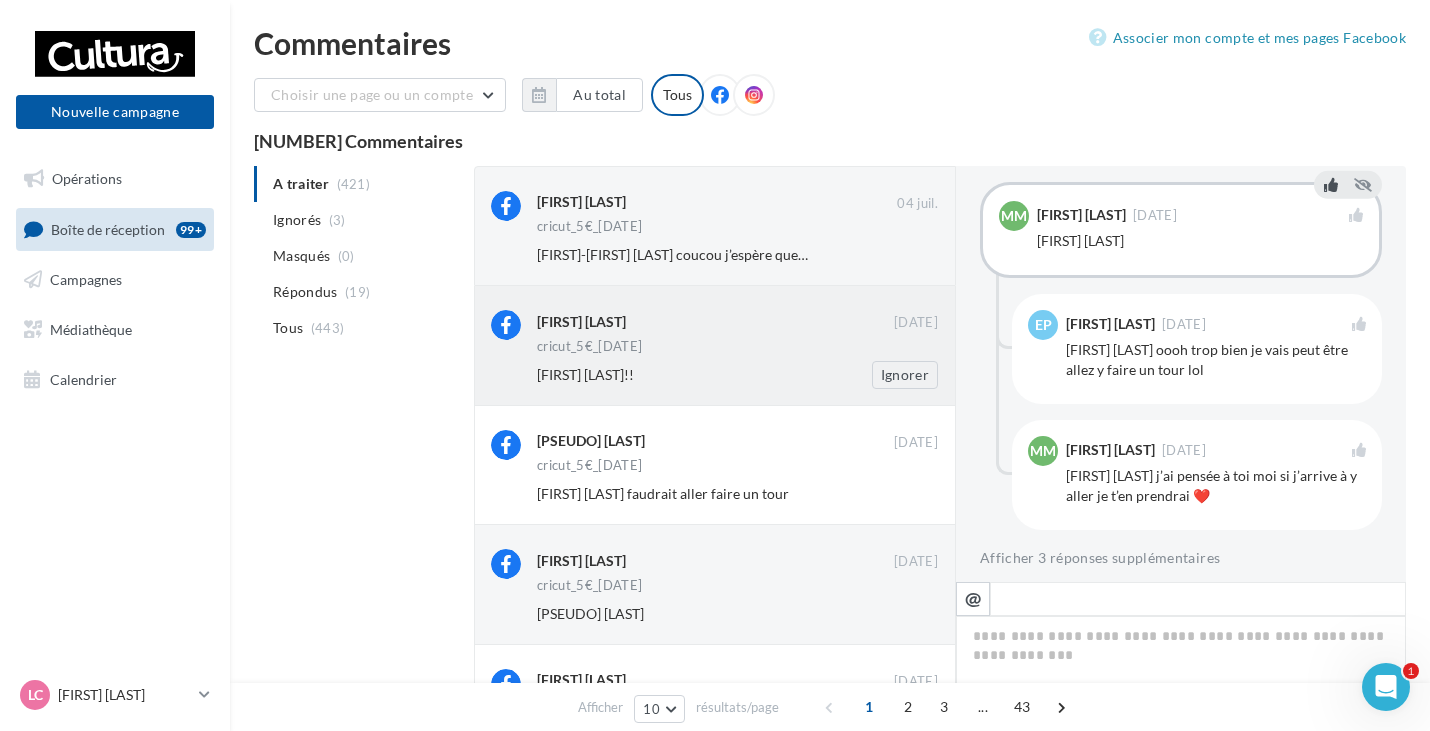 click on "cricut_5€_[DATE]" at bounding box center [737, 348] 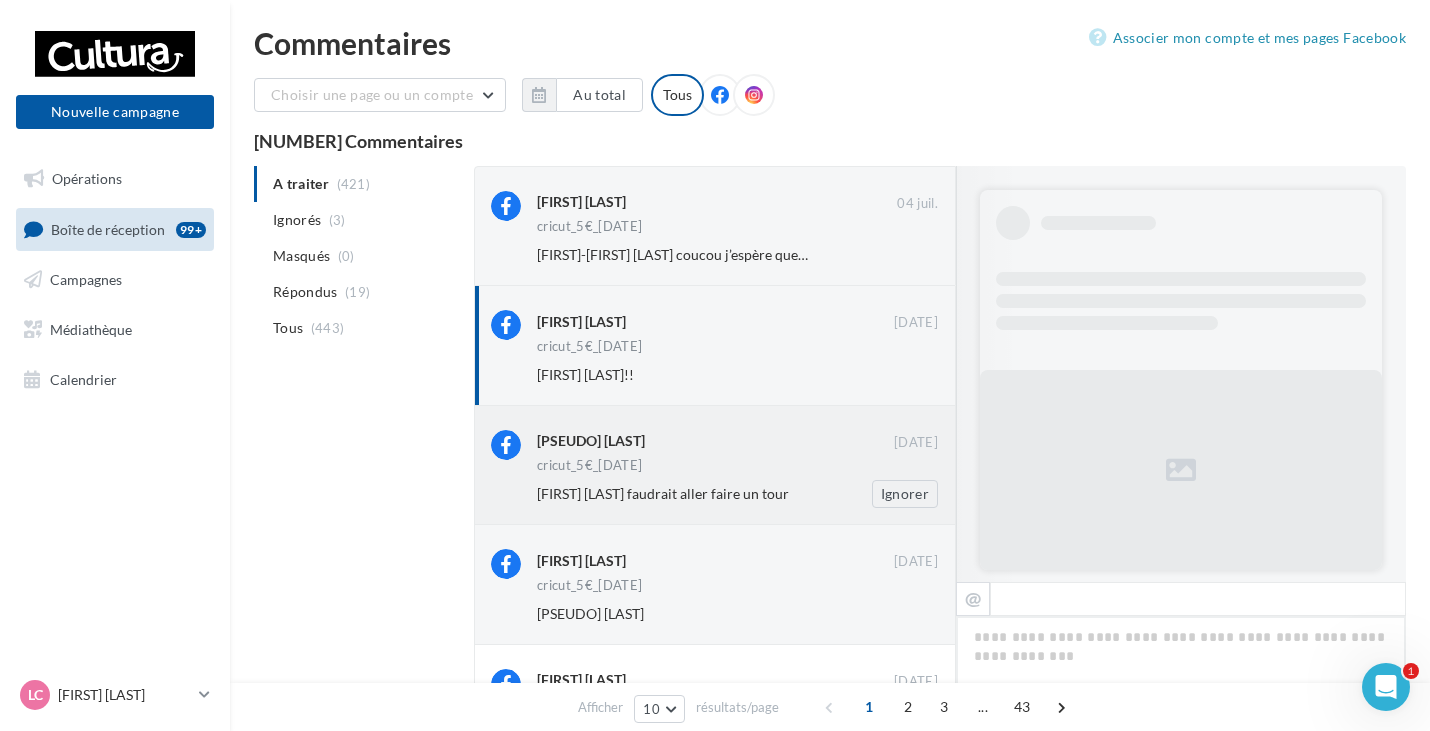 scroll, scrollTop: 741, scrollLeft: 0, axis: vertical 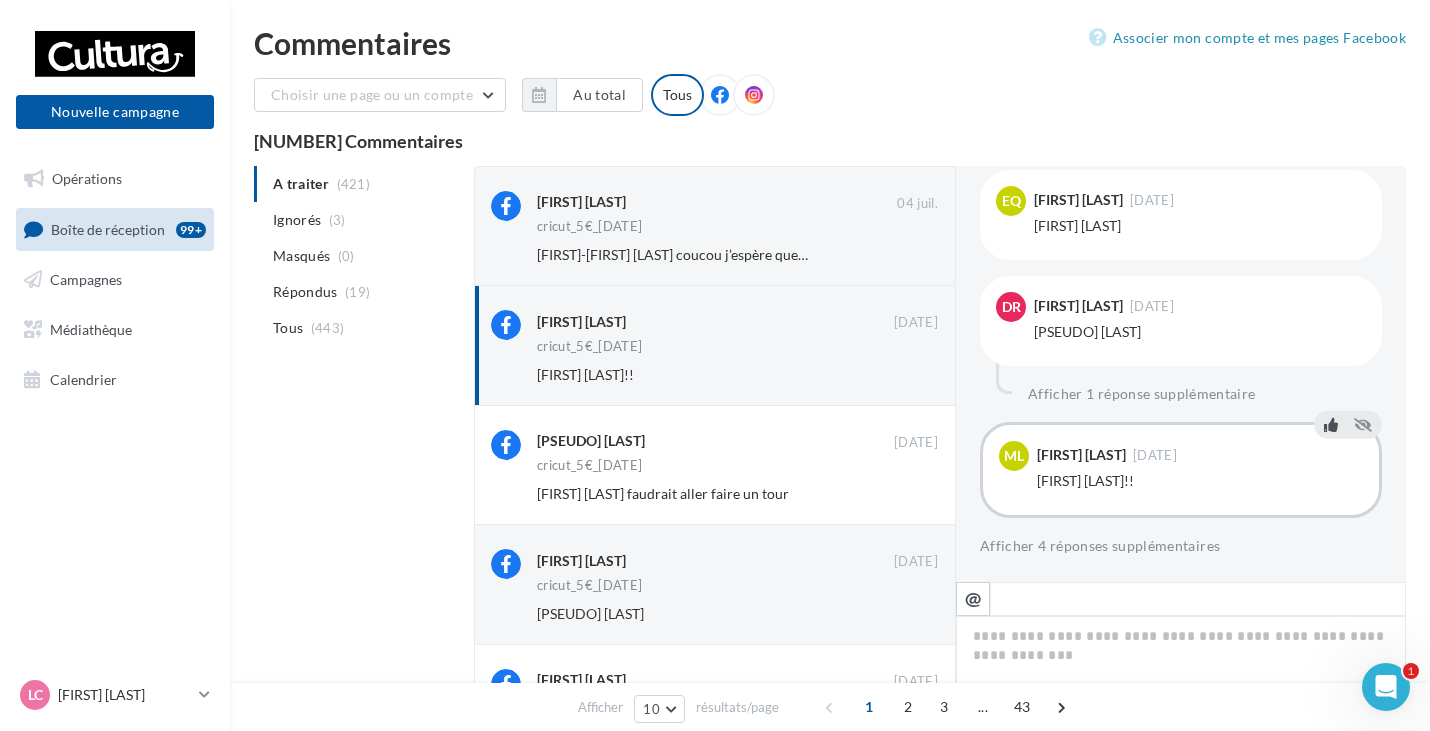 click at bounding box center [1331, 425] 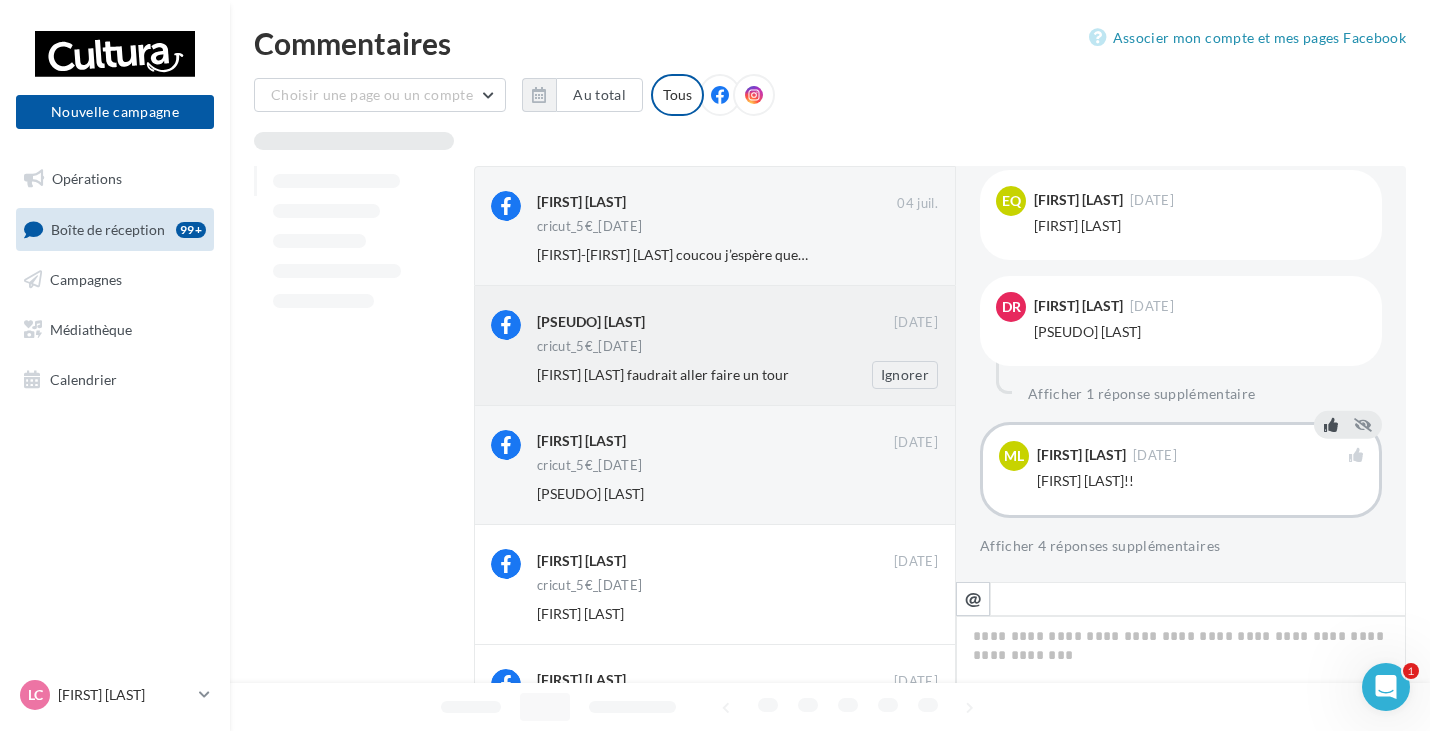 click on "[PSEUDO] [LAST]" at bounding box center [715, 322] 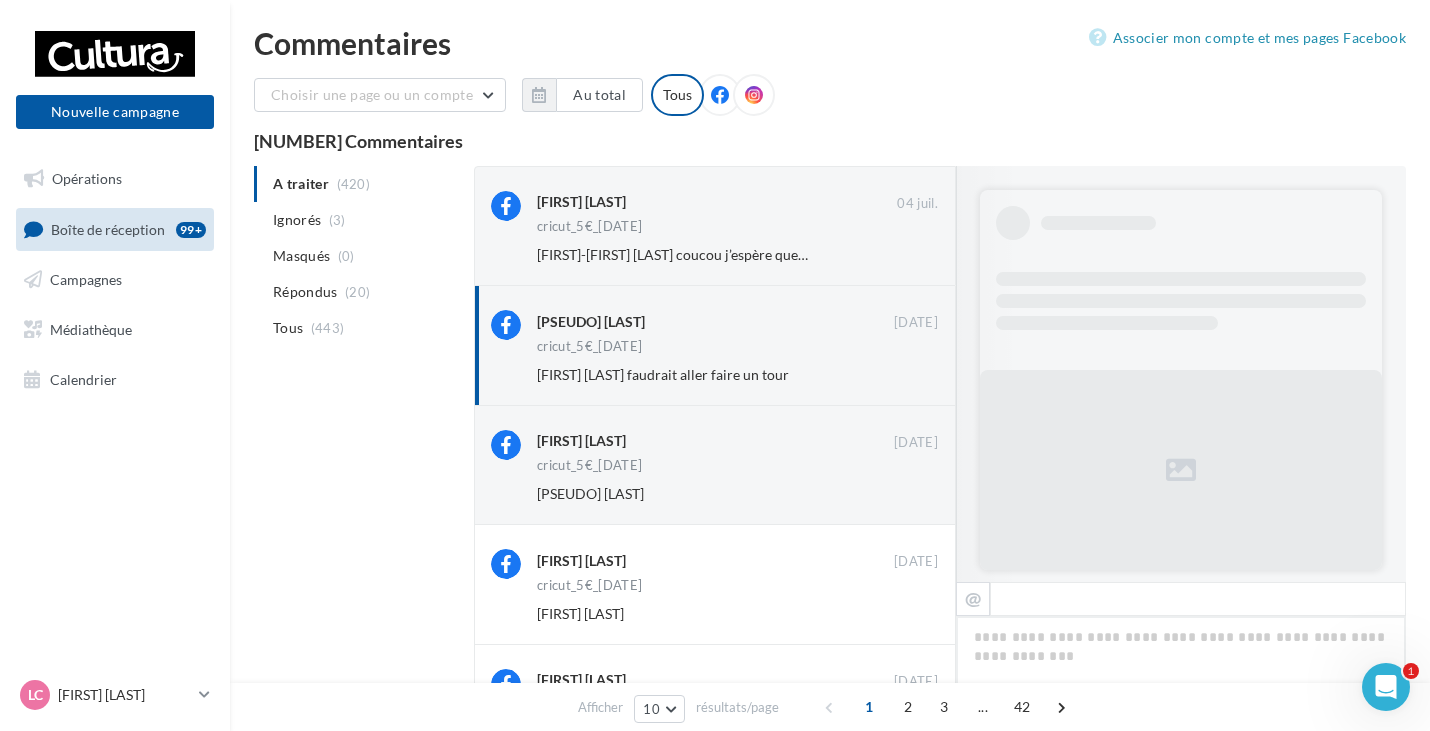 scroll, scrollTop: 807, scrollLeft: 0, axis: vertical 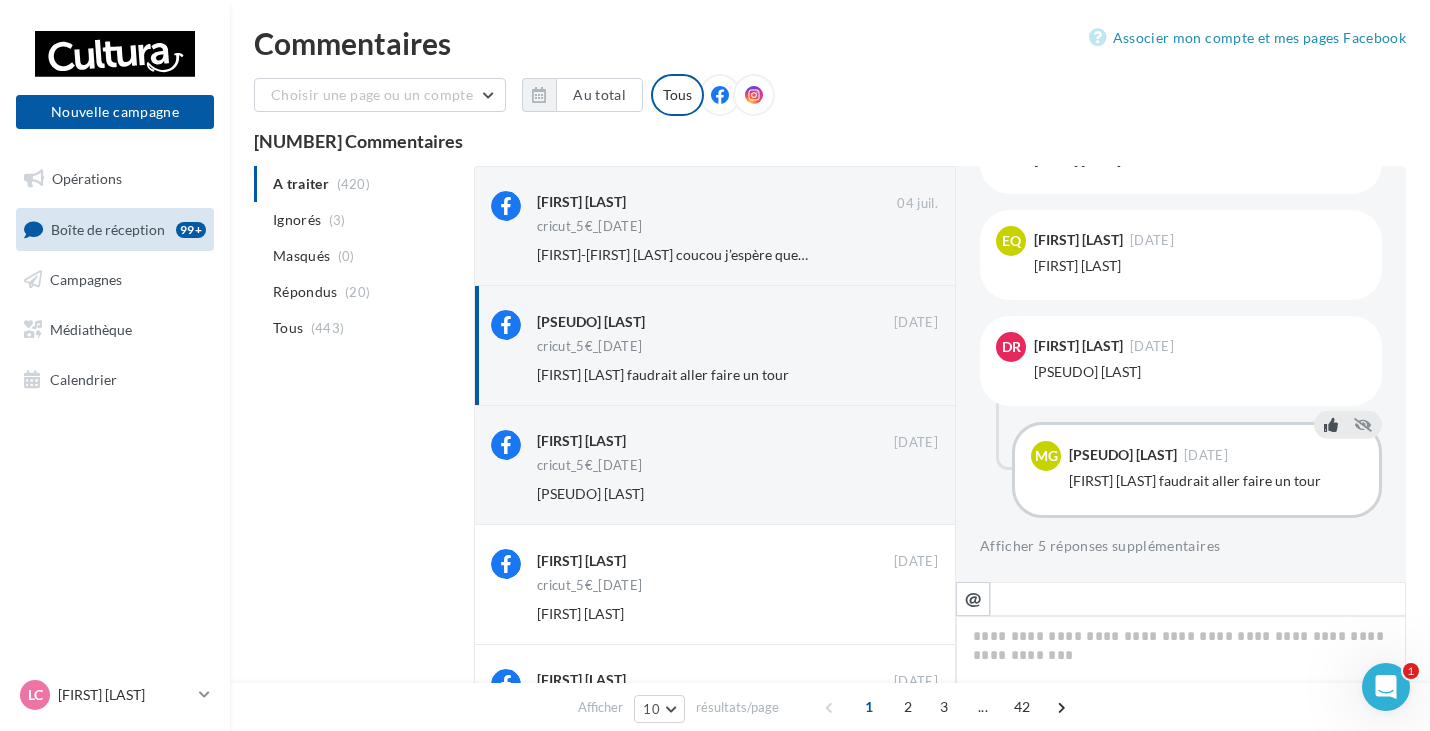 click at bounding box center [1331, 425] 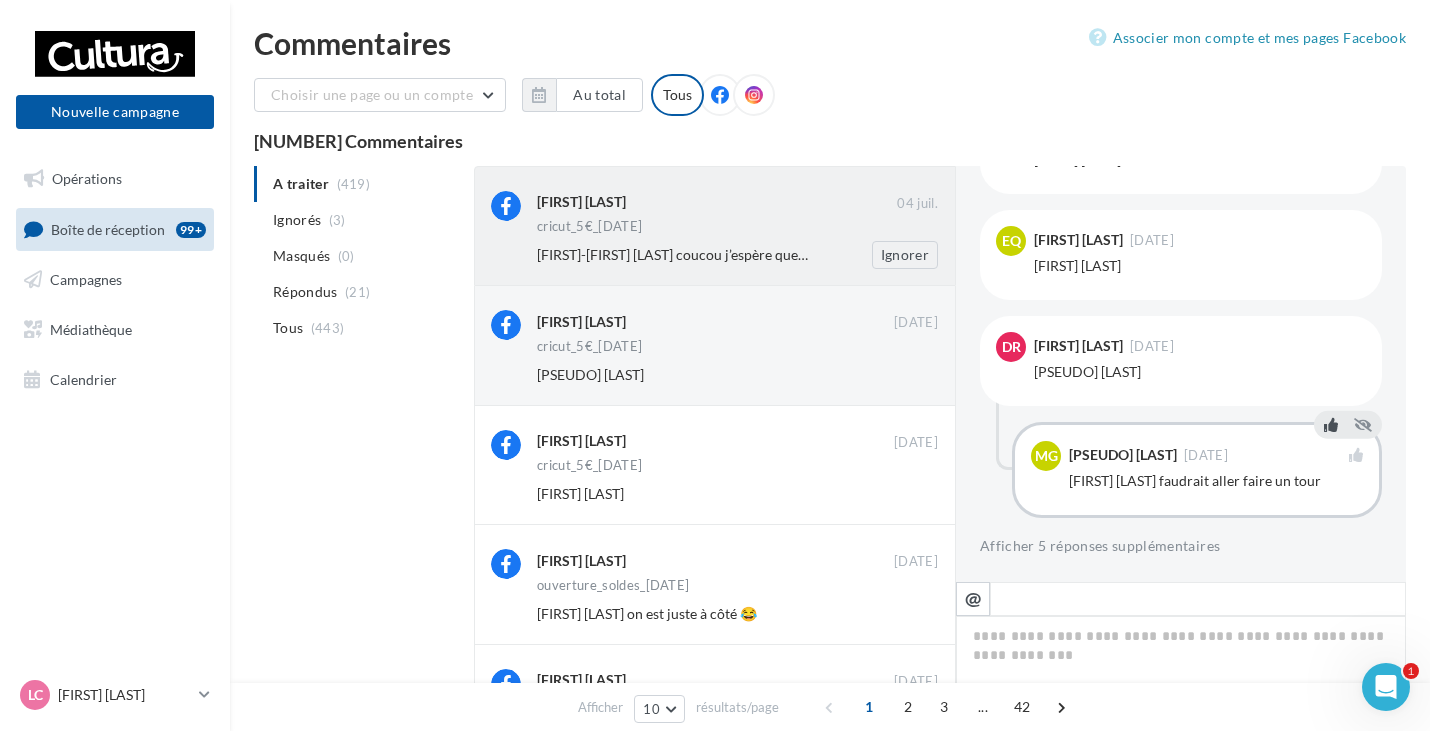 click on "cricut_5€_[DATE]" at bounding box center (737, 228) 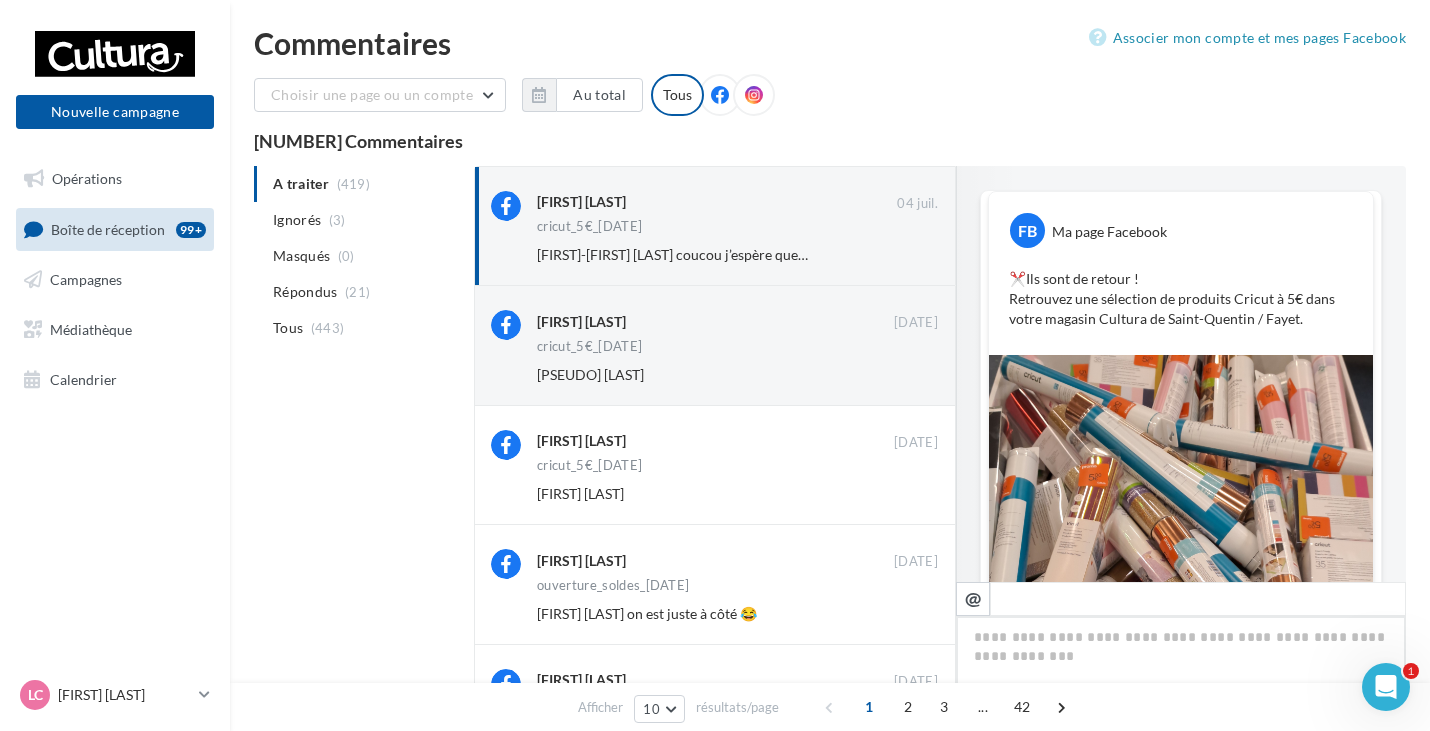 scroll, scrollTop: 947, scrollLeft: 0, axis: vertical 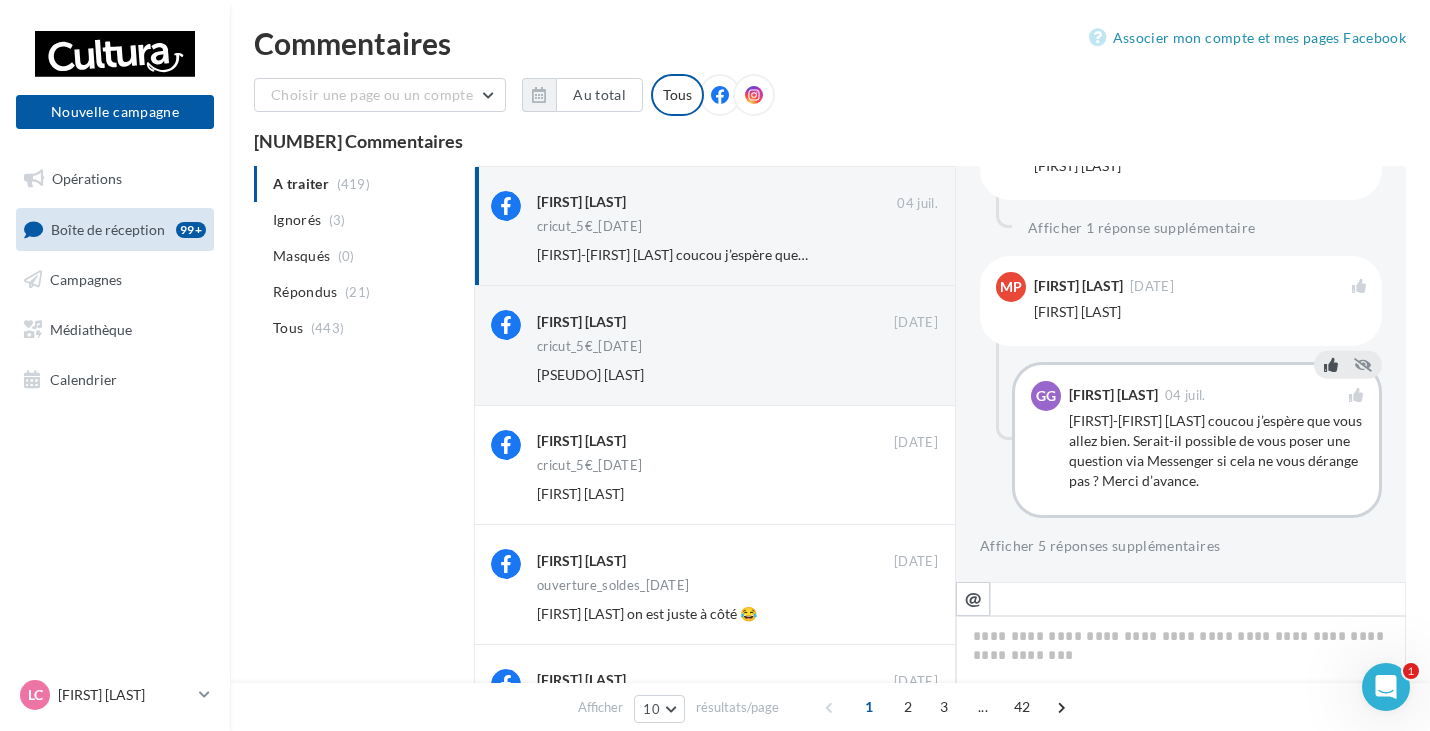 click at bounding box center (1331, 365) 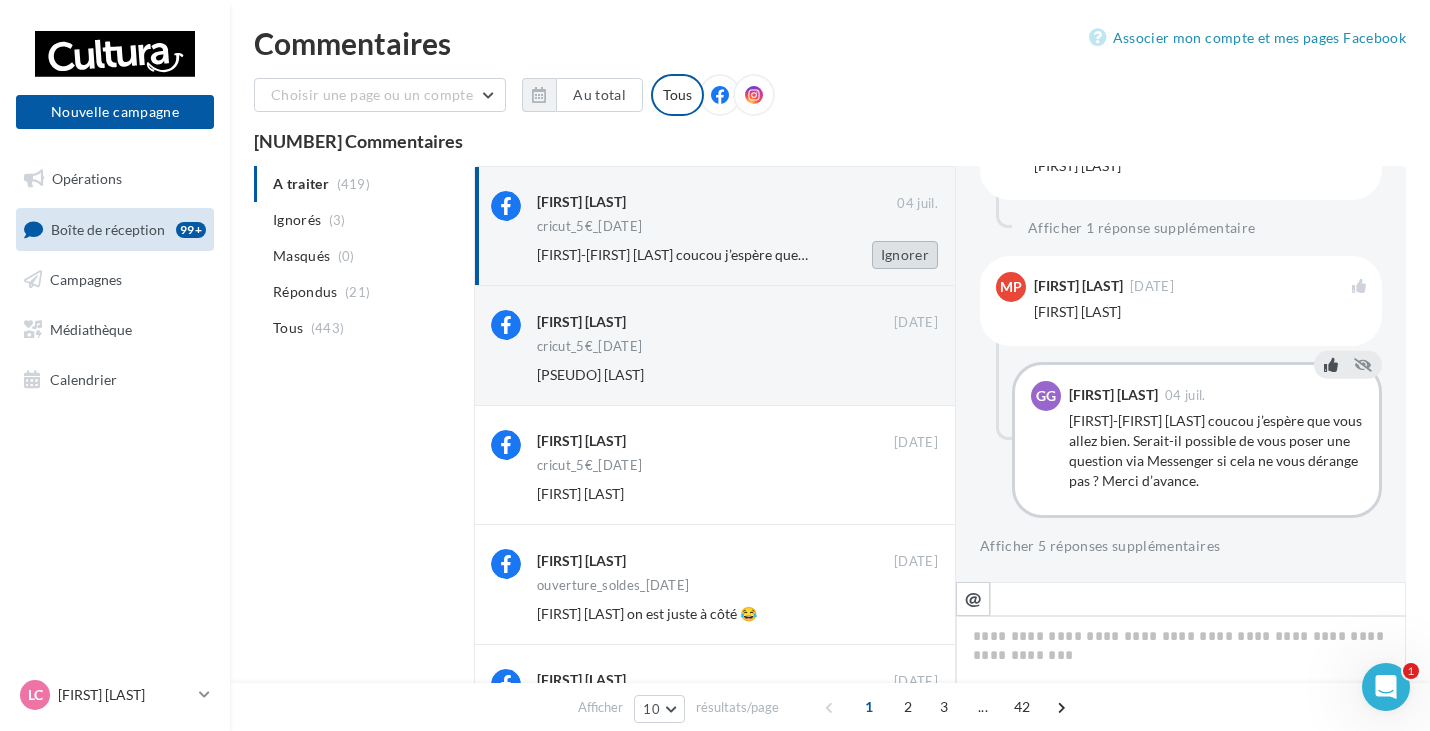 click on "Ignorer" at bounding box center [905, 255] 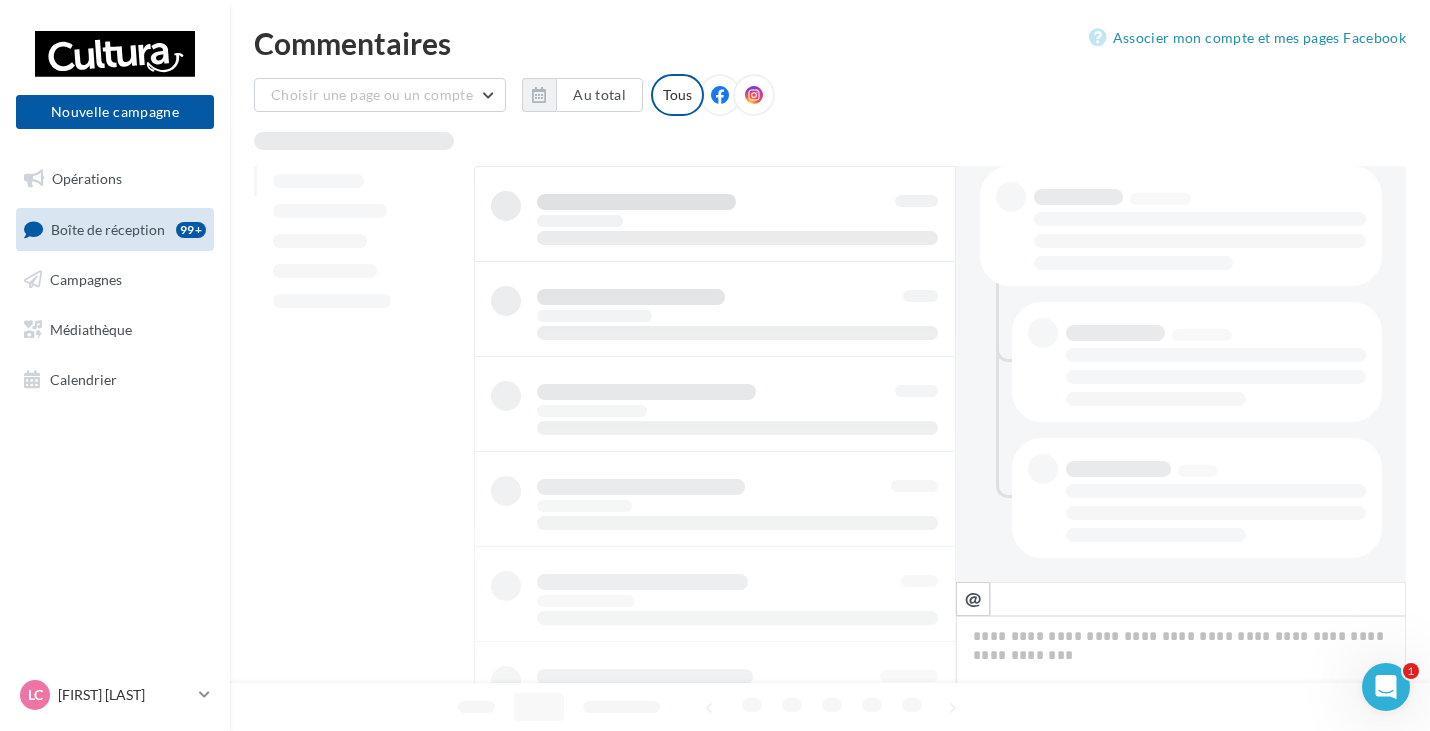 scroll, scrollTop: 420, scrollLeft: 0, axis: vertical 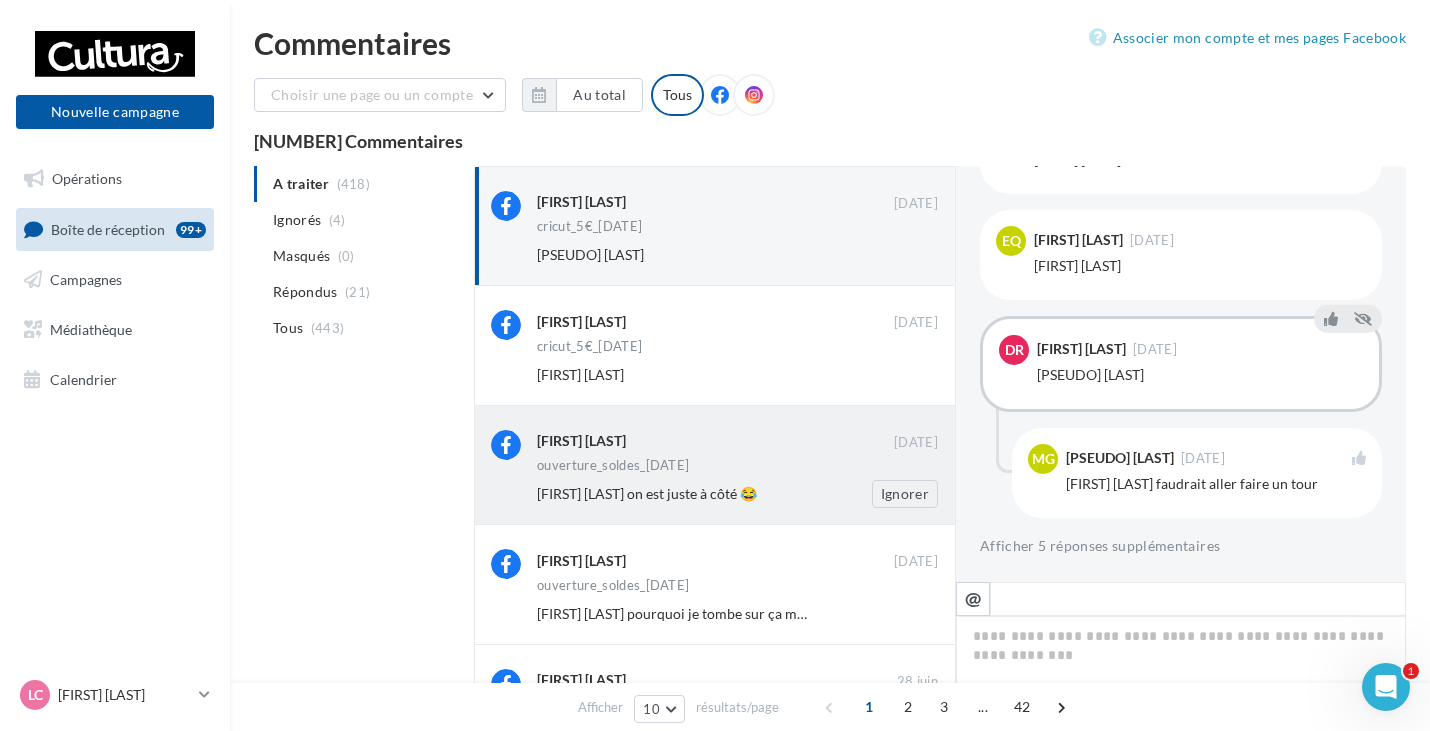 click on "[FIRST] [LAST] on est juste à côté 😂" at bounding box center (672, 494) 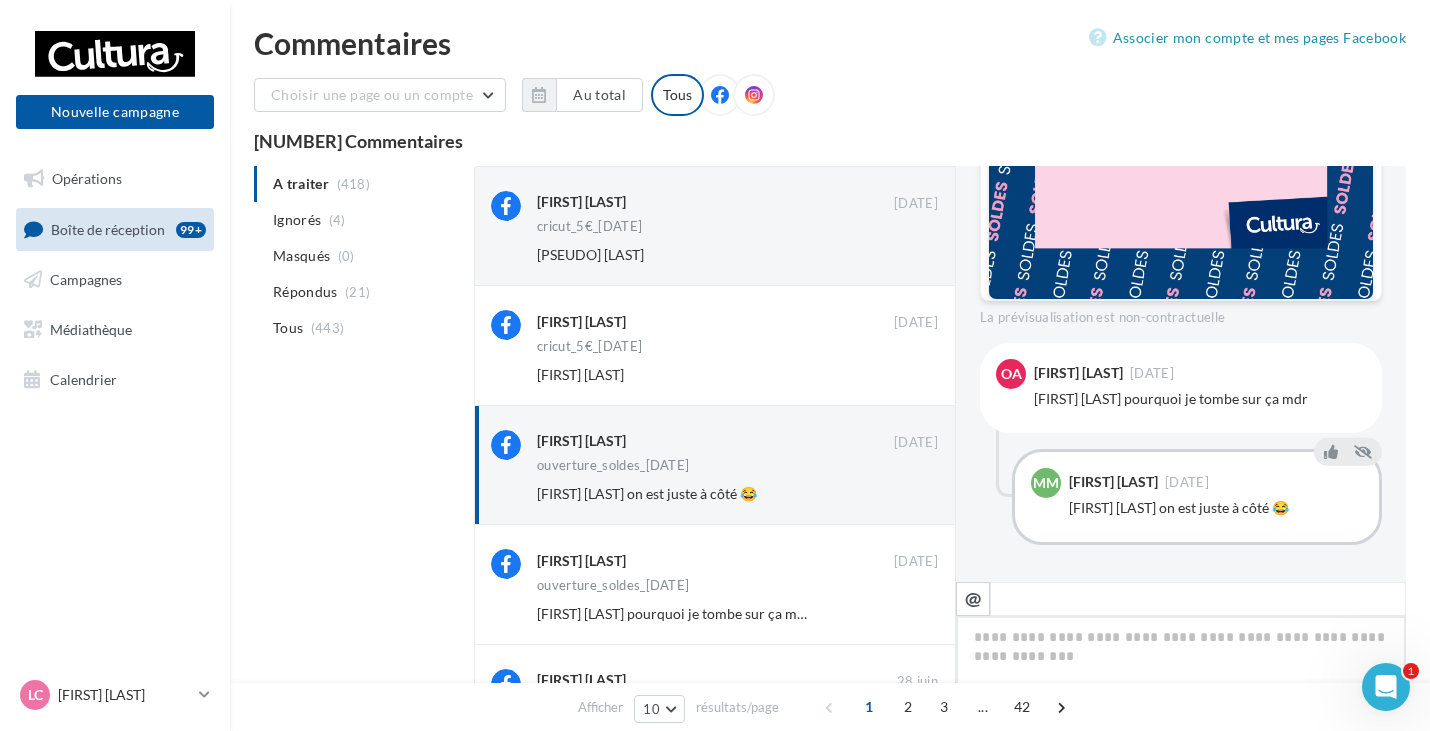 scroll, scrollTop: 519, scrollLeft: 0, axis: vertical 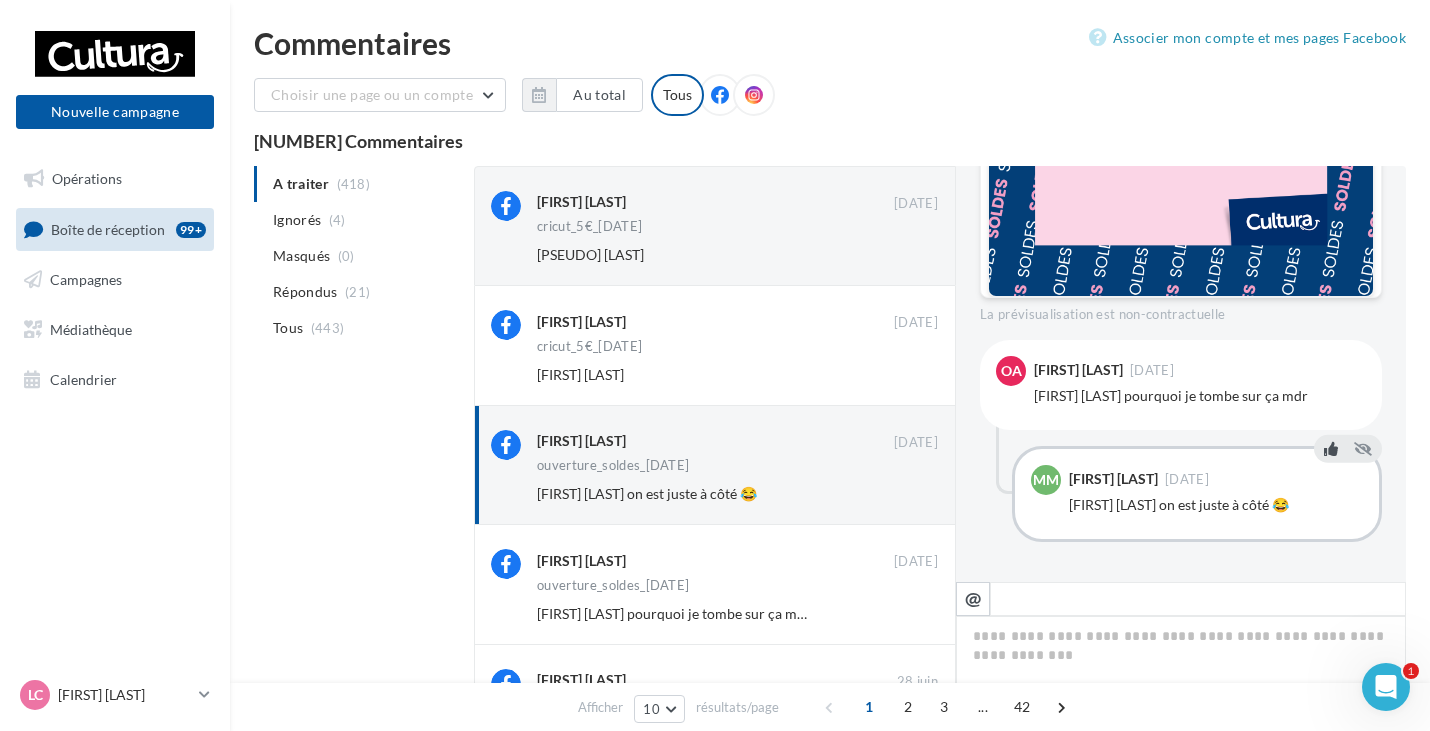click at bounding box center (1331, 449) 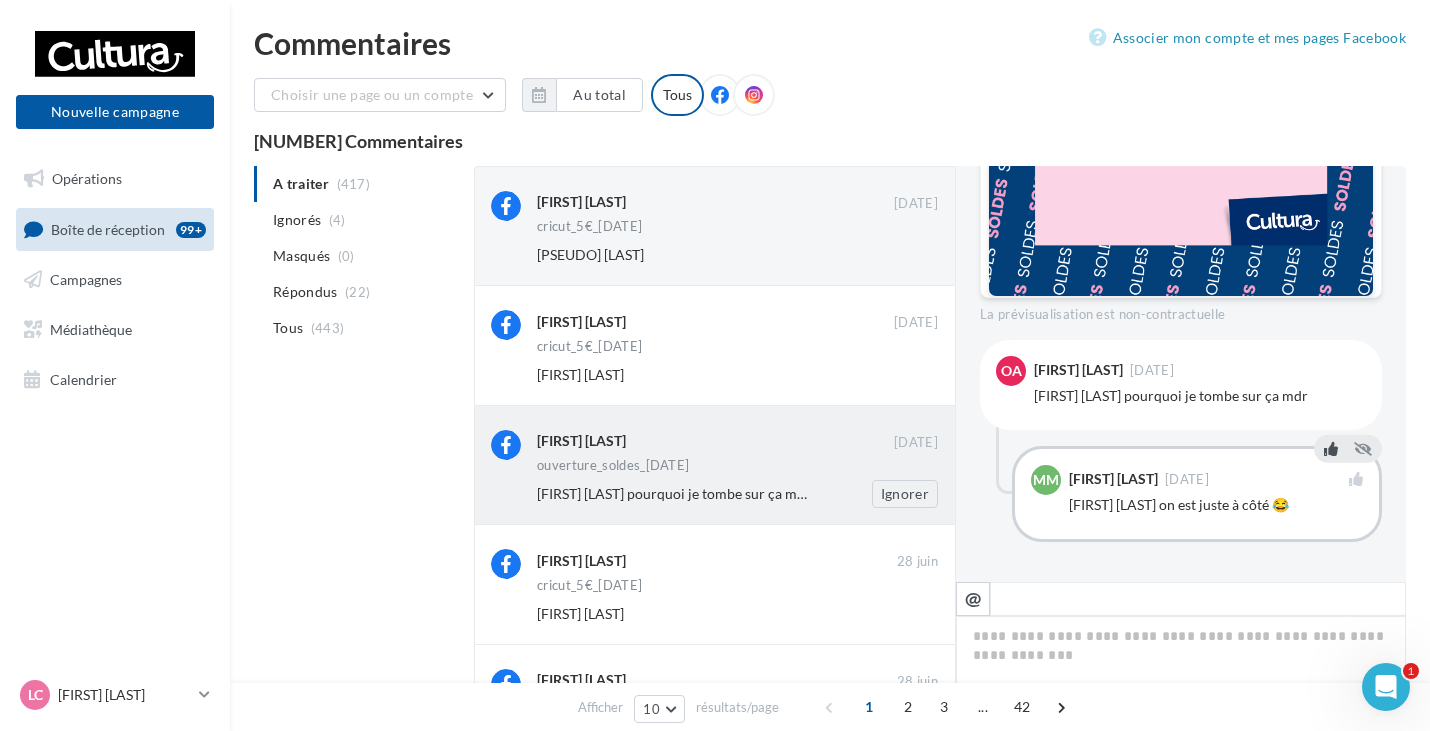click on "[FIRST] [LAST] pourquoi je tombe sur ça mdr
Ignorer" at bounding box center (745, 494) 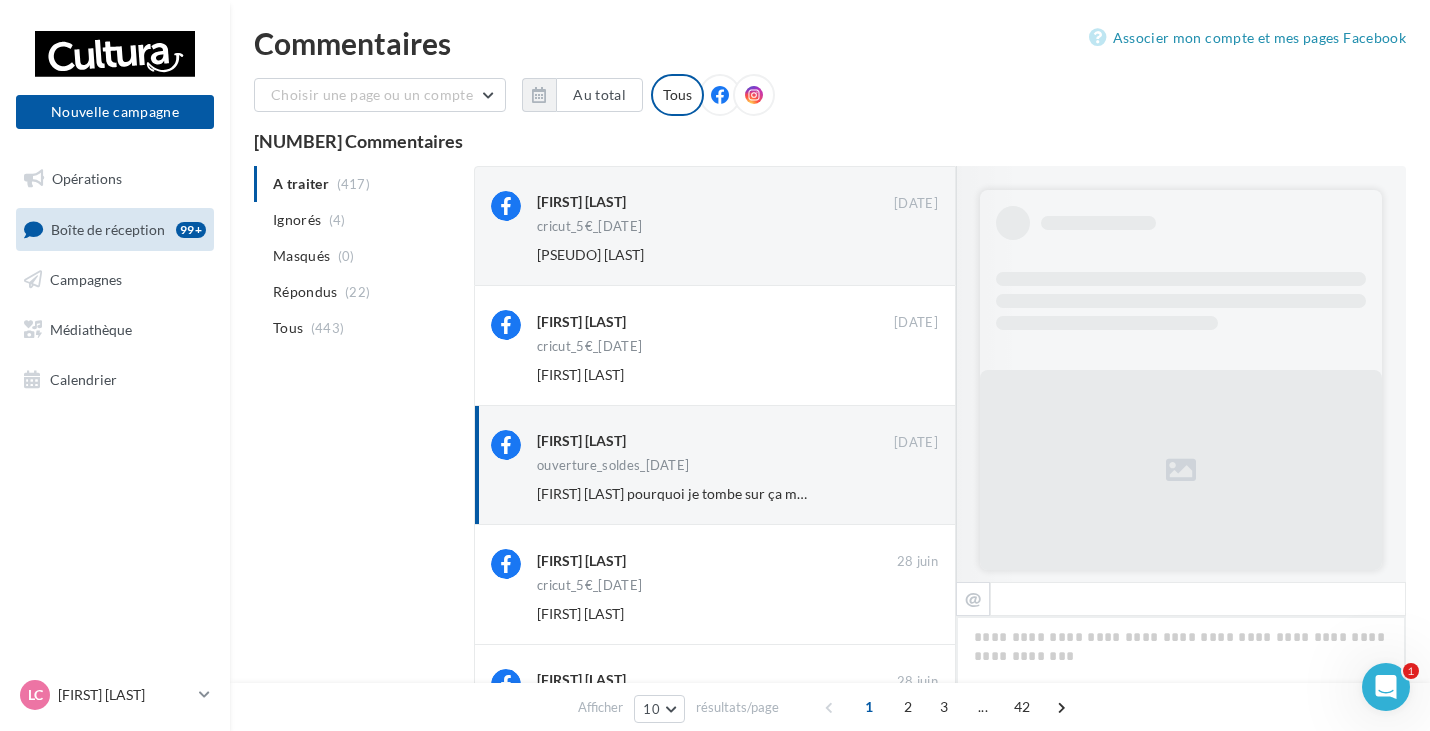 scroll, scrollTop: 519, scrollLeft: 0, axis: vertical 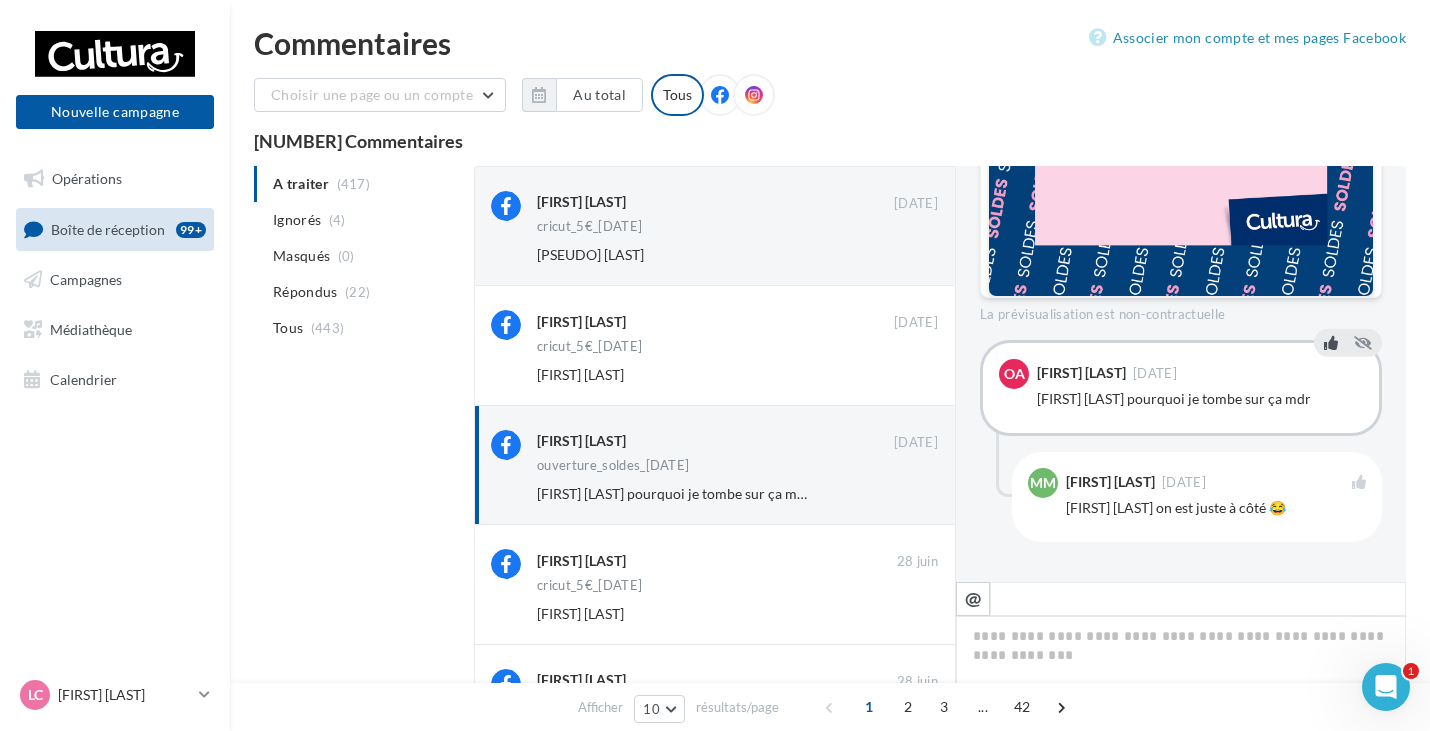 click at bounding box center [1331, 343] 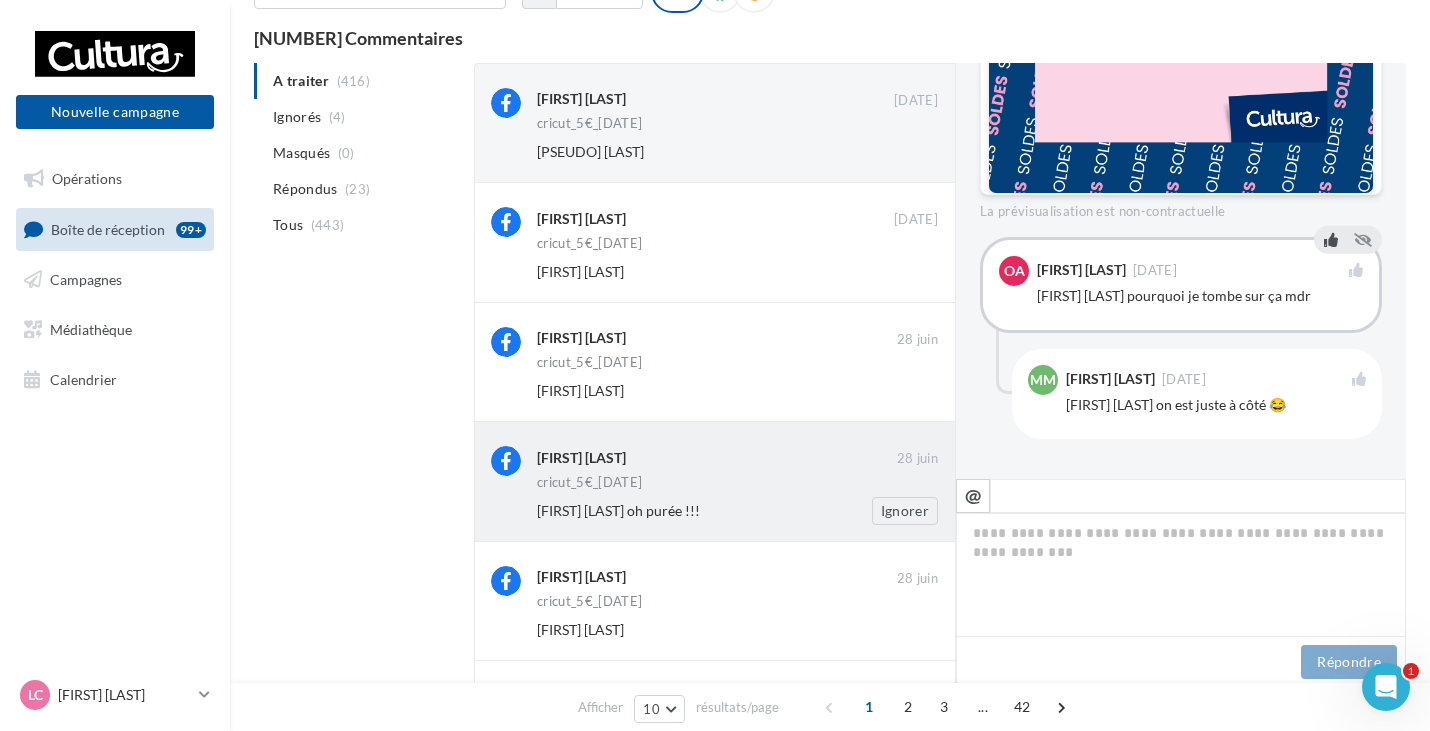 scroll, scrollTop: 0, scrollLeft: 0, axis: both 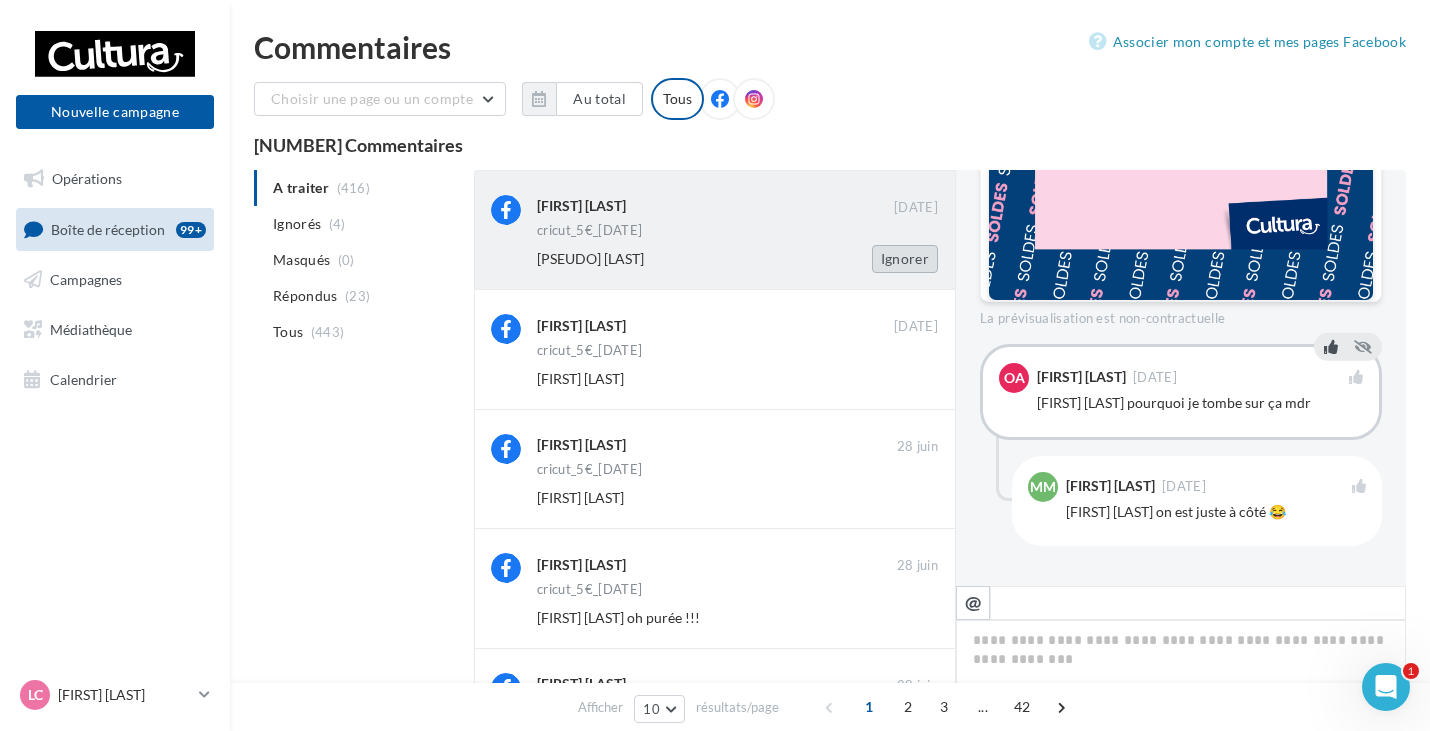 click on "Ignorer" at bounding box center [905, 259] 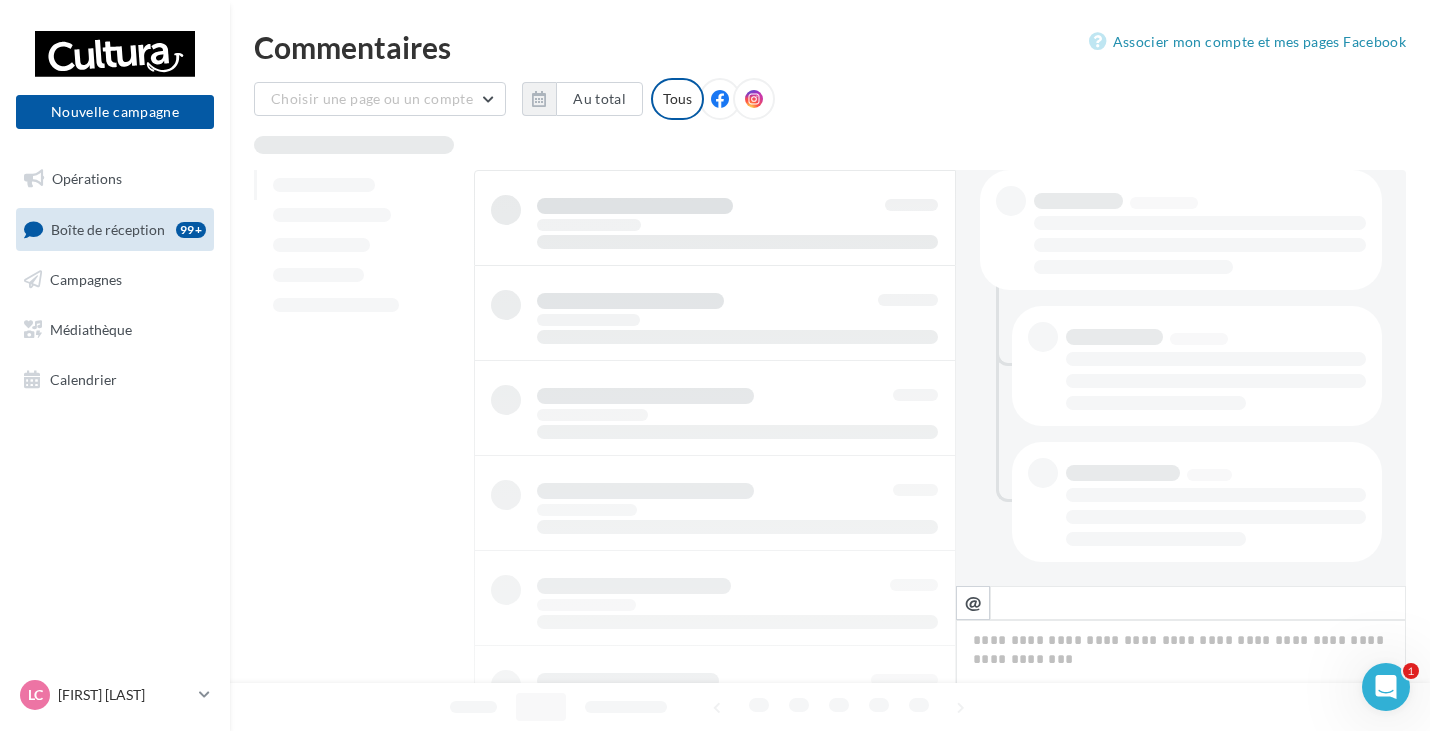 scroll, scrollTop: 420, scrollLeft: 0, axis: vertical 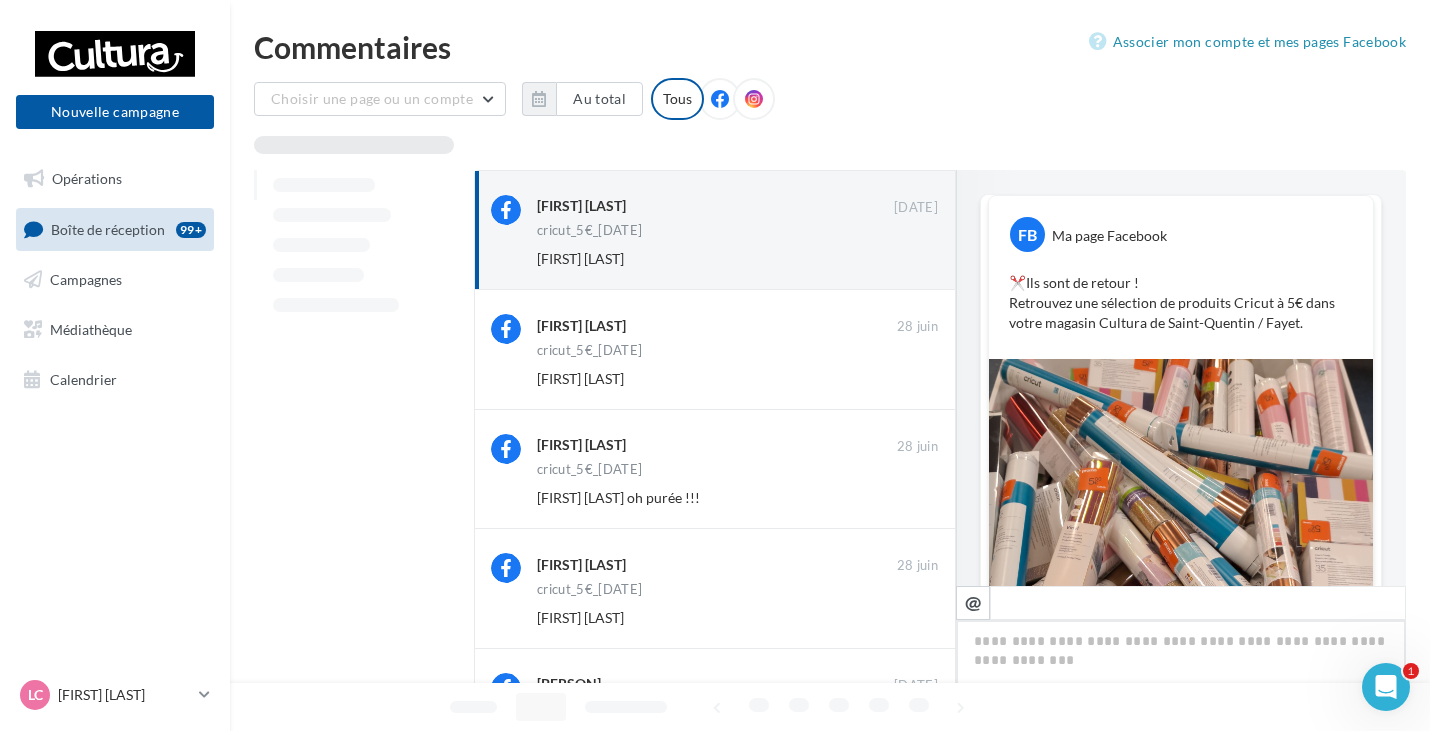 click on "Ignorer" at bounding box center (905, 259) 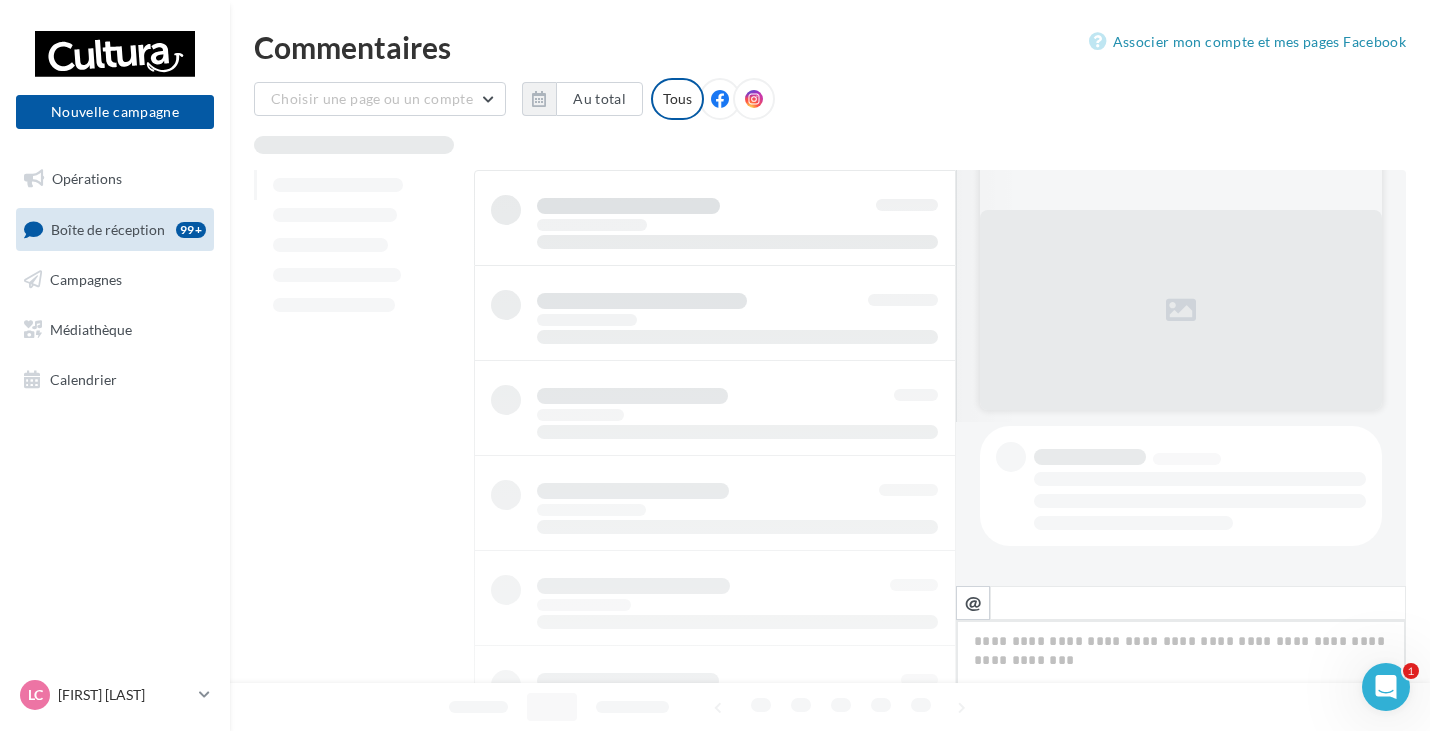 scroll, scrollTop: 164, scrollLeft: 0, axis: vertical 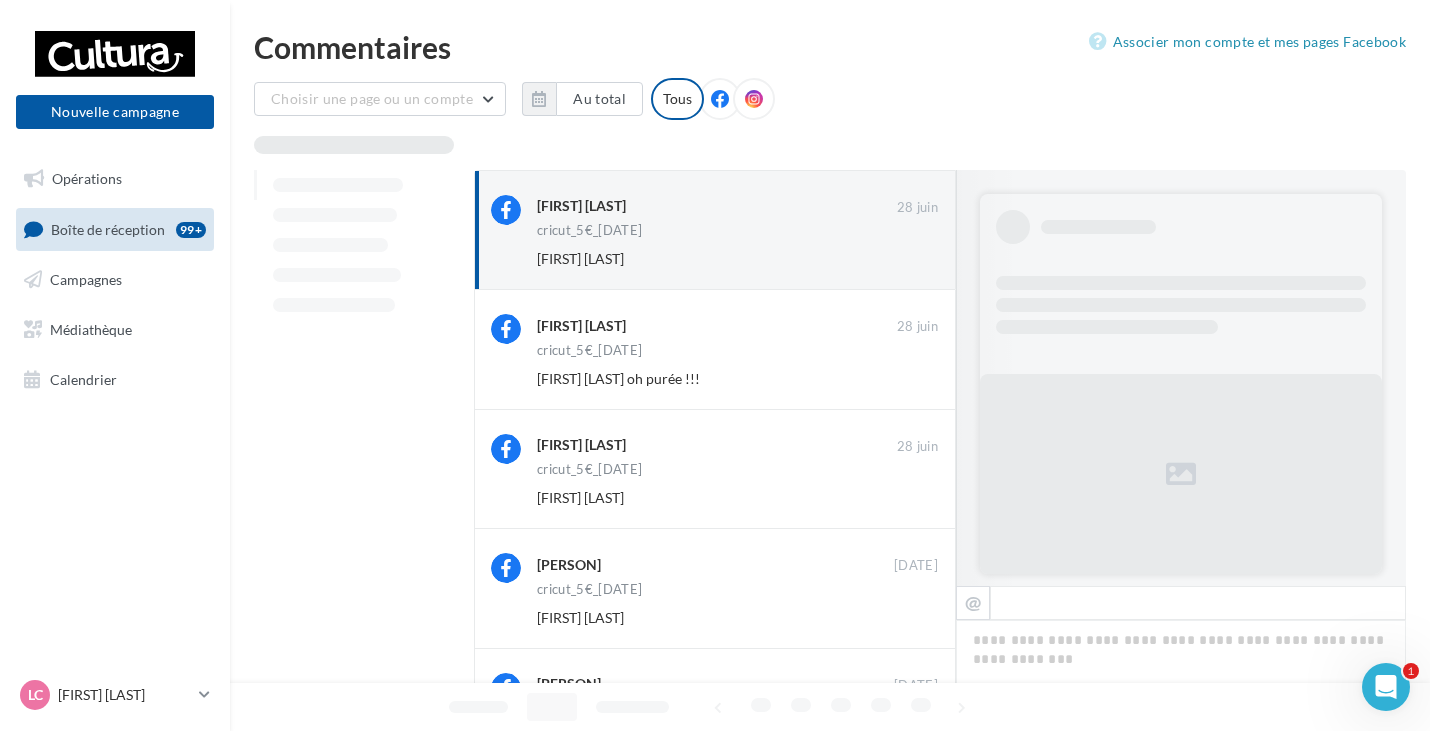 click on "Ignorer" at bounding box center [905, 259] 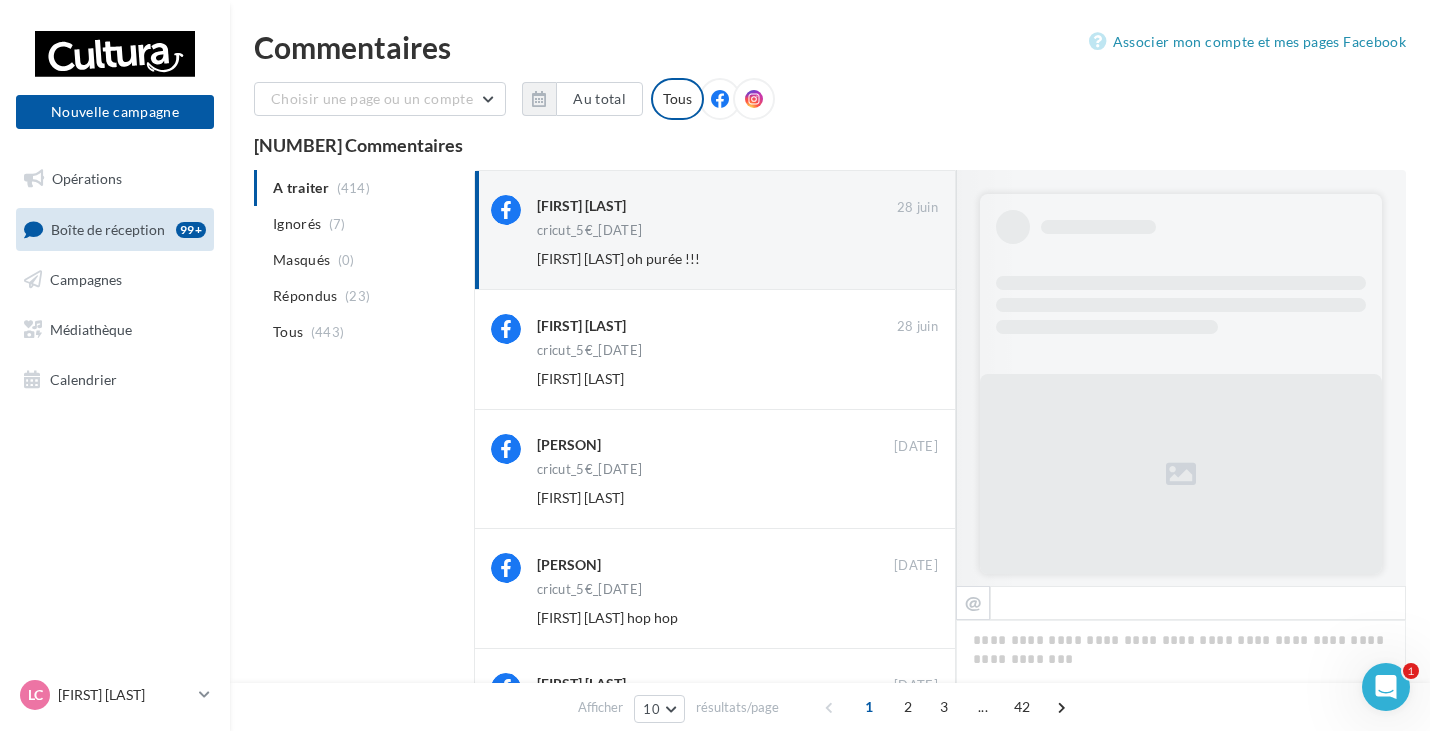 click on "Ignorer" at bounding box center [905, 259] 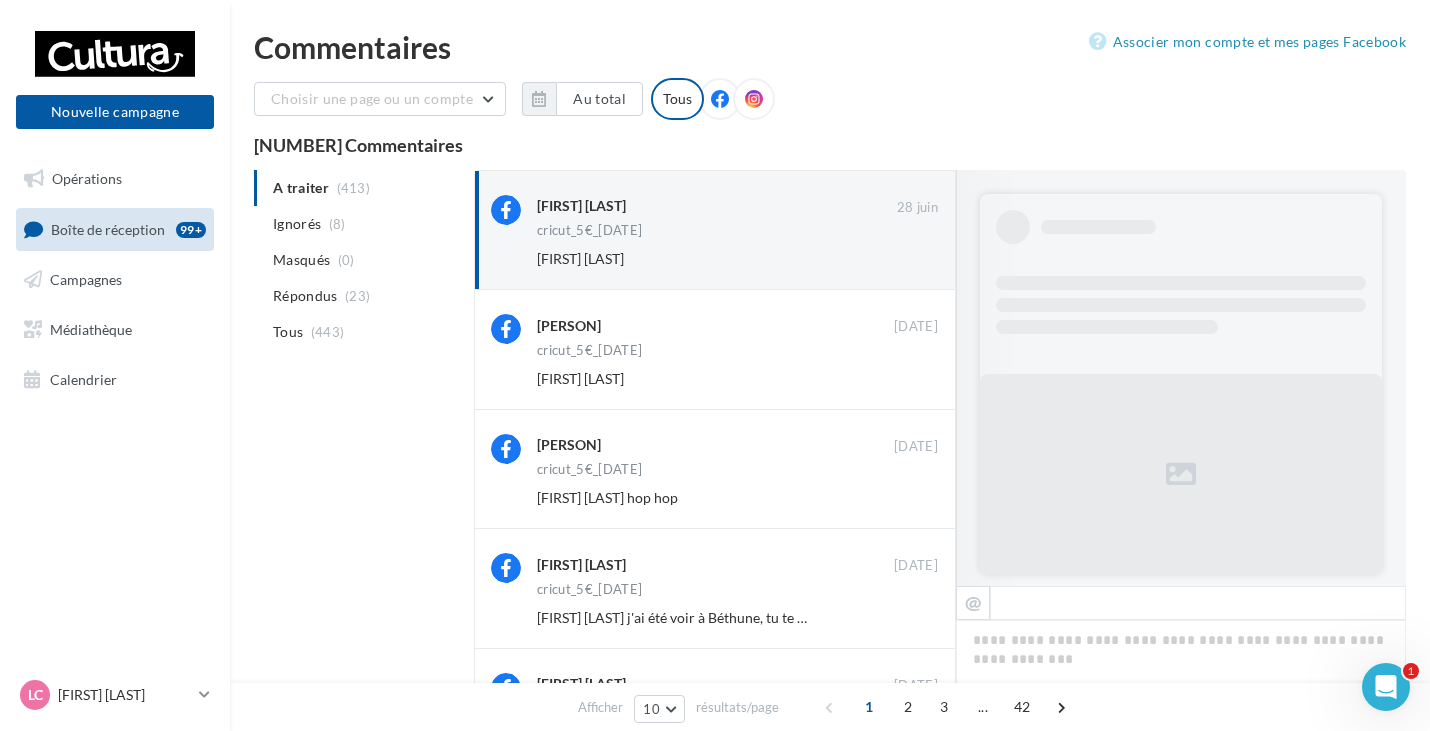 click on "Ignorer" at bounding box center (905, 259) 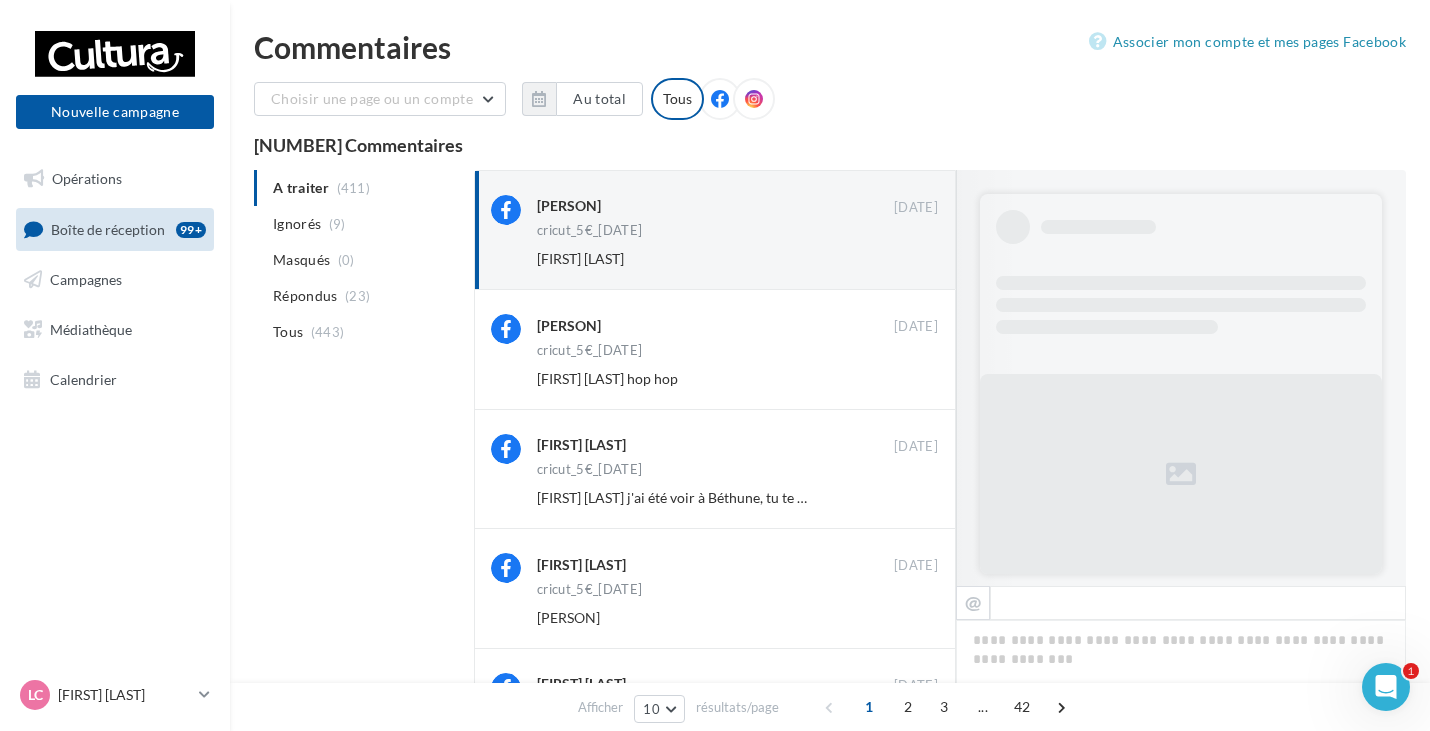 click on "Ignorer" at bounding box center (905, 259) 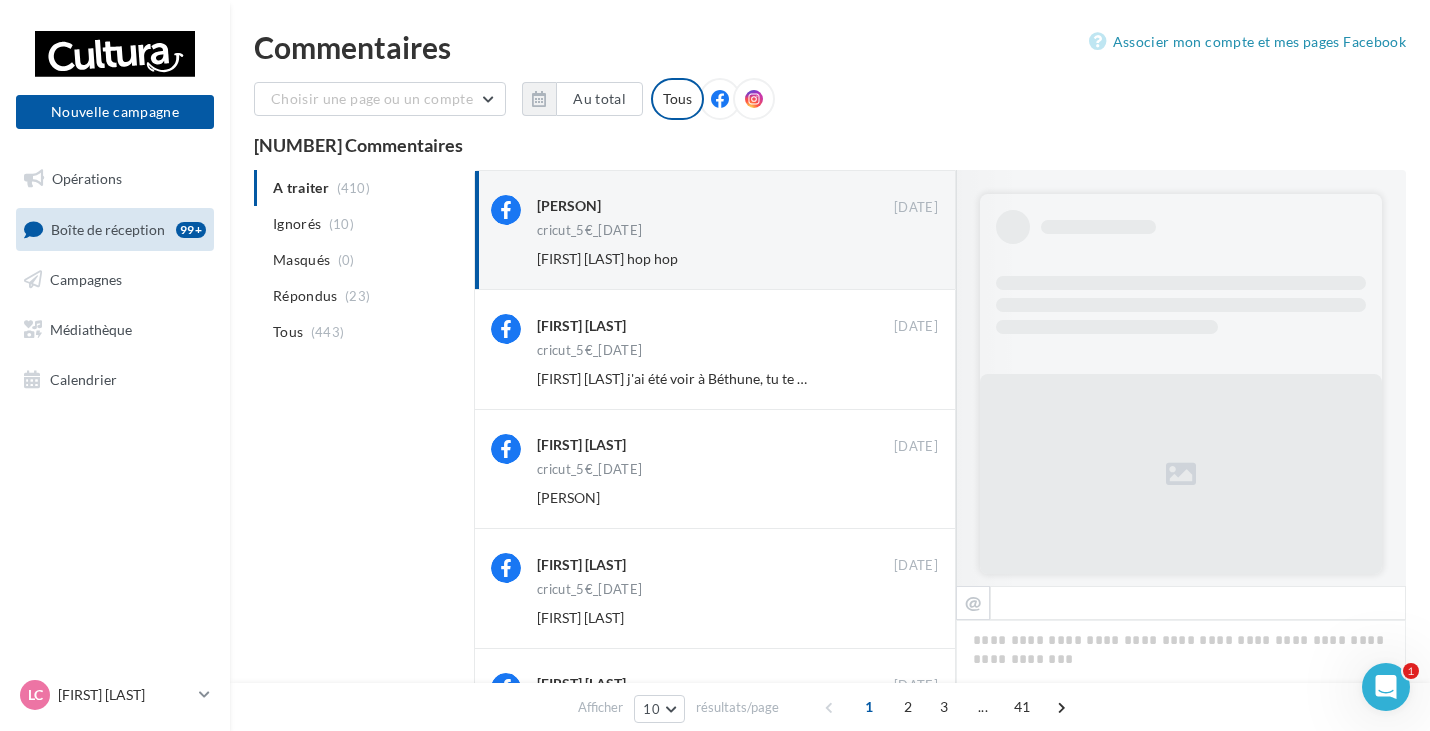 click on "Ignorer" at bounding box center (905, 259) 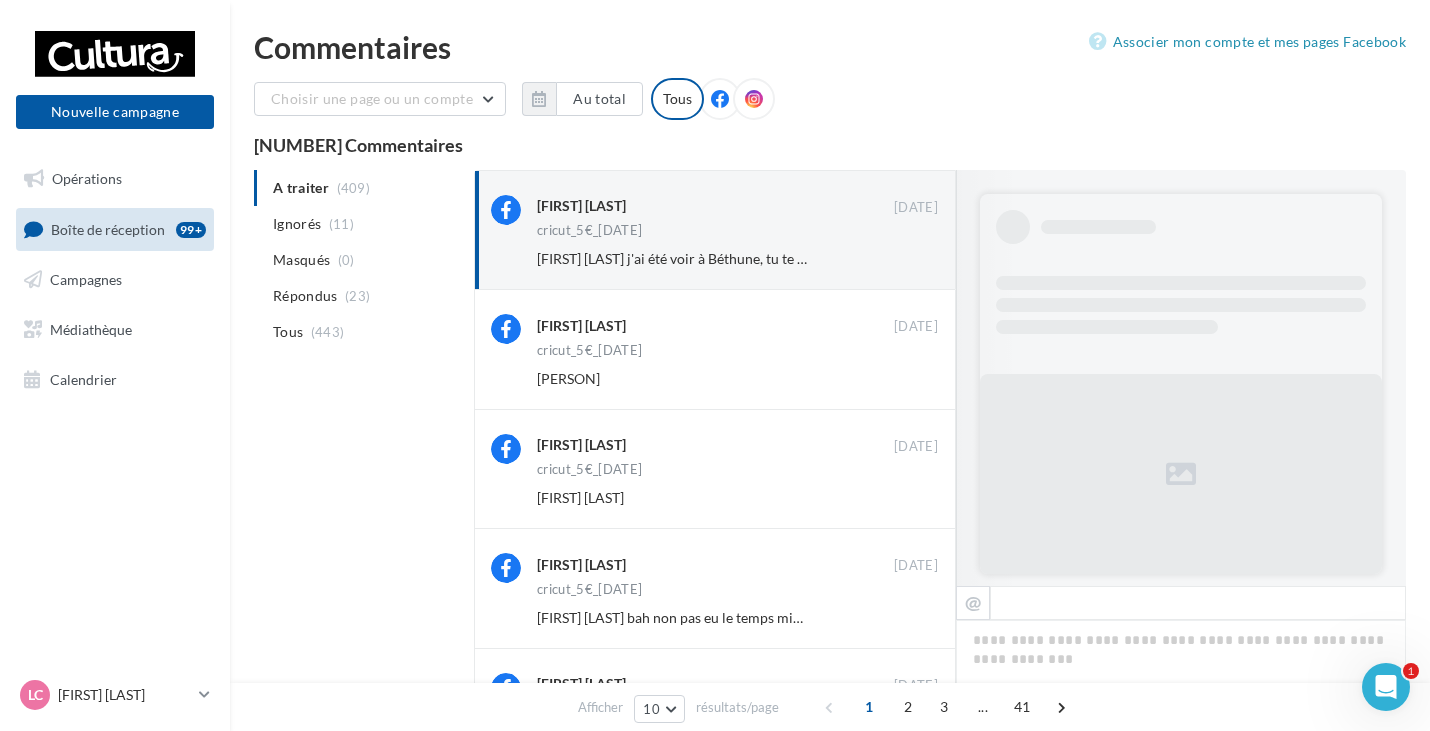 click on "Ignorer" at bounding box center (905, 259) 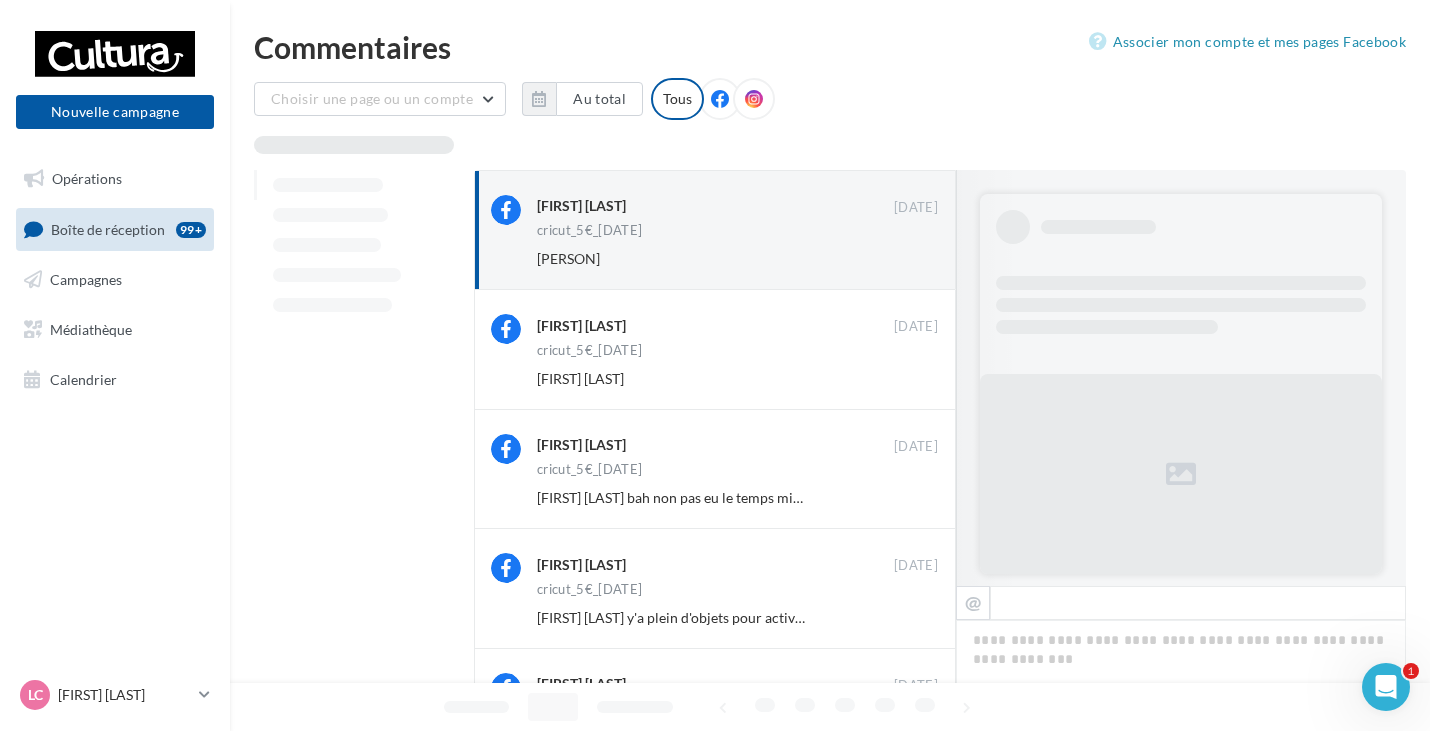 click on "Ignorer" at bounding box center [905, 259] 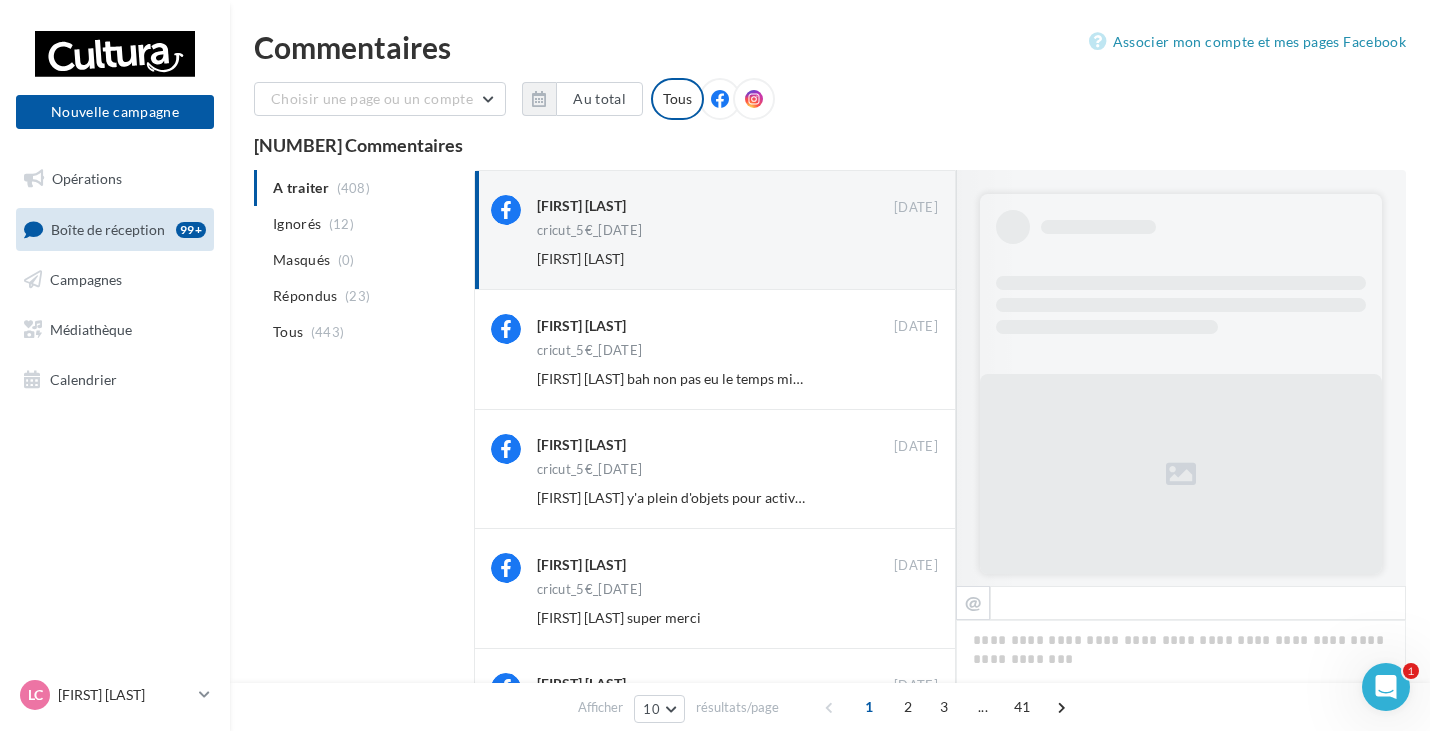 click on "Ignorer" at bounding box center (905, 259) 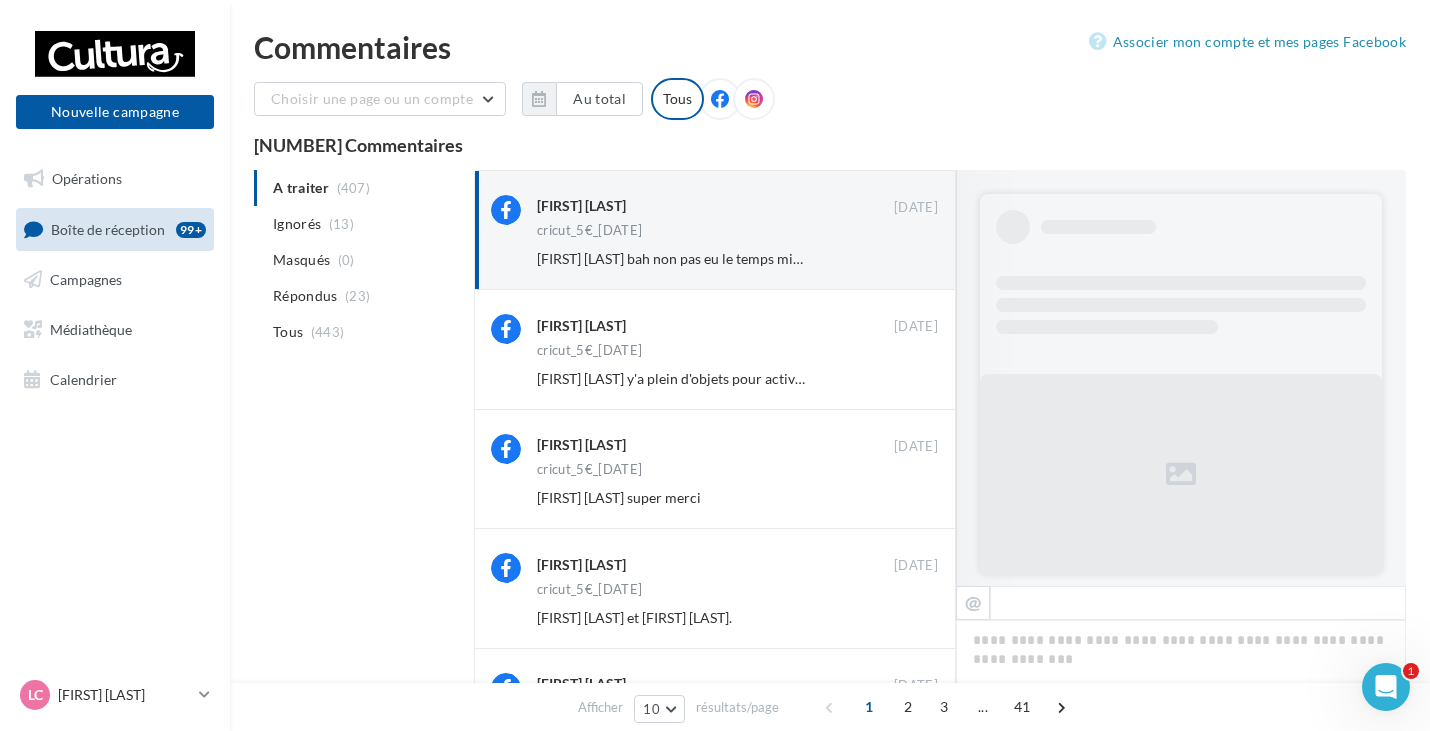 click on "Ignorer" at bounding box center (905, 259) 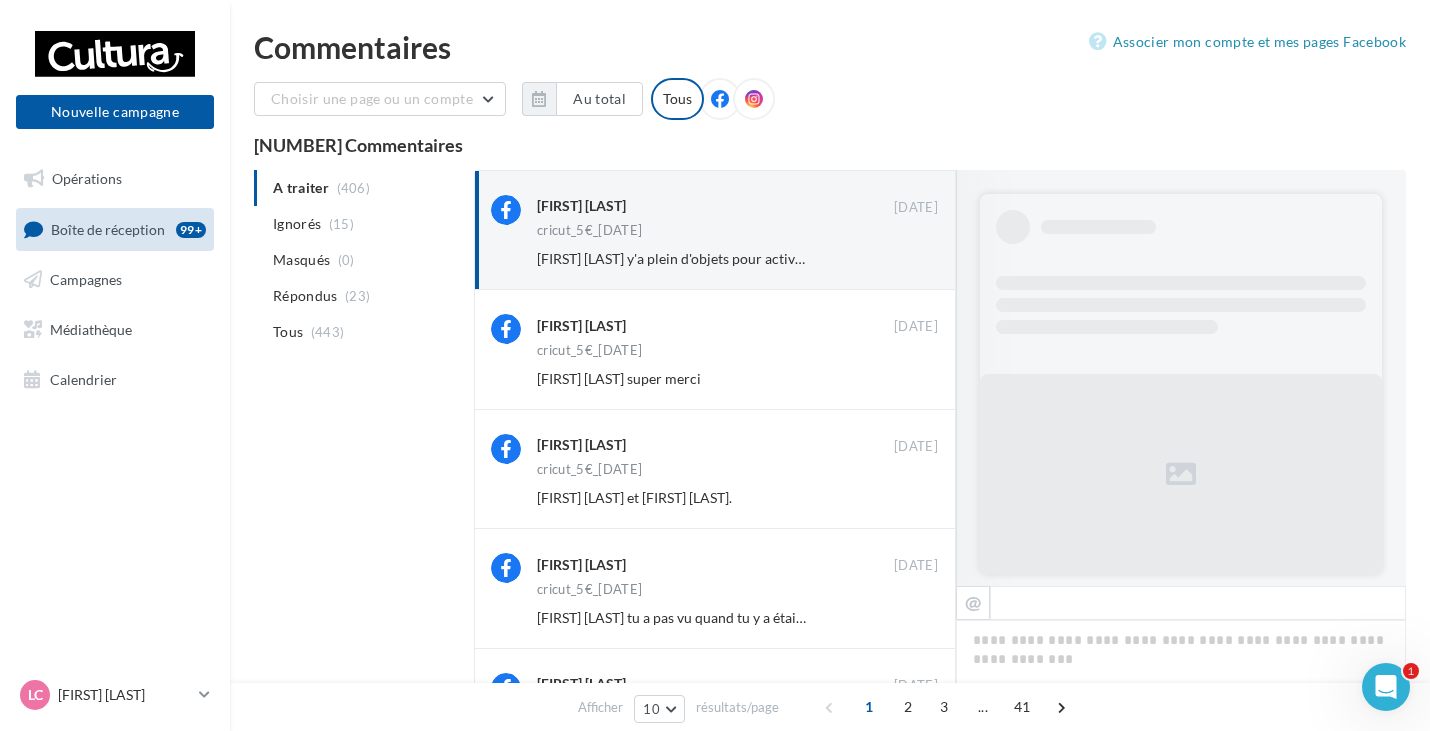 click on "Ignorer" at bounding box center (905, 259) 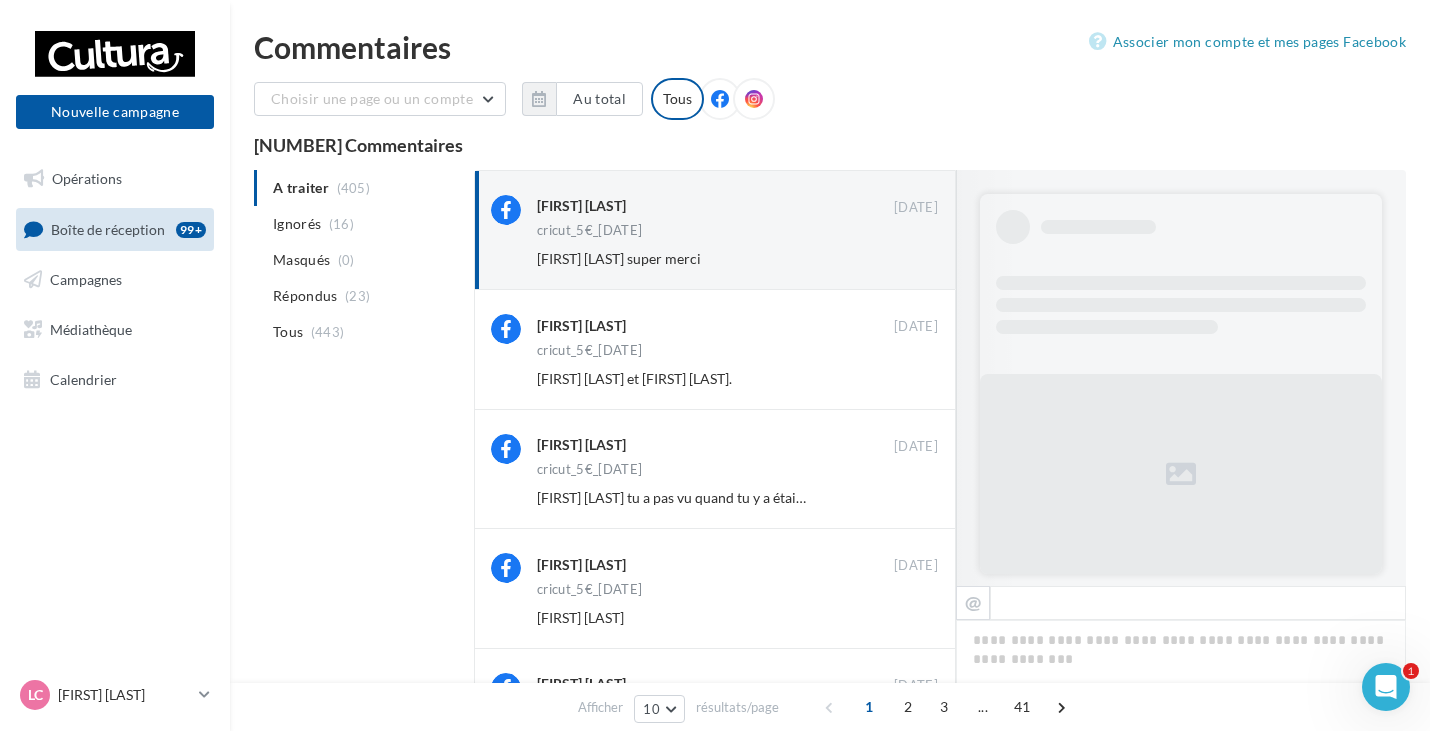 click on "Ignorer" at bounding box center (905, 259) 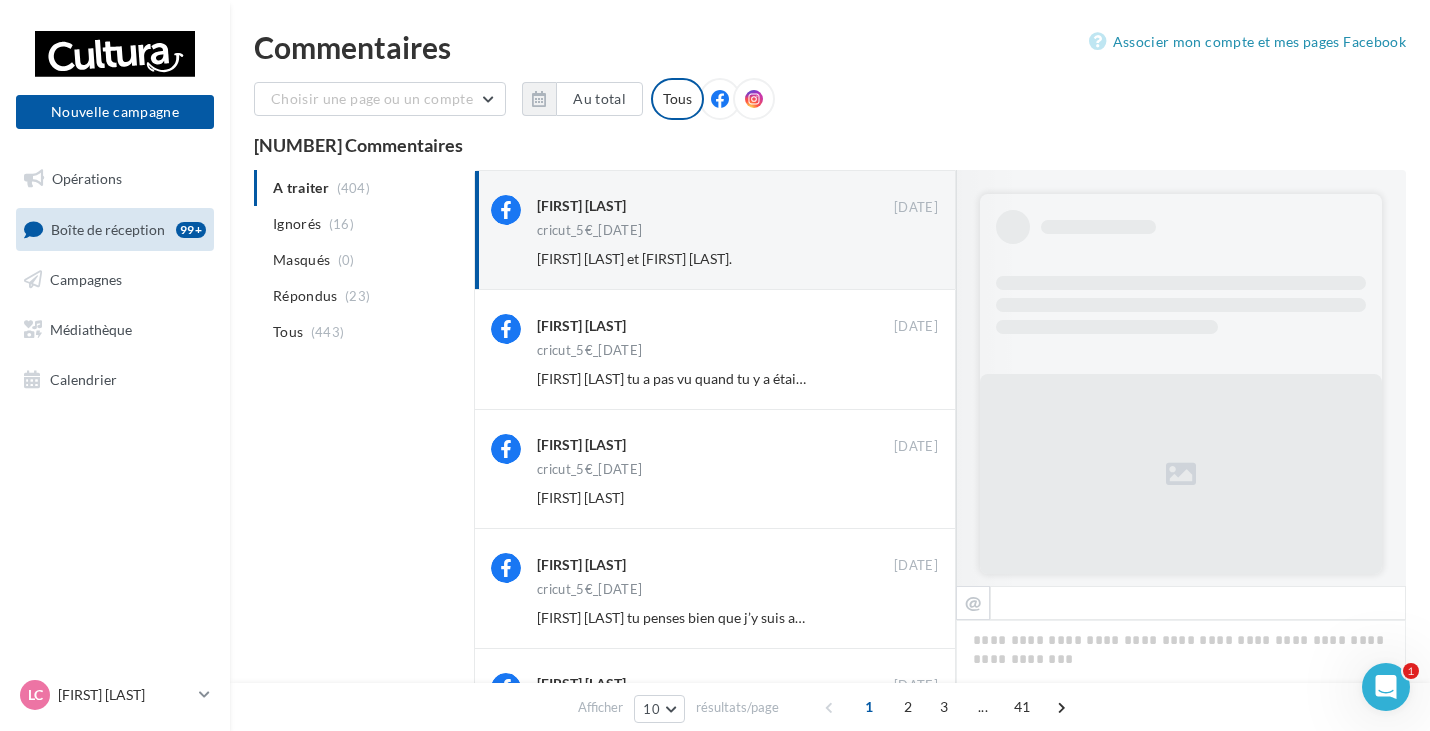 click on "Ignorer" at bounding box center (905, 259) 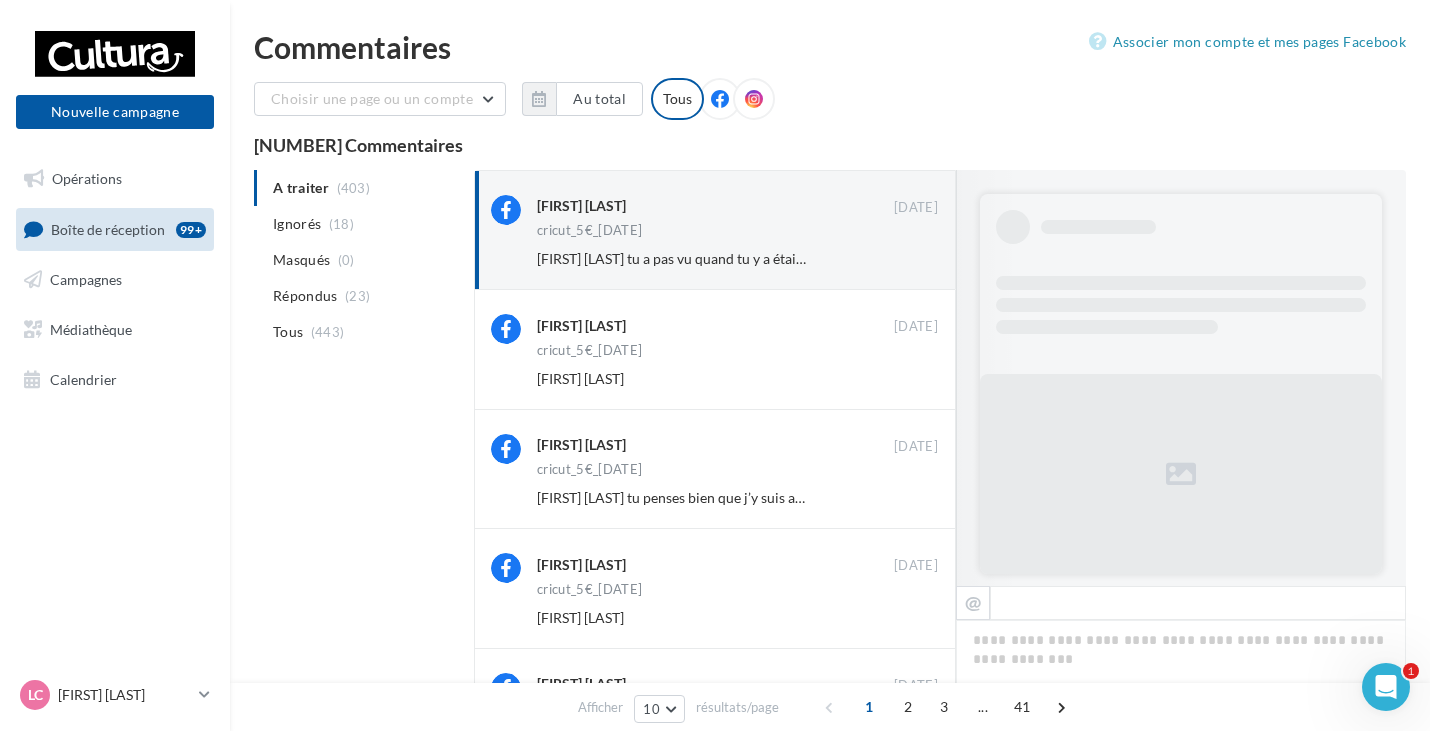 click on "Ignorer" at bounding box center [905, 259] 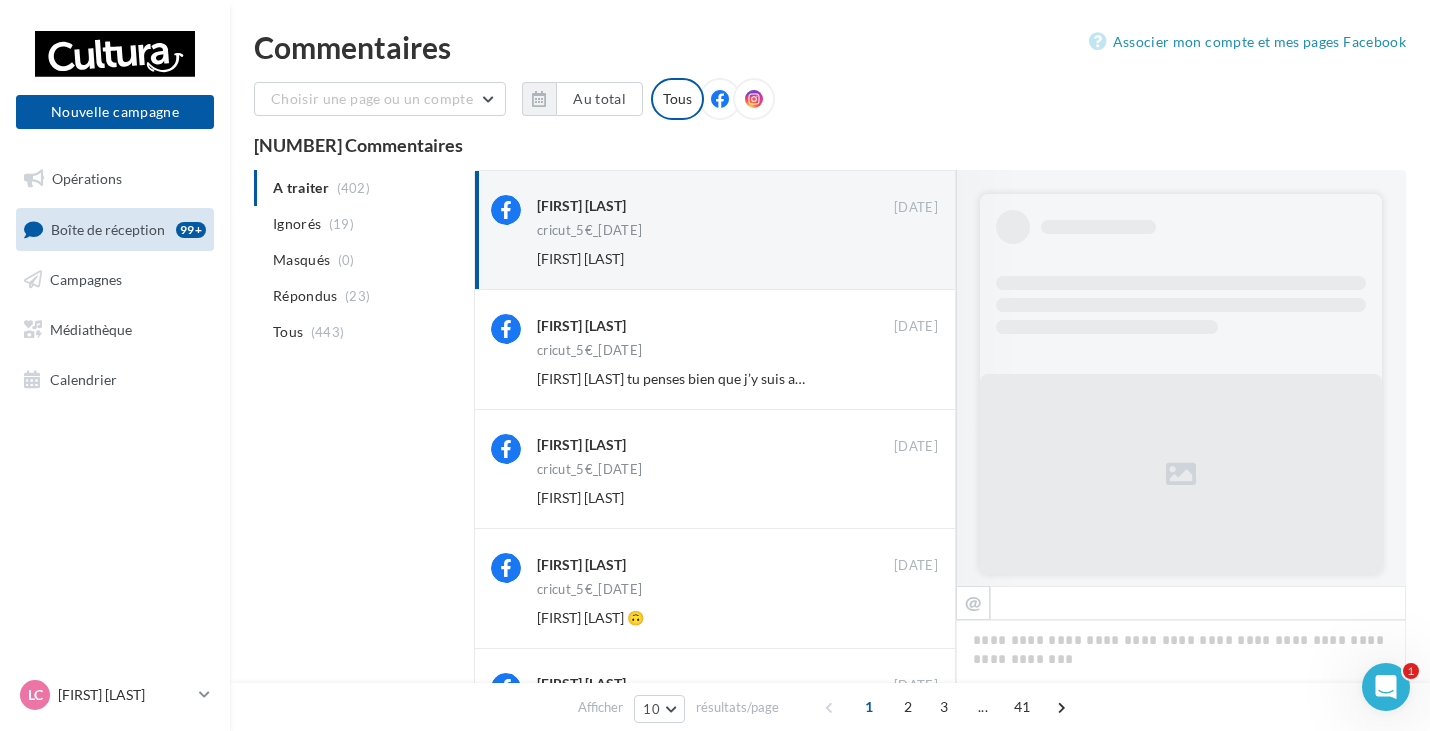 click on "Ignorer" at bounding box center [905, 259] 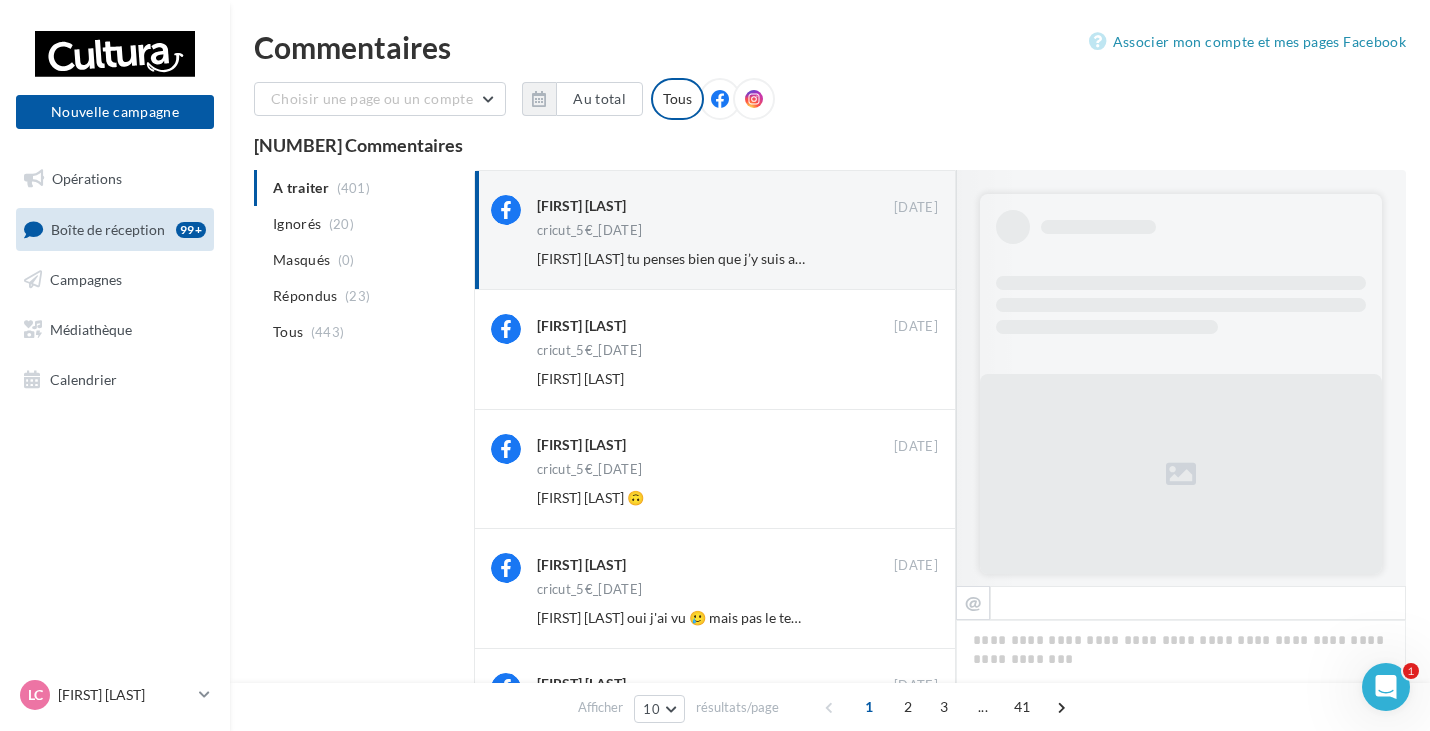 click on "Ignorer" at bounding box center [905, 259] 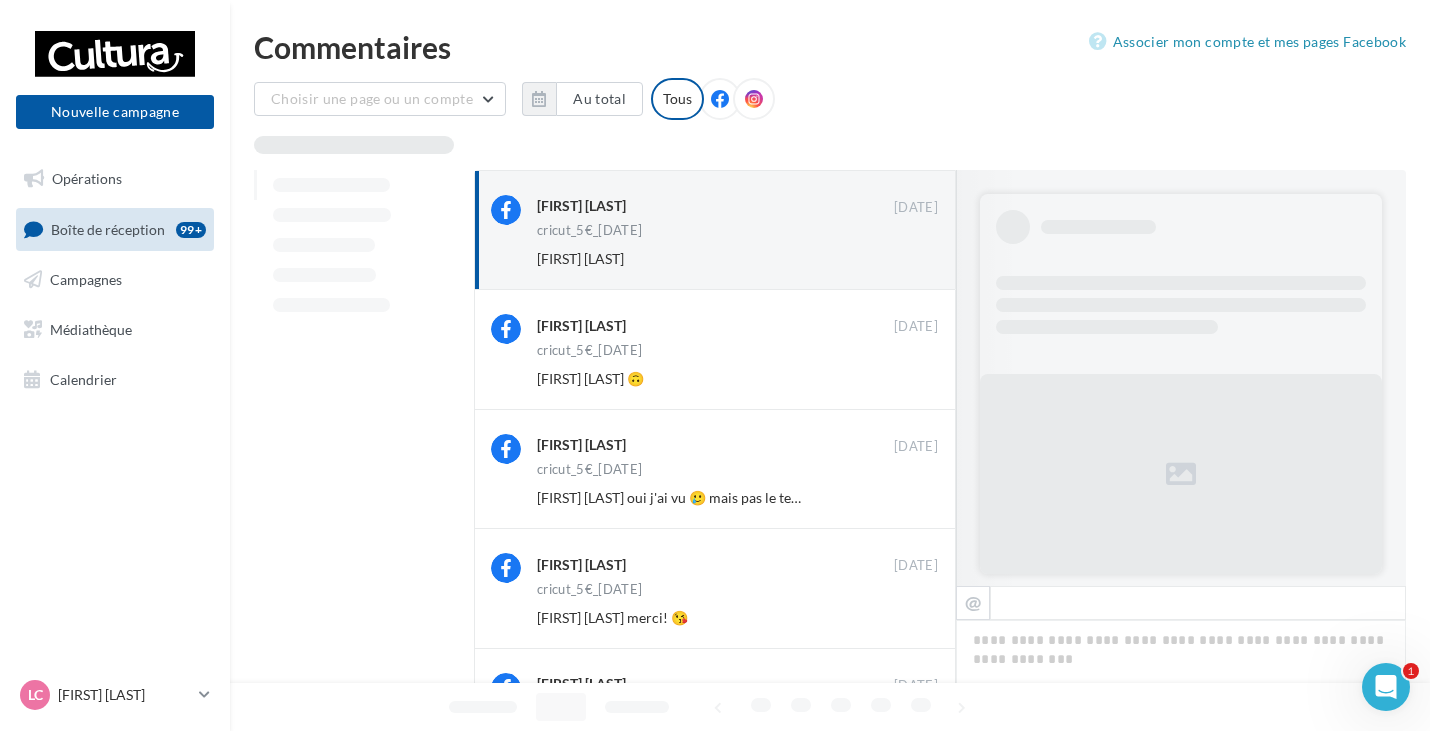 click on "Ignorer" at bounding box center [905, 259] 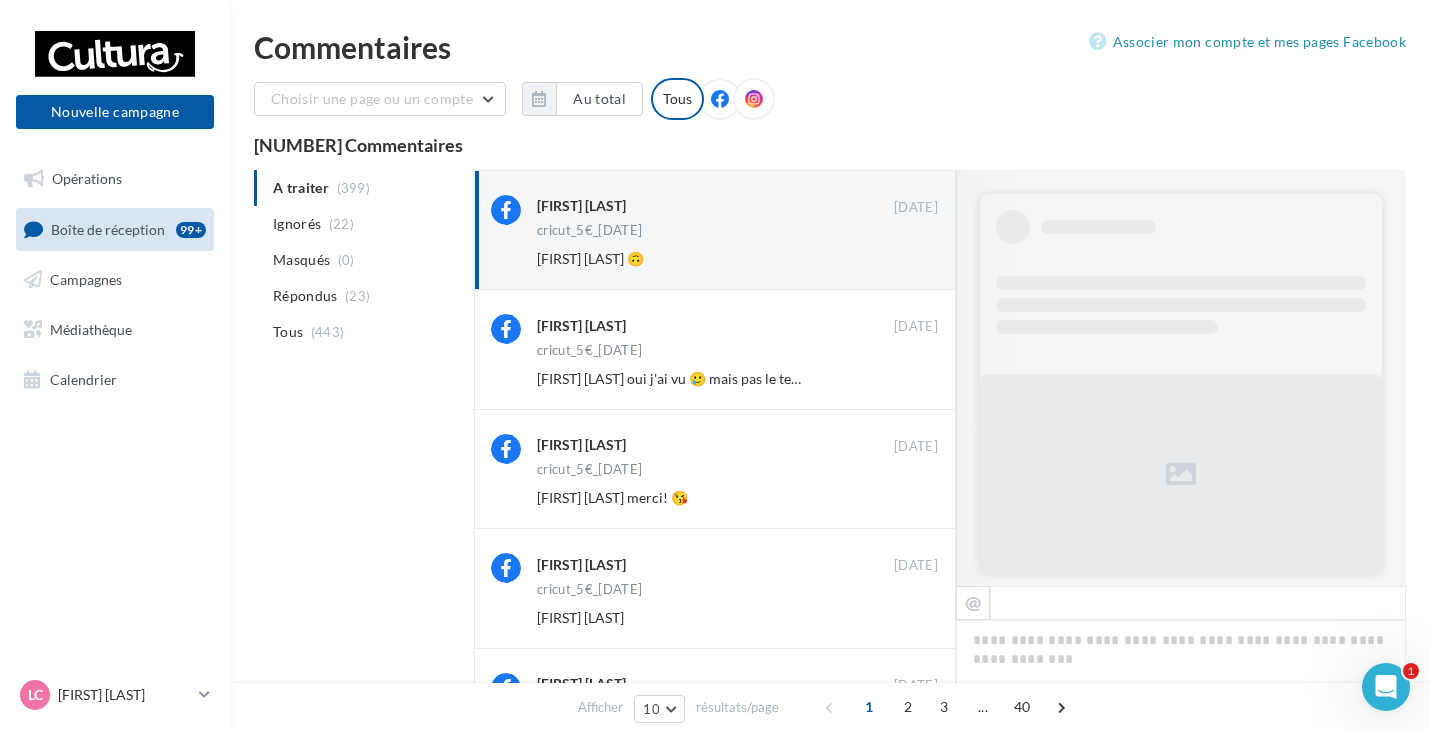 click on "Ignorer" at bounding box center (905, 259) 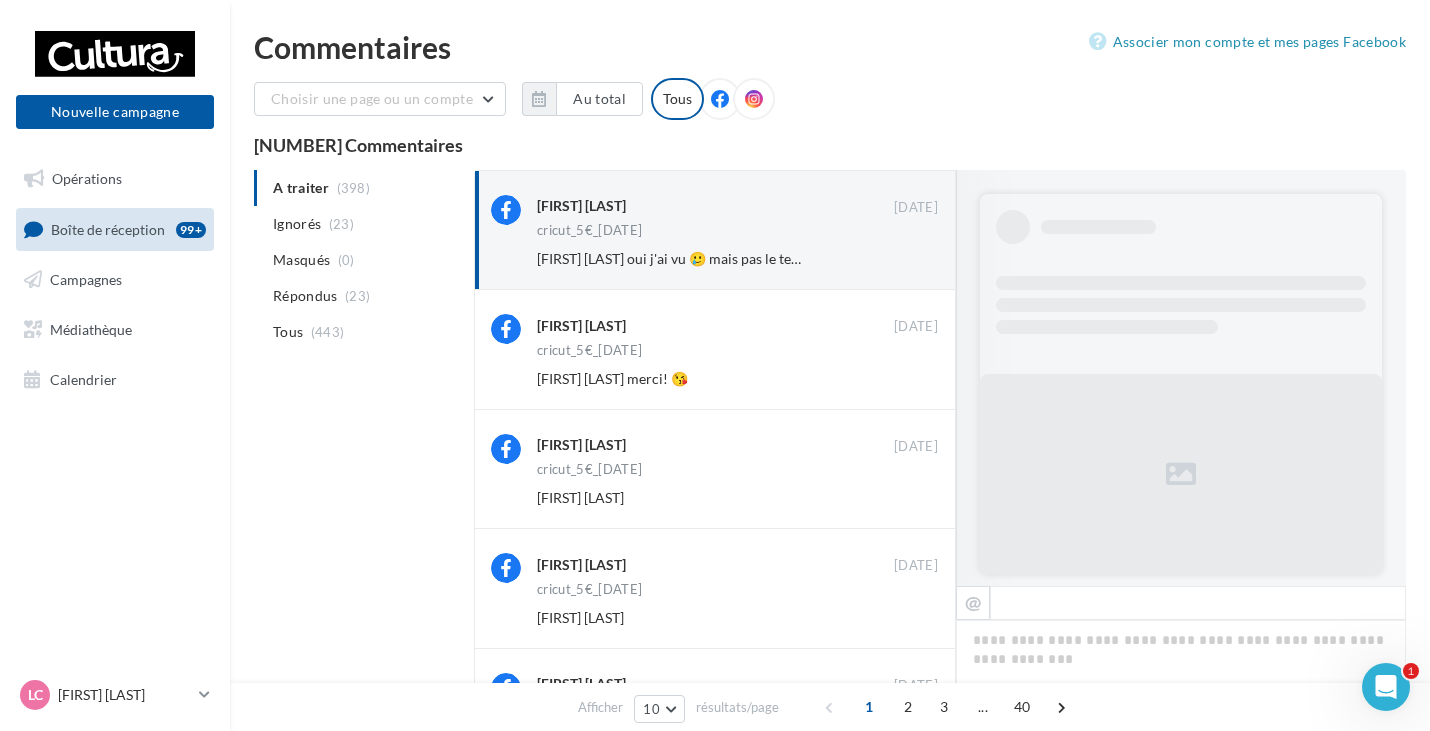 click on "Ignorer" at bounding box center (905, 259) 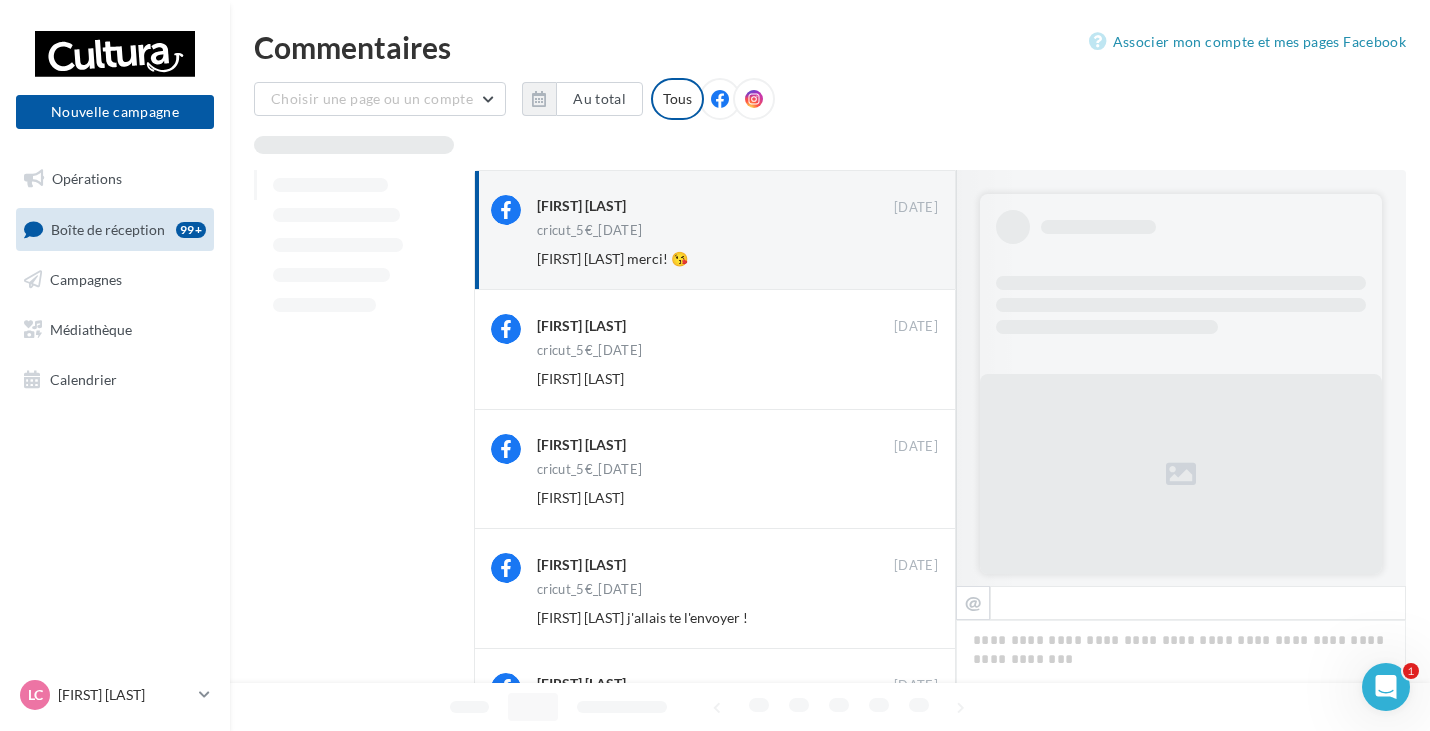 click on "Ignorer" at bounding box center (905, 259) 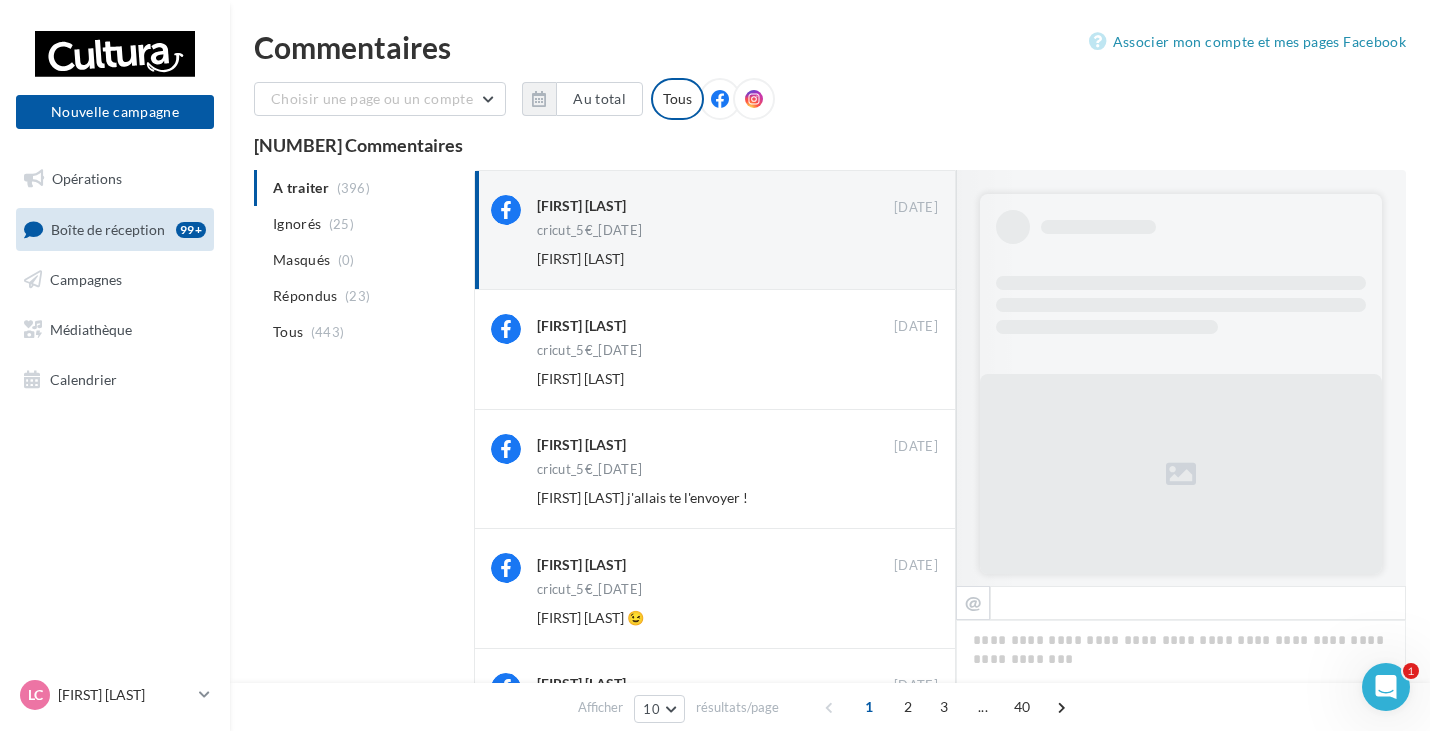 click on "Ignorer" at bounding box center [905, 259] 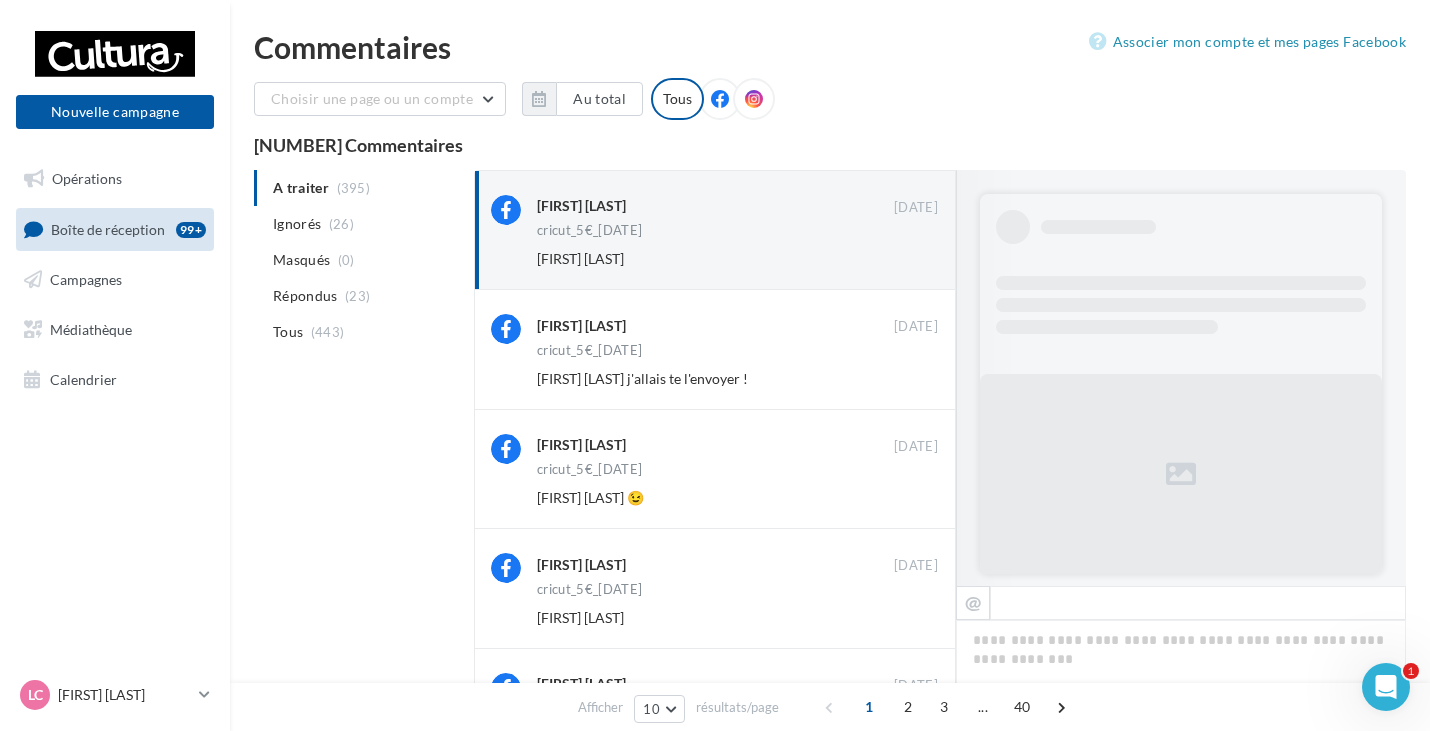click on "Ignorer" at bounding box center [905, 259] 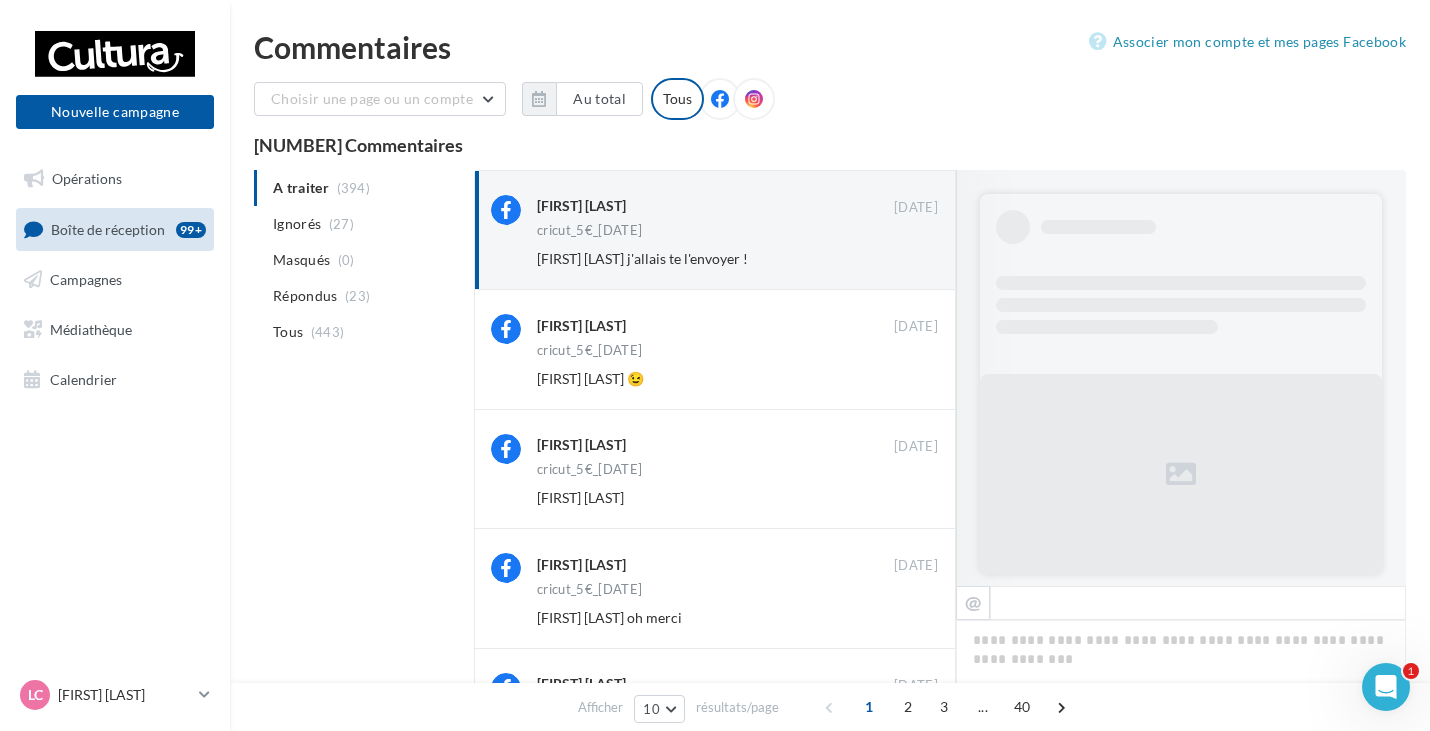 click on "Ignorer" at bounding box center (905, 259) 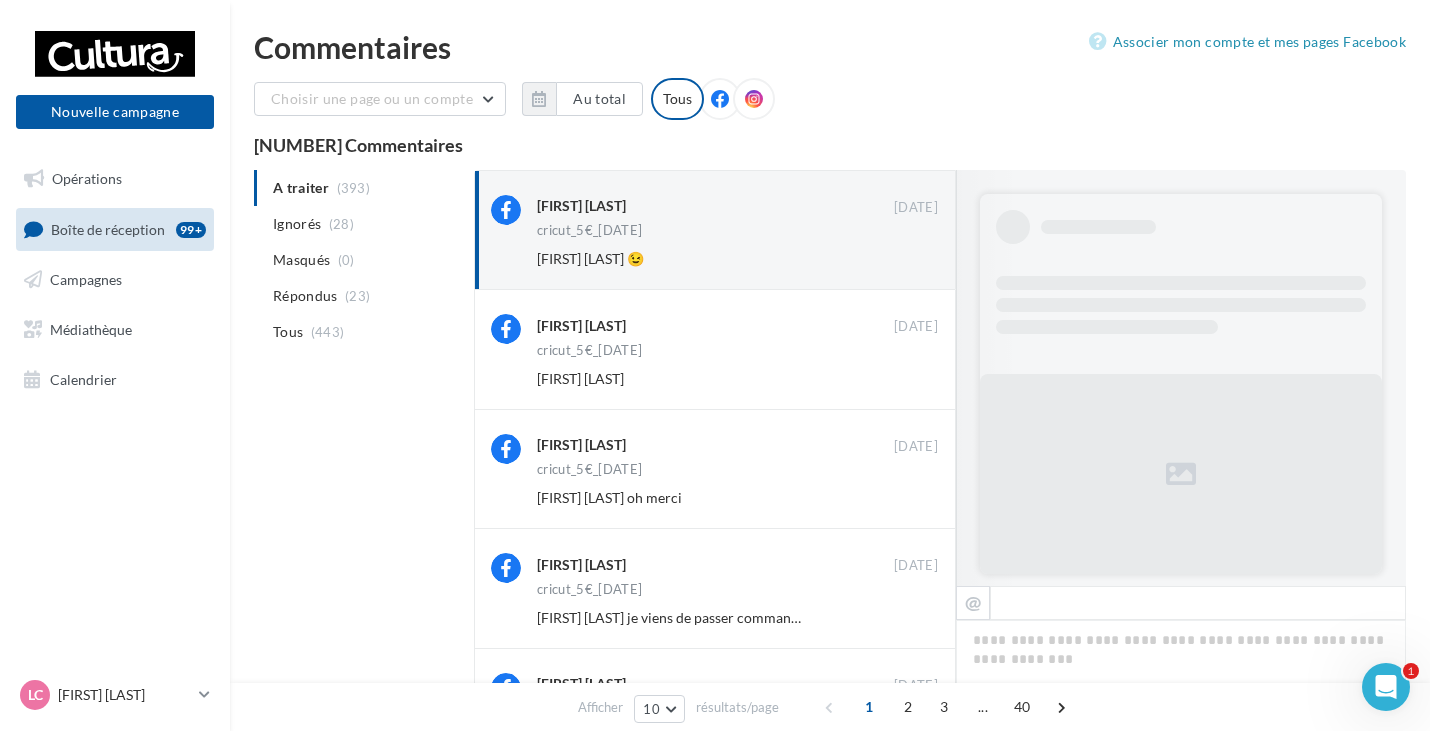click on "Ignorer" at bounding box center (905, 259) 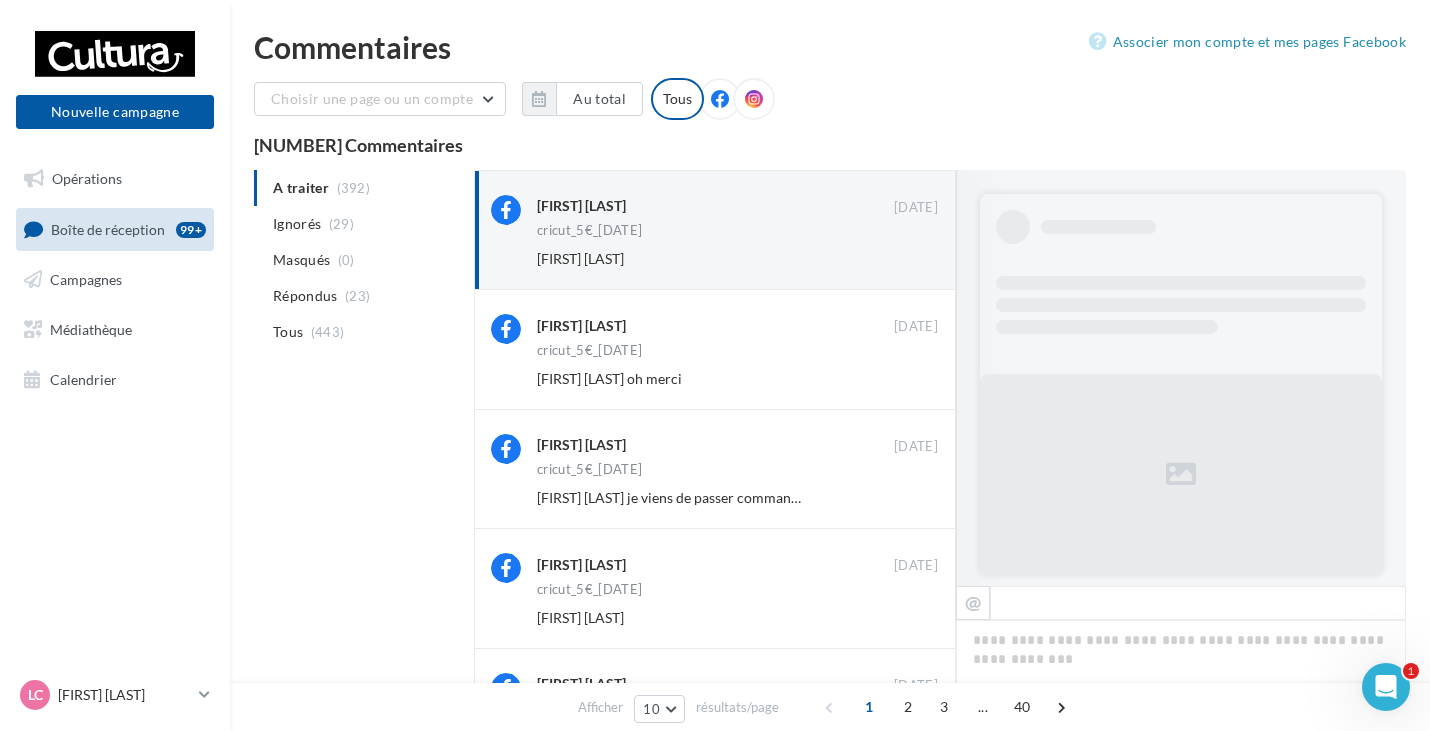 click on "Ignorer" at bounding box center (905, 259) 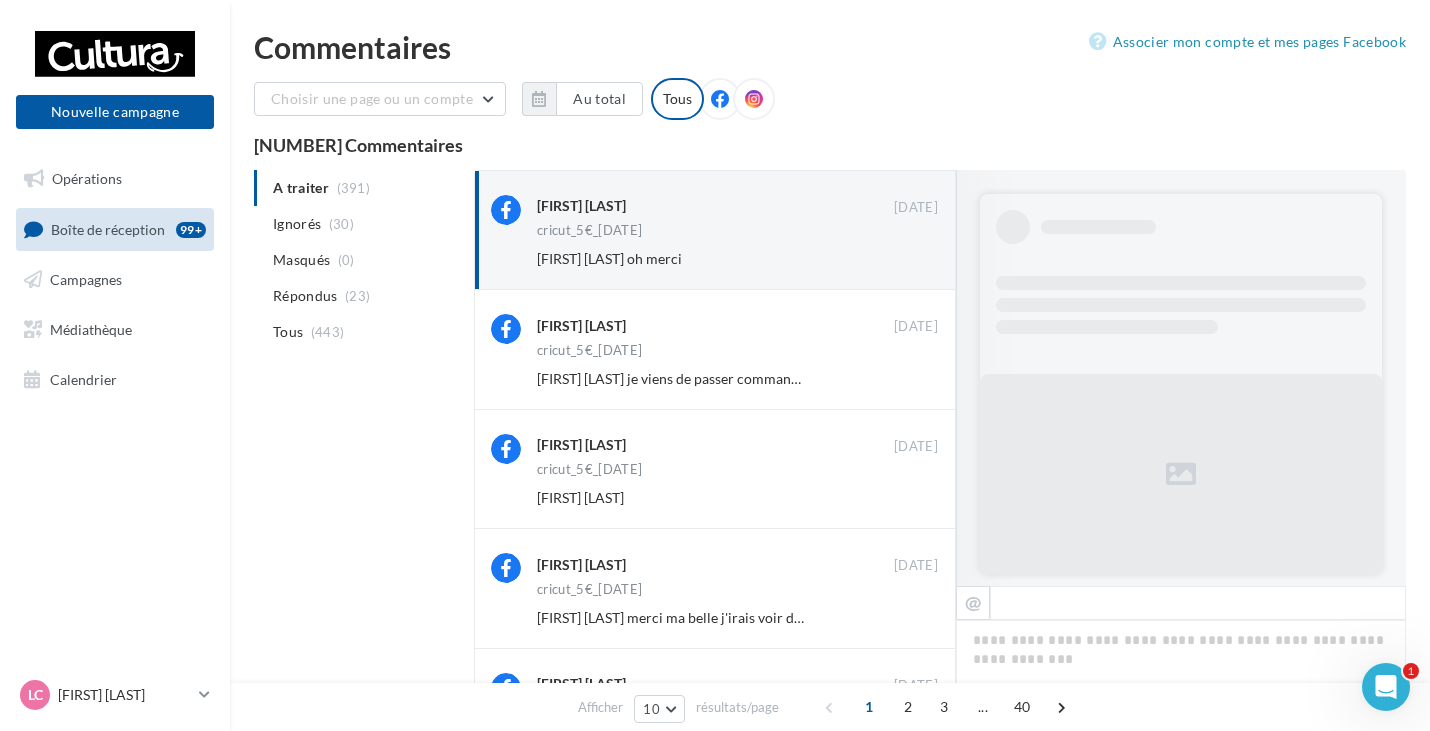 click on "Ignorer" at bounding box center [905, 259] 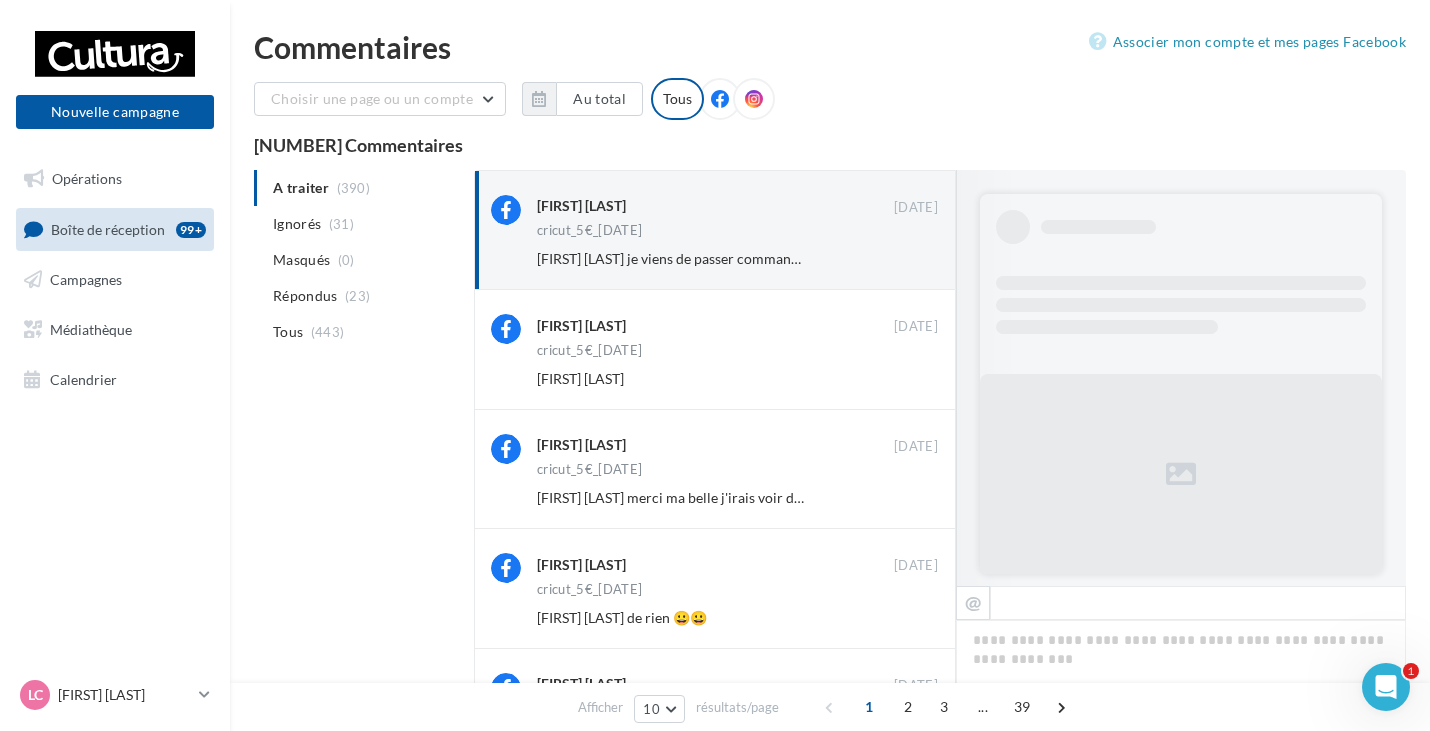 click on "Ignorer" at bounding box center [905, 259] 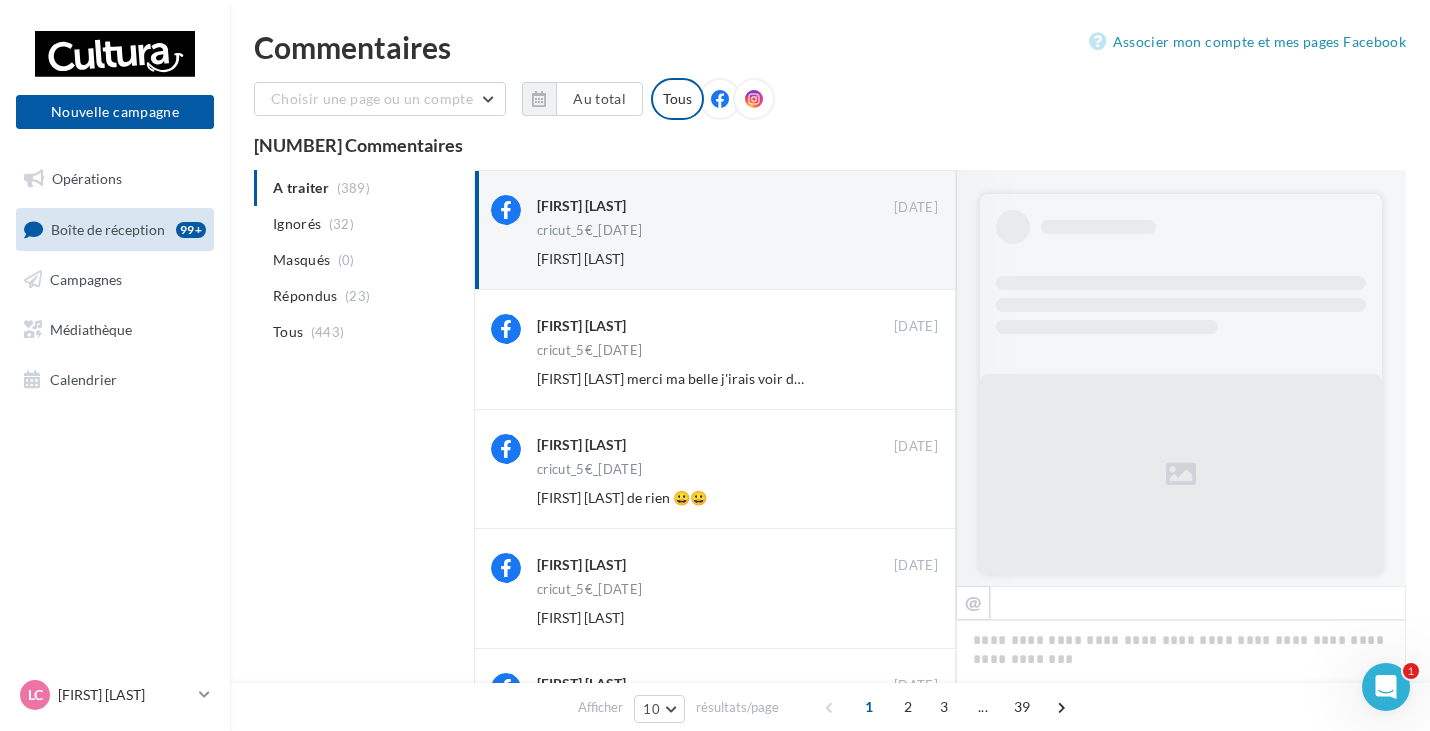 click on "Ignorer" at bounding box center (905, 259) 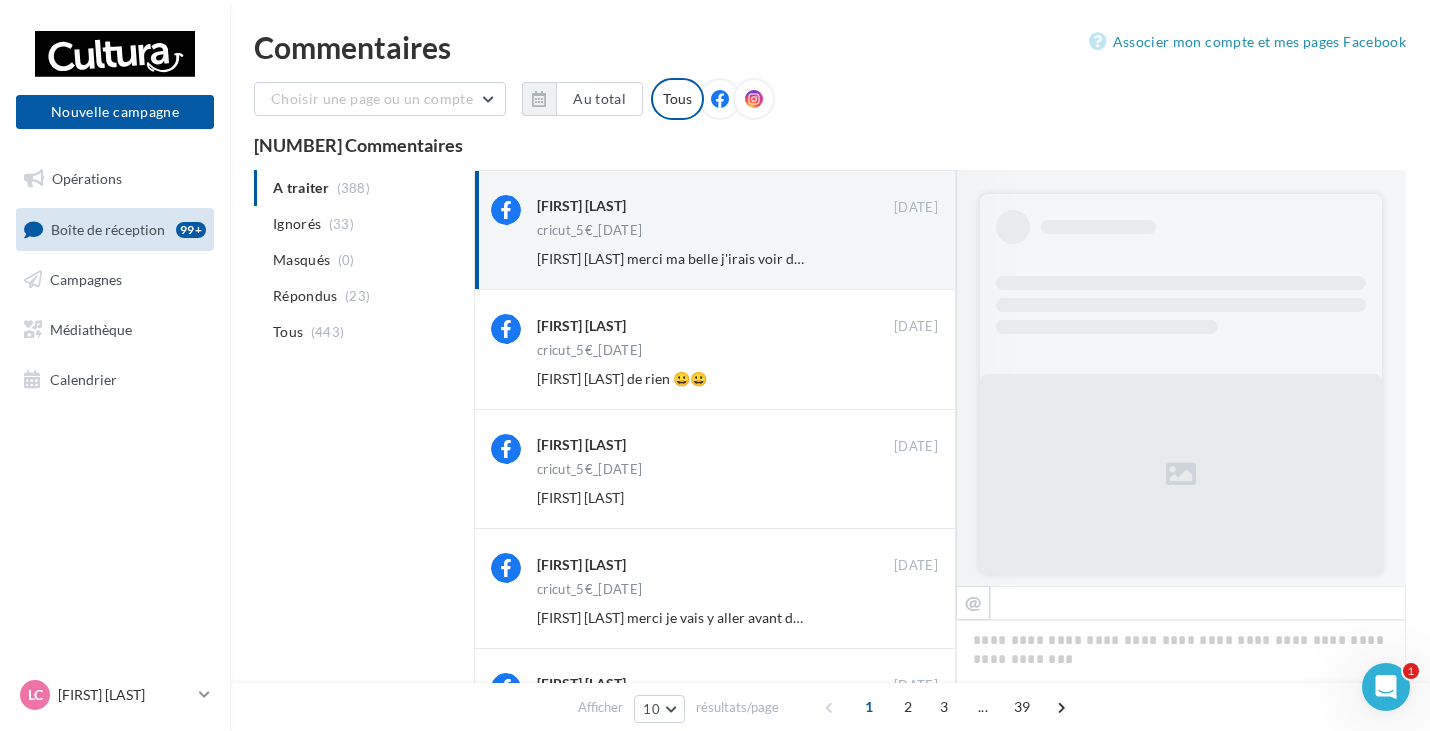 click on "Ignorer" at bounding box center [905, 259] 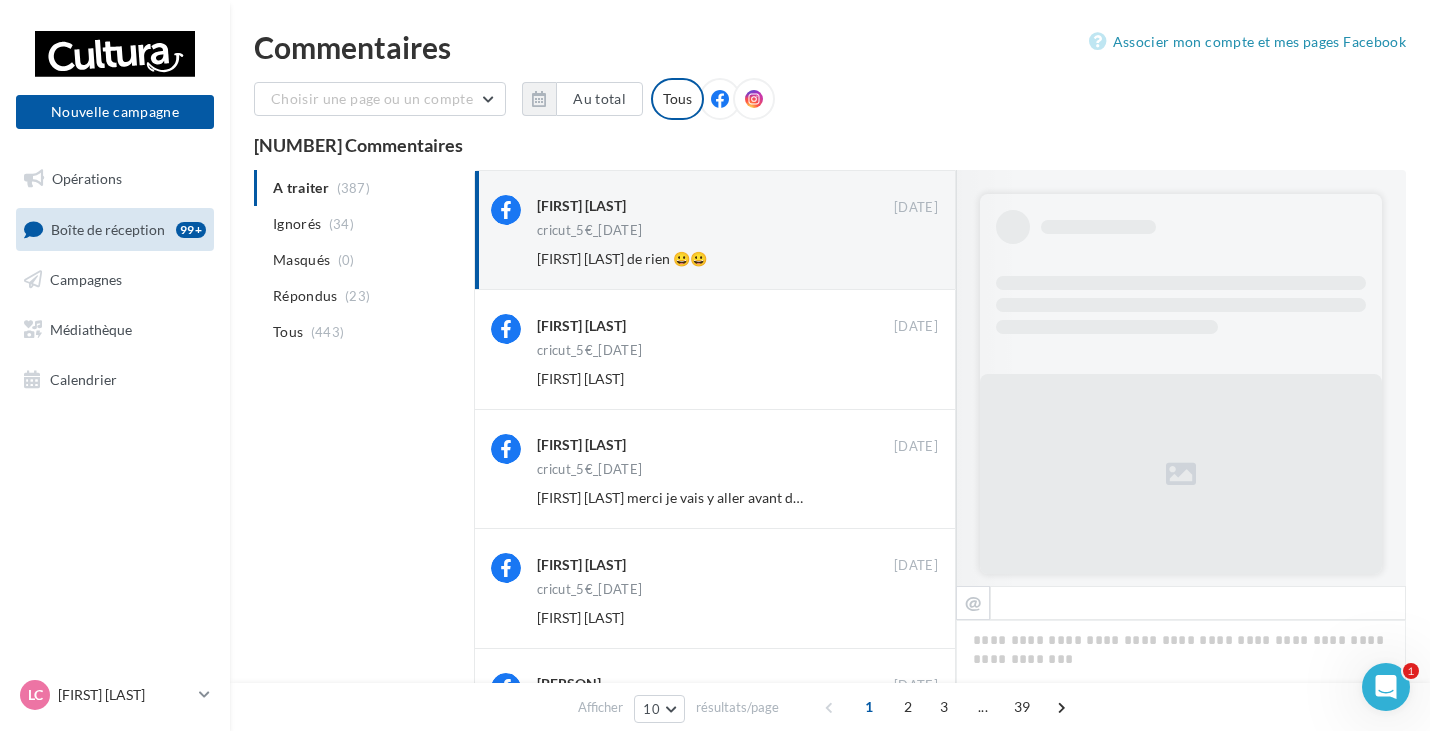 click on "Ignorer" at bounding box center [905, 259] 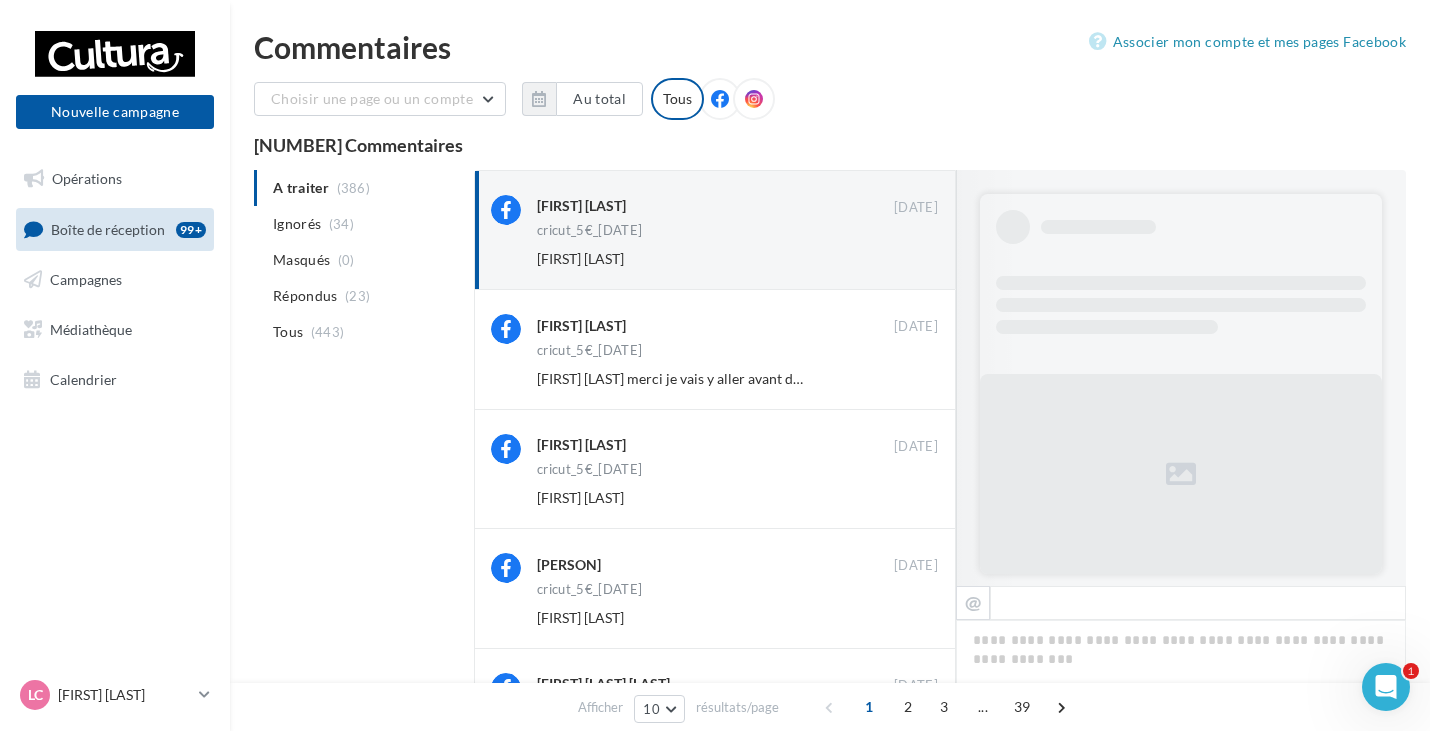 click on "Ignorer" at bounding box center (905, 259) 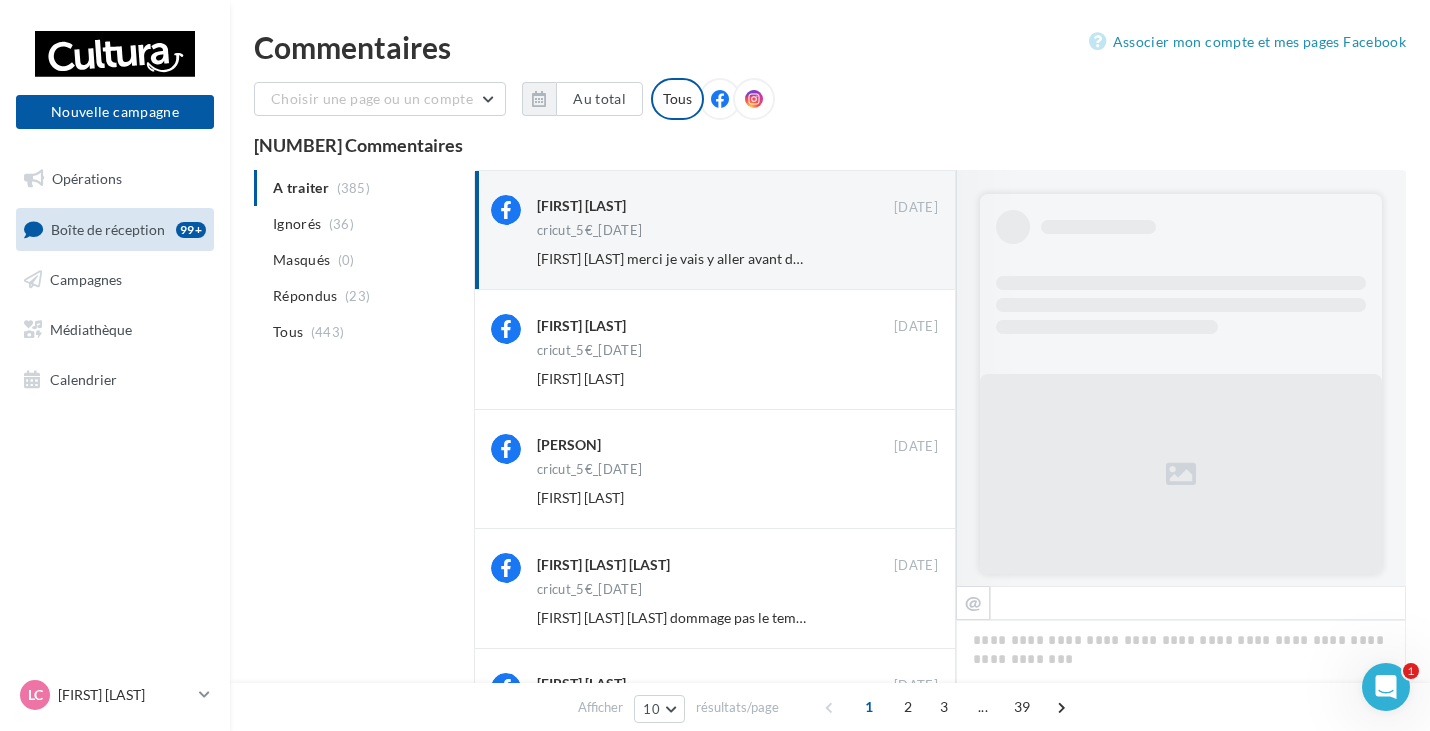 click on "Ignorer" at bounding box center [905, 259] 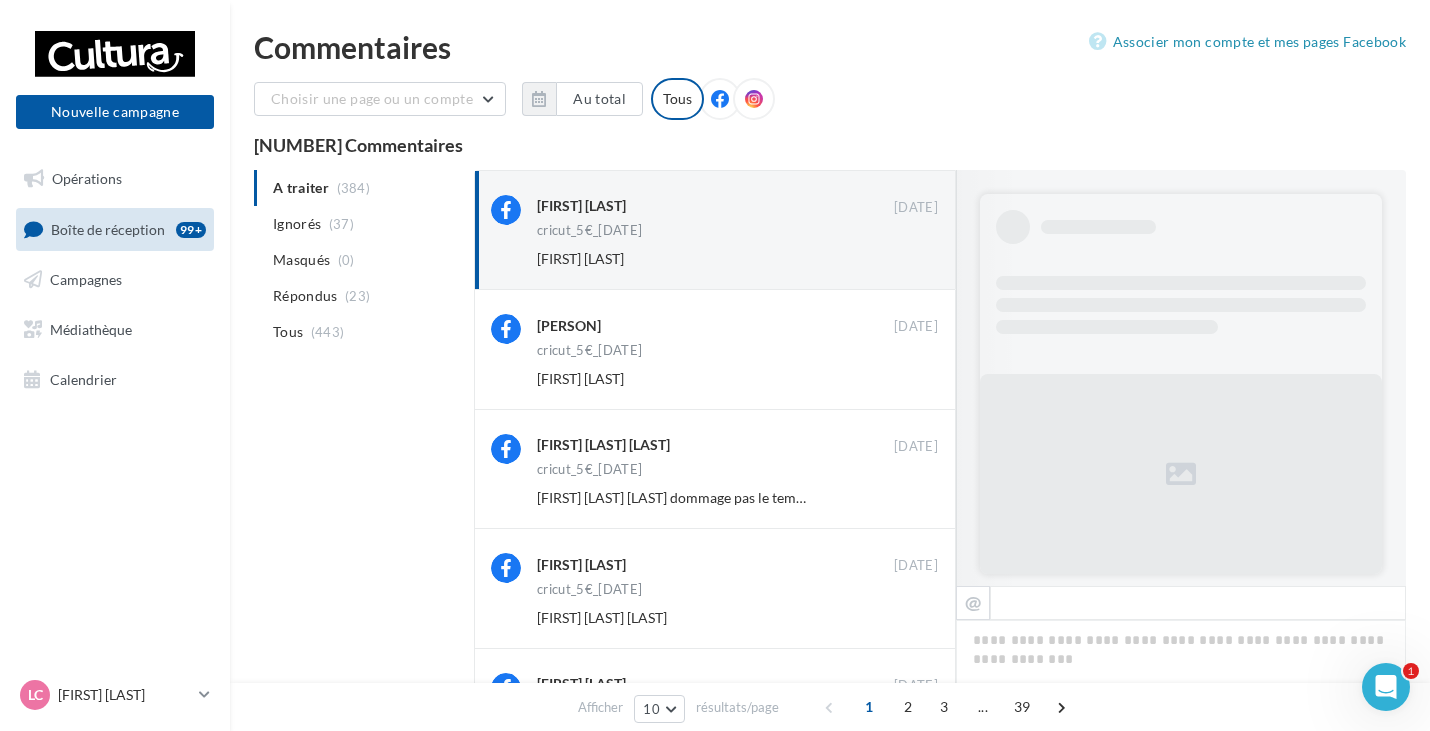 click on "Ignorer" at bounding box center (905, 259) 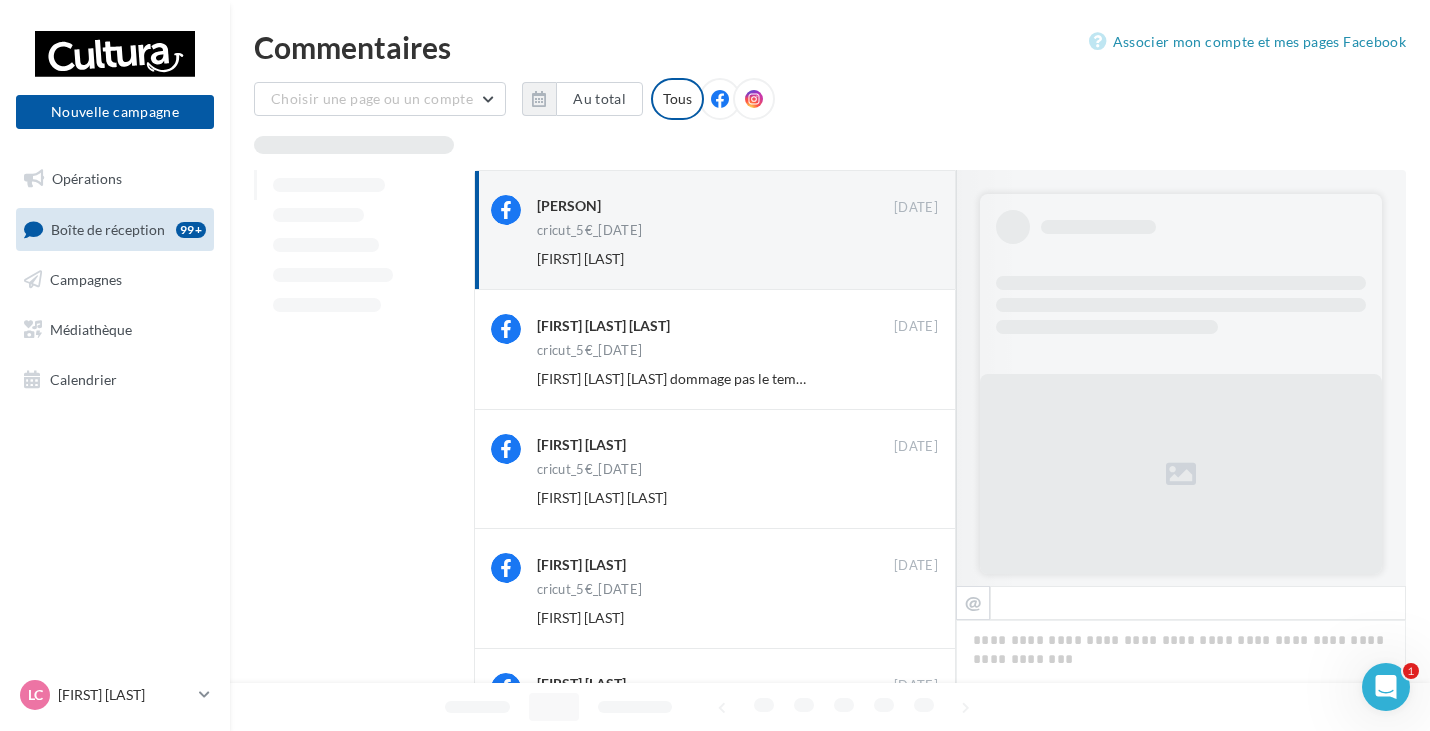 click on "Ignorer" at bounding box center (905, 259) 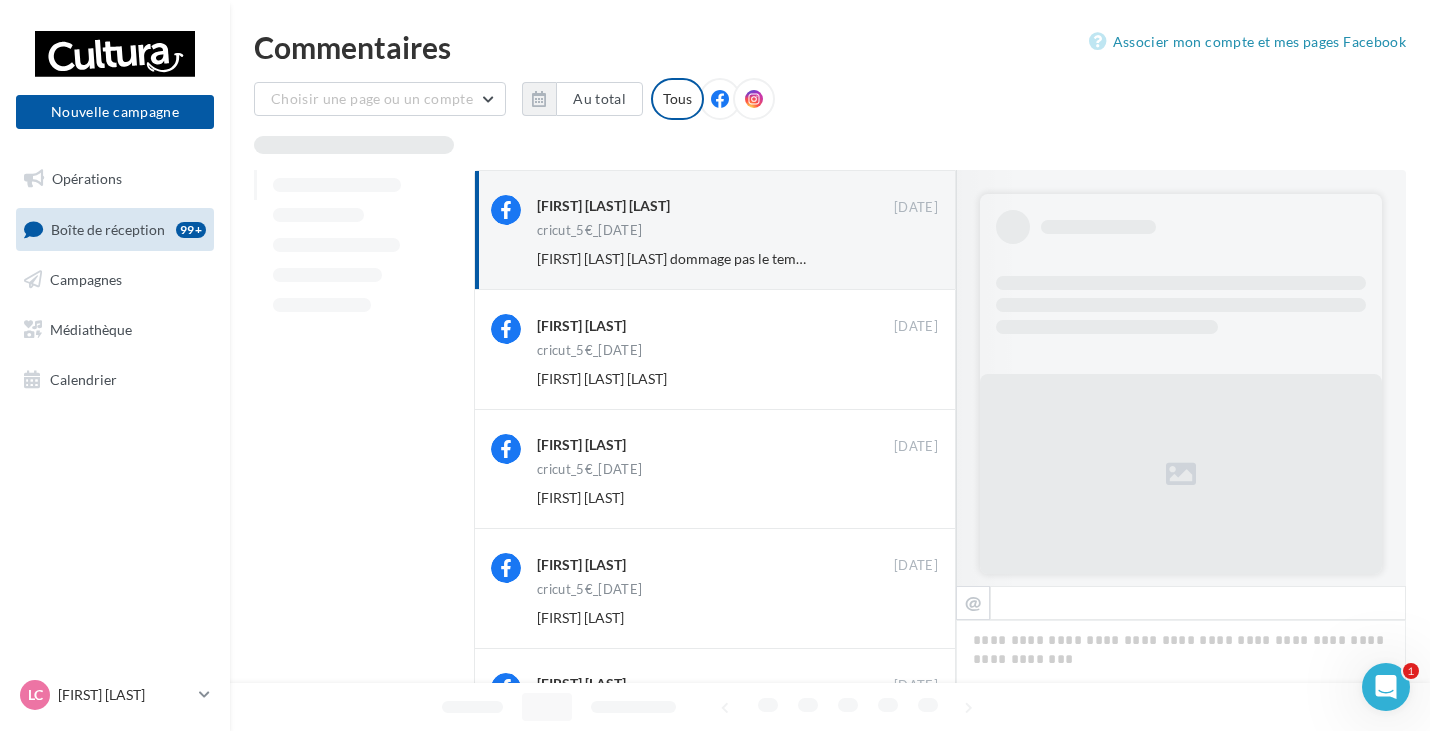 click on "Ignorer" at bounding box center [905, 259] 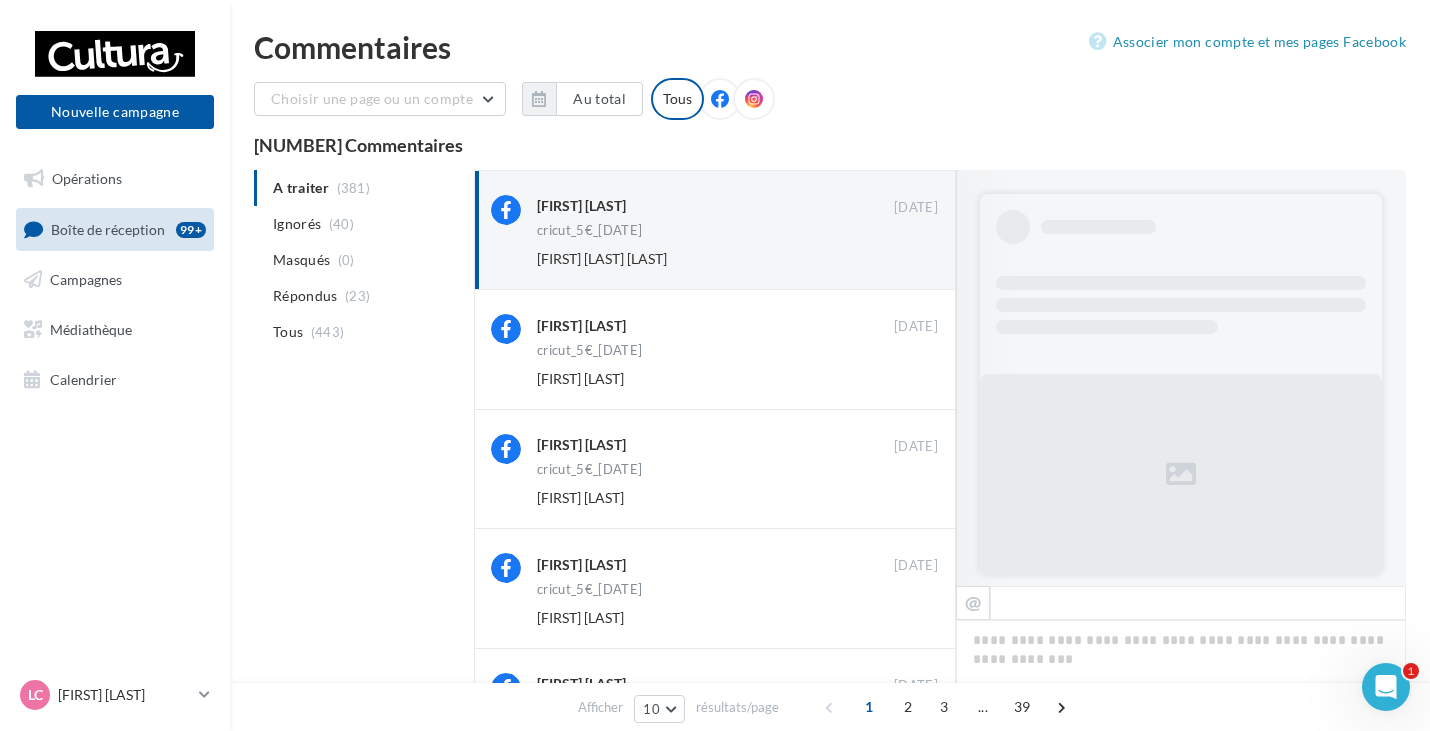 click on "Ignorer" at bounding box center (905, 259) 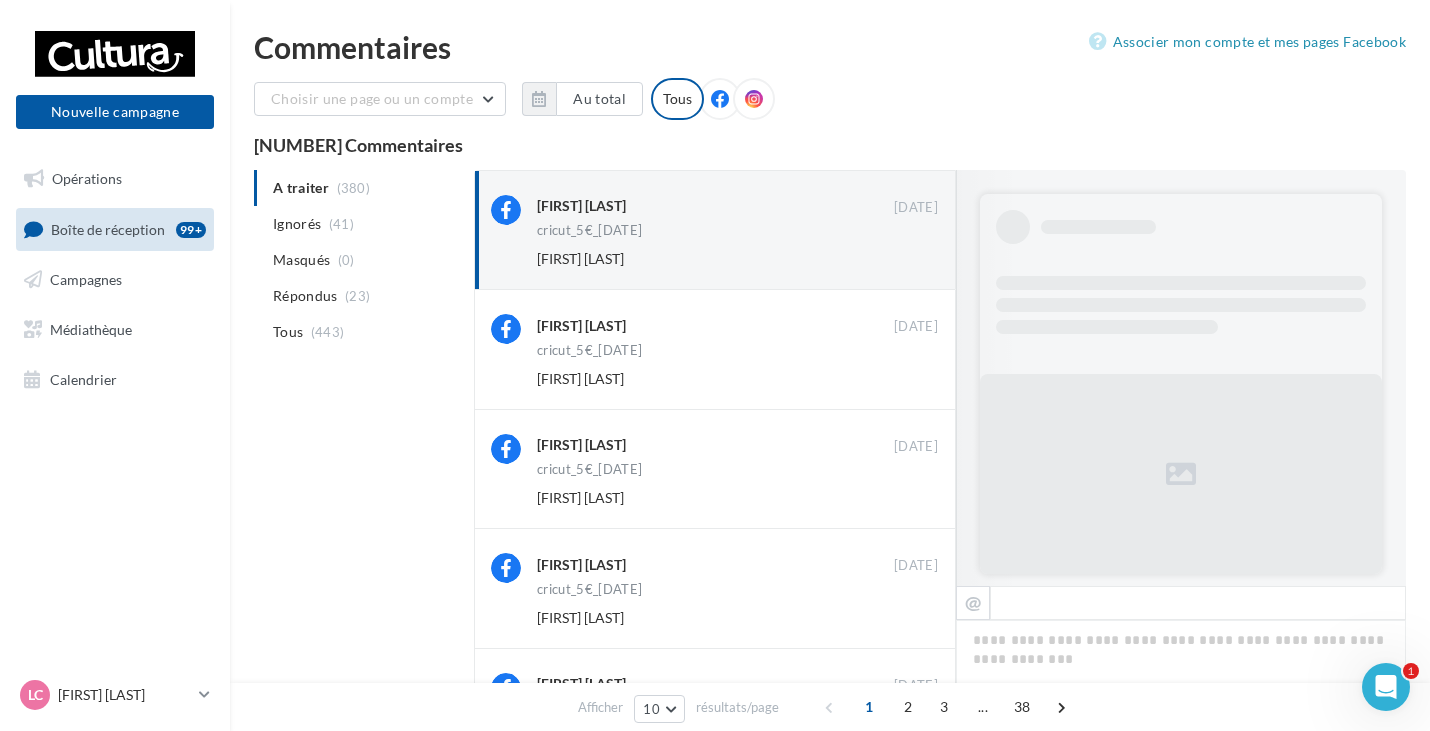 click on "Ignorer" at bounding box center (905, 259) 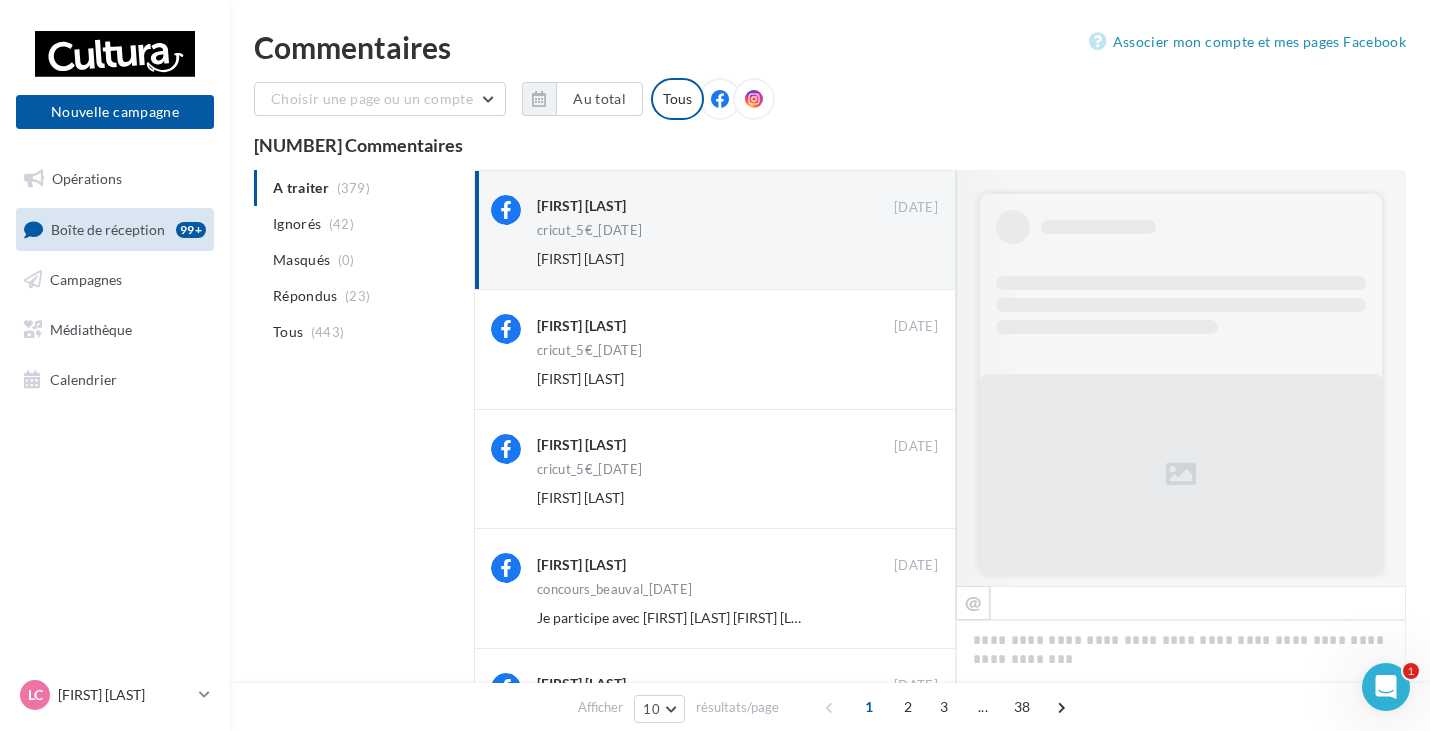 click on "Ignorer" at bounding box center [905, 259] 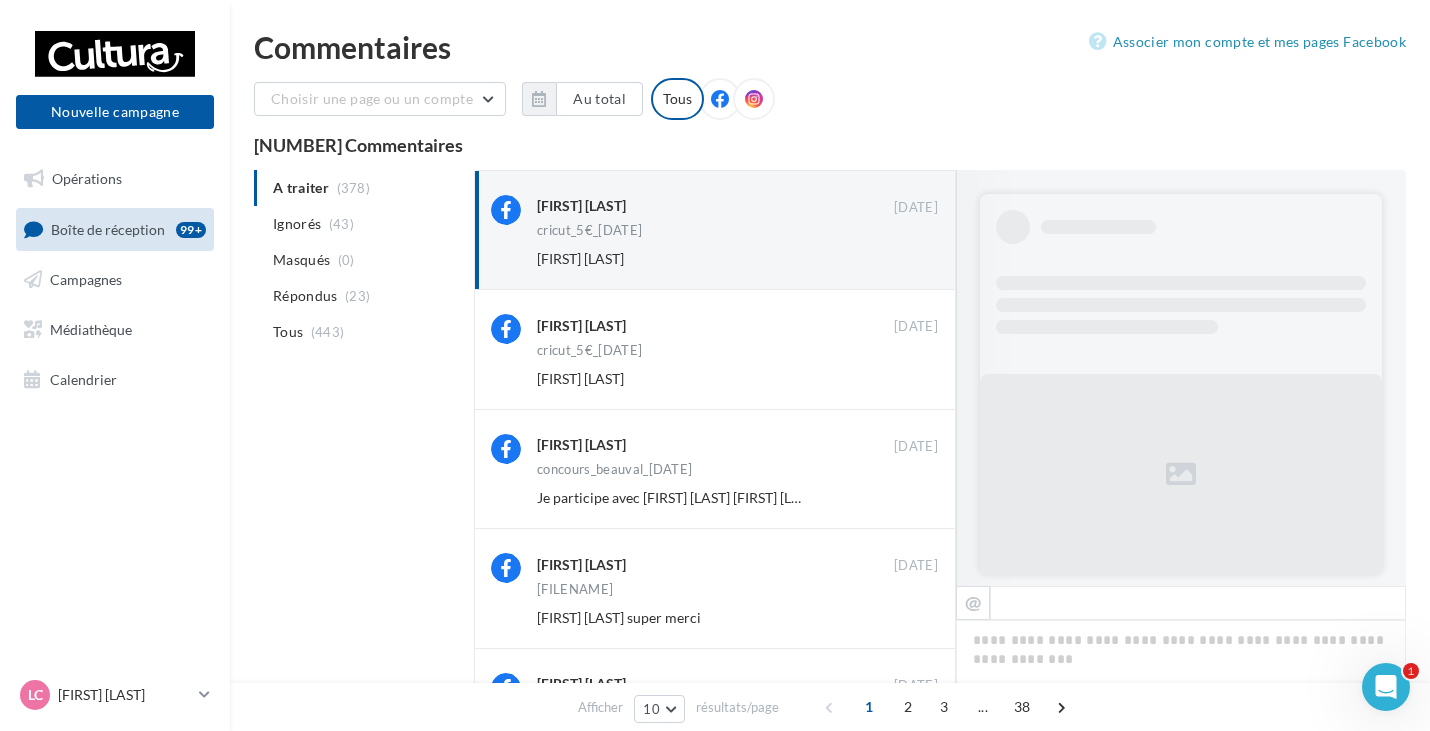 click on "Ignorer" at bounding box center [905, 259] 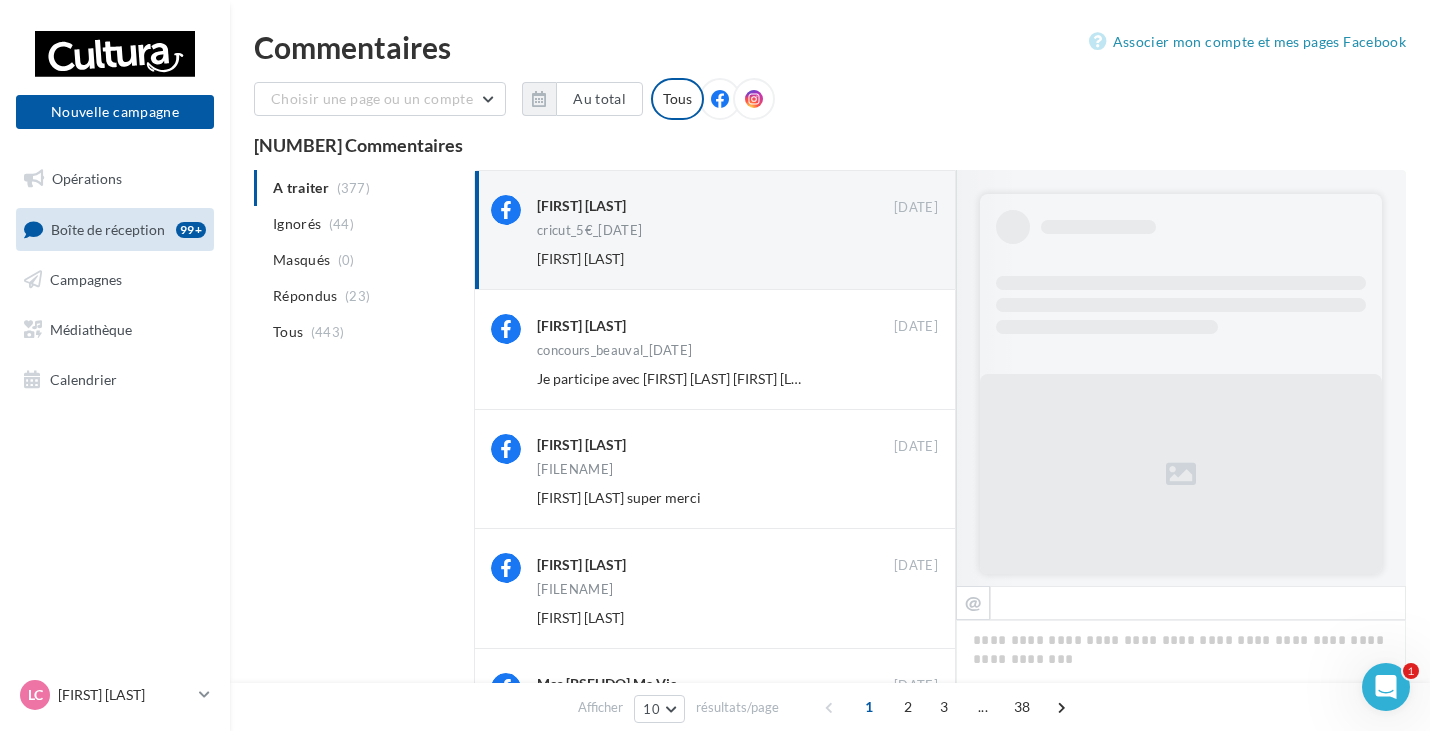 click on "Ignorer" at bounding box center (905, 259) 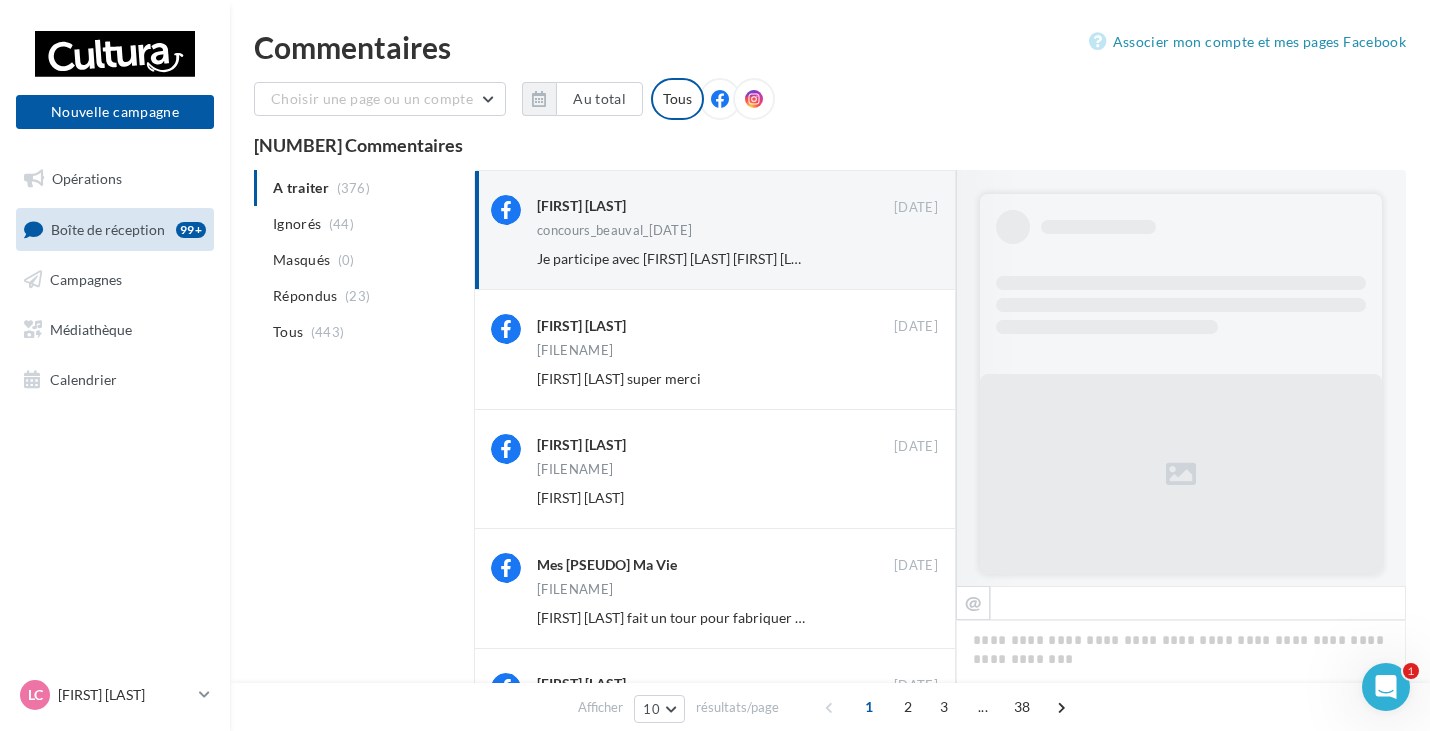 click on "Ignorer" at bounding box center [905, 259] 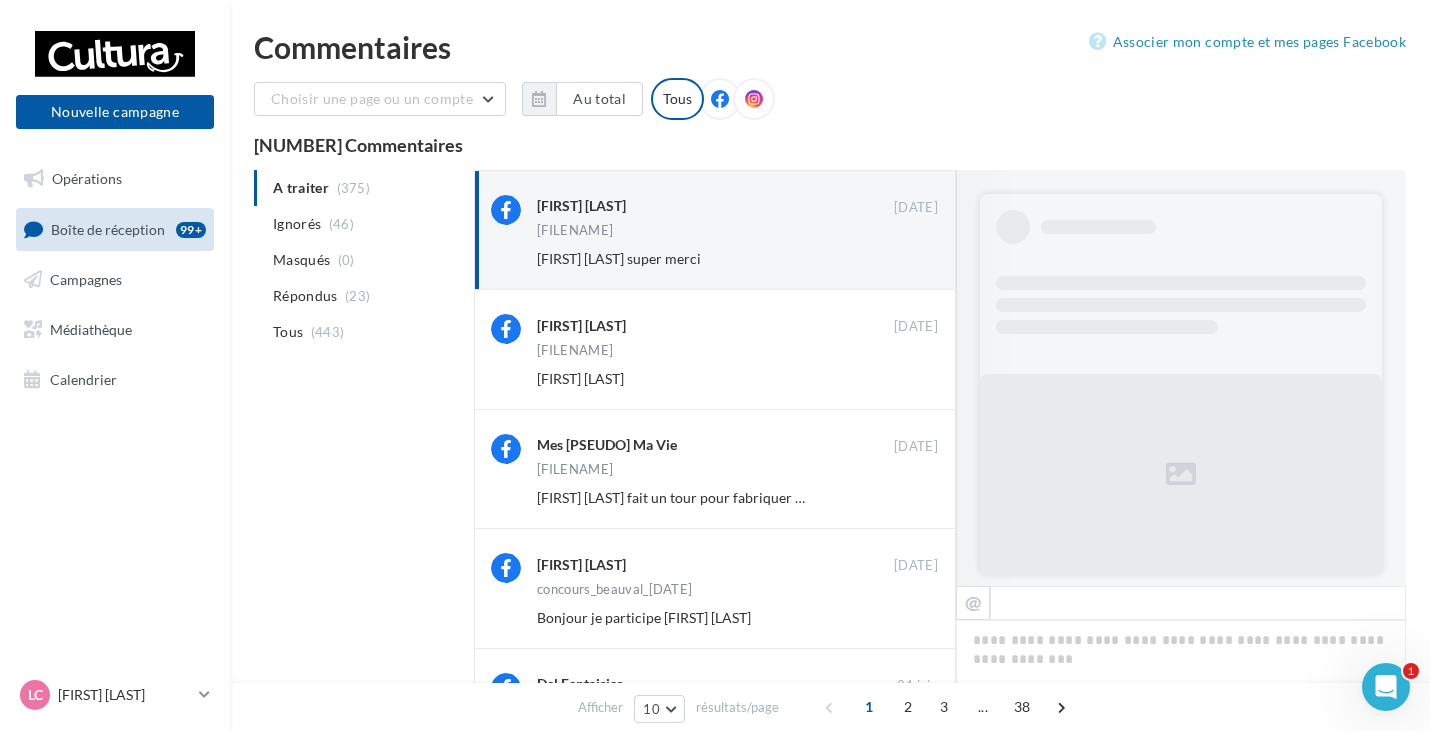 click on "Ignorer" at bounding box center (905, 259) 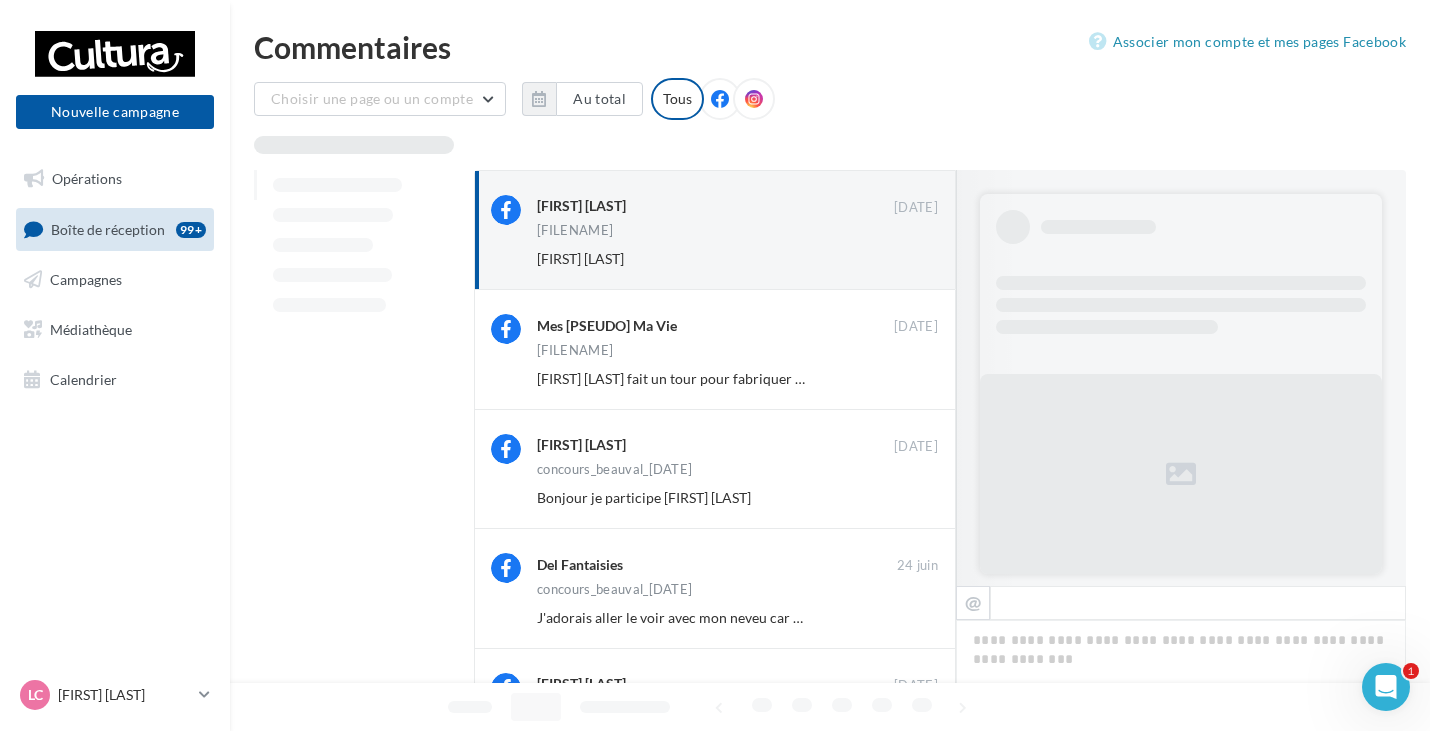 click on "Ignorer" at bounding box center (905, 259) 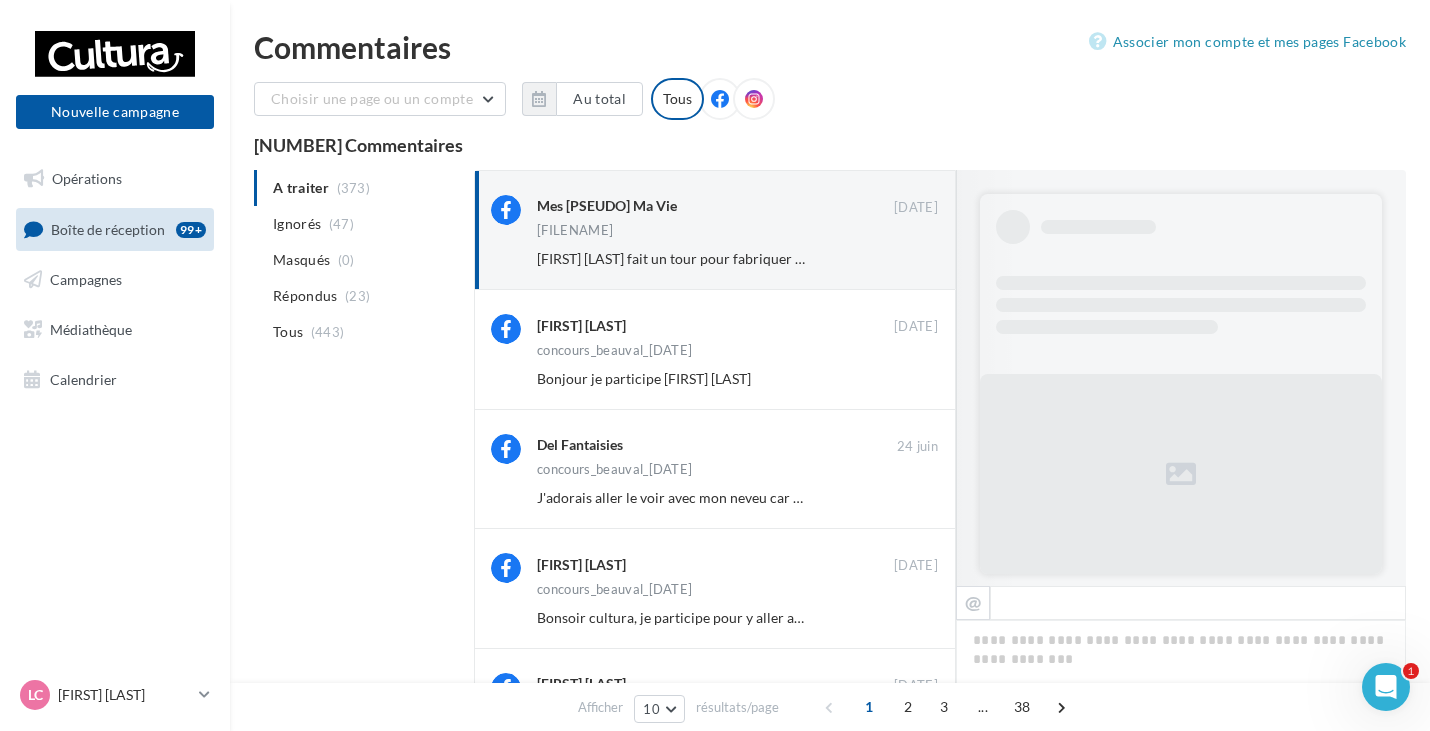 click on "Ignorer" at bounding box center [905, 259] 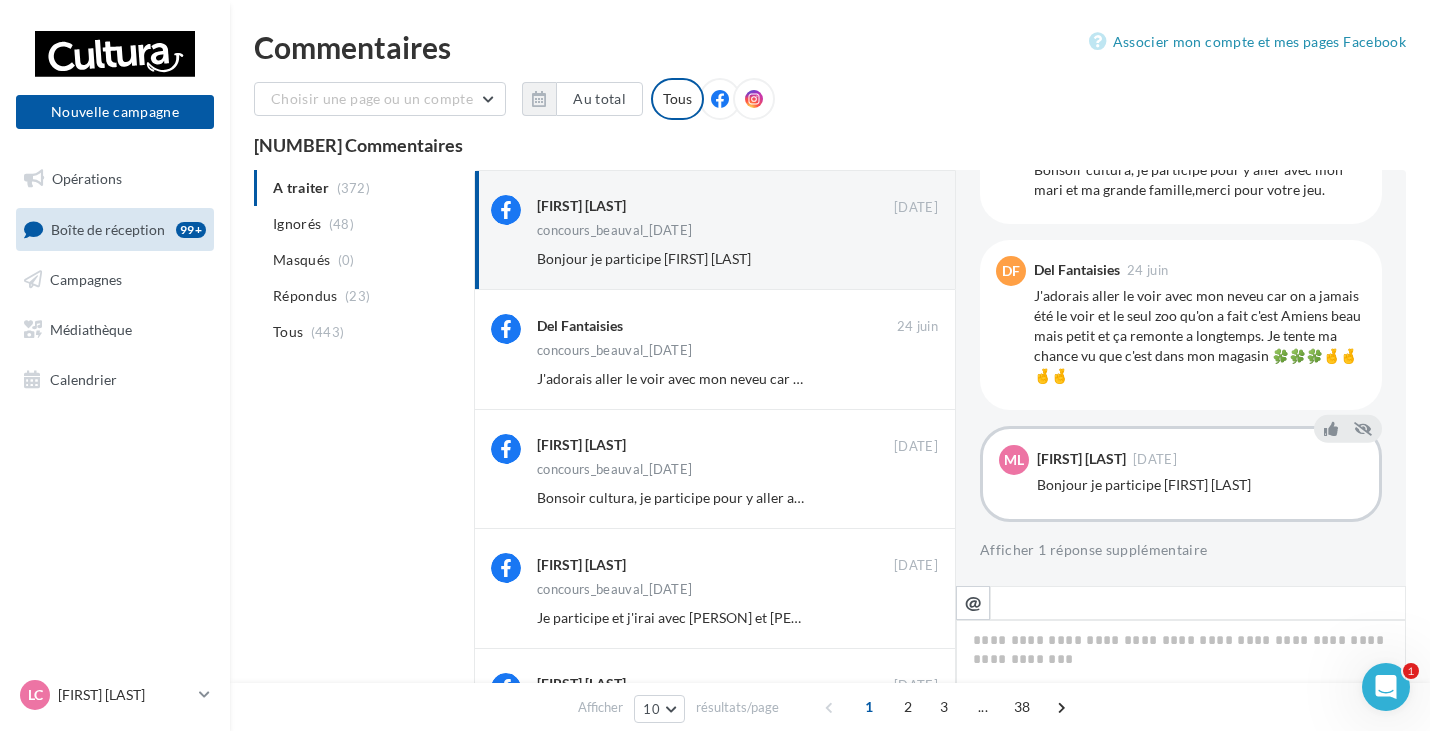 click on "Ignorer" at bounding box center [905, 259] 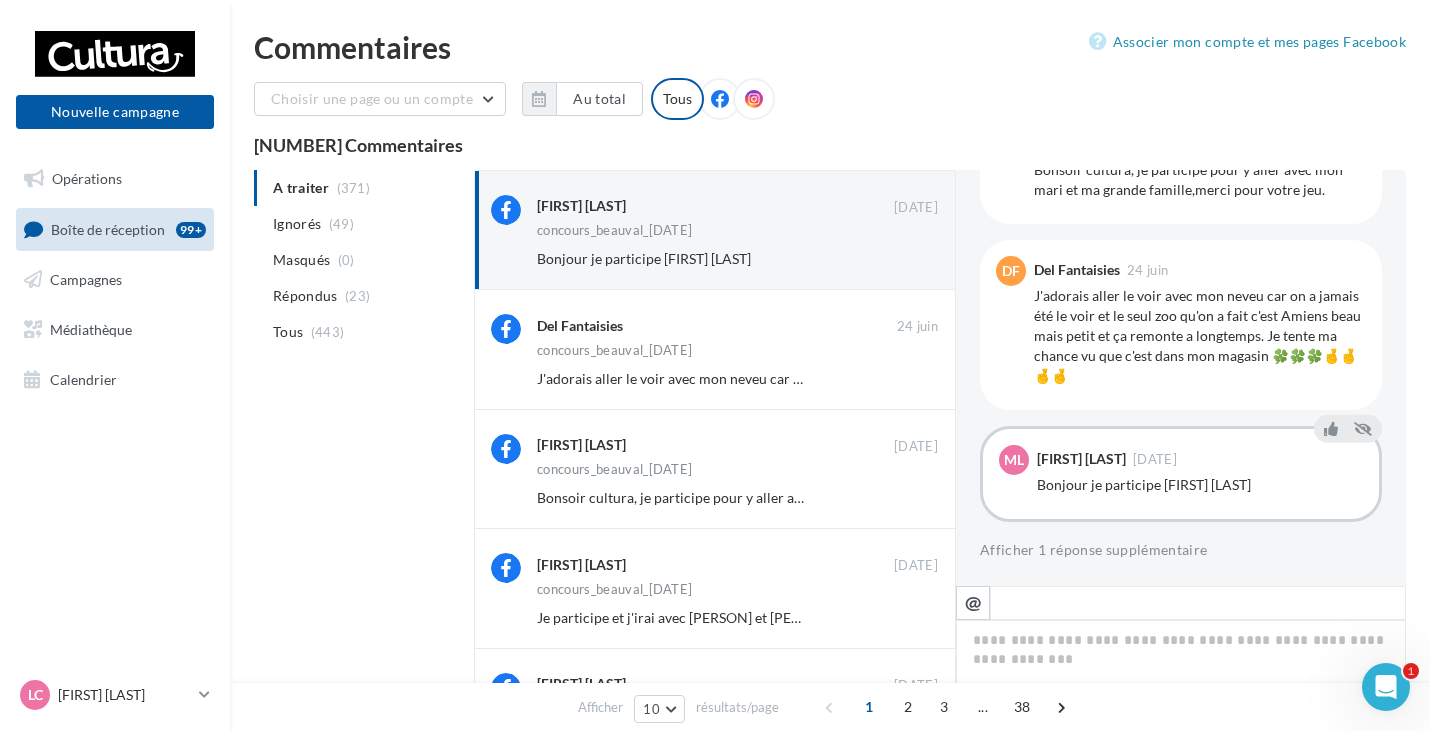scroll, scrollTop: 420, scrollLeft: 0, axis: vertical 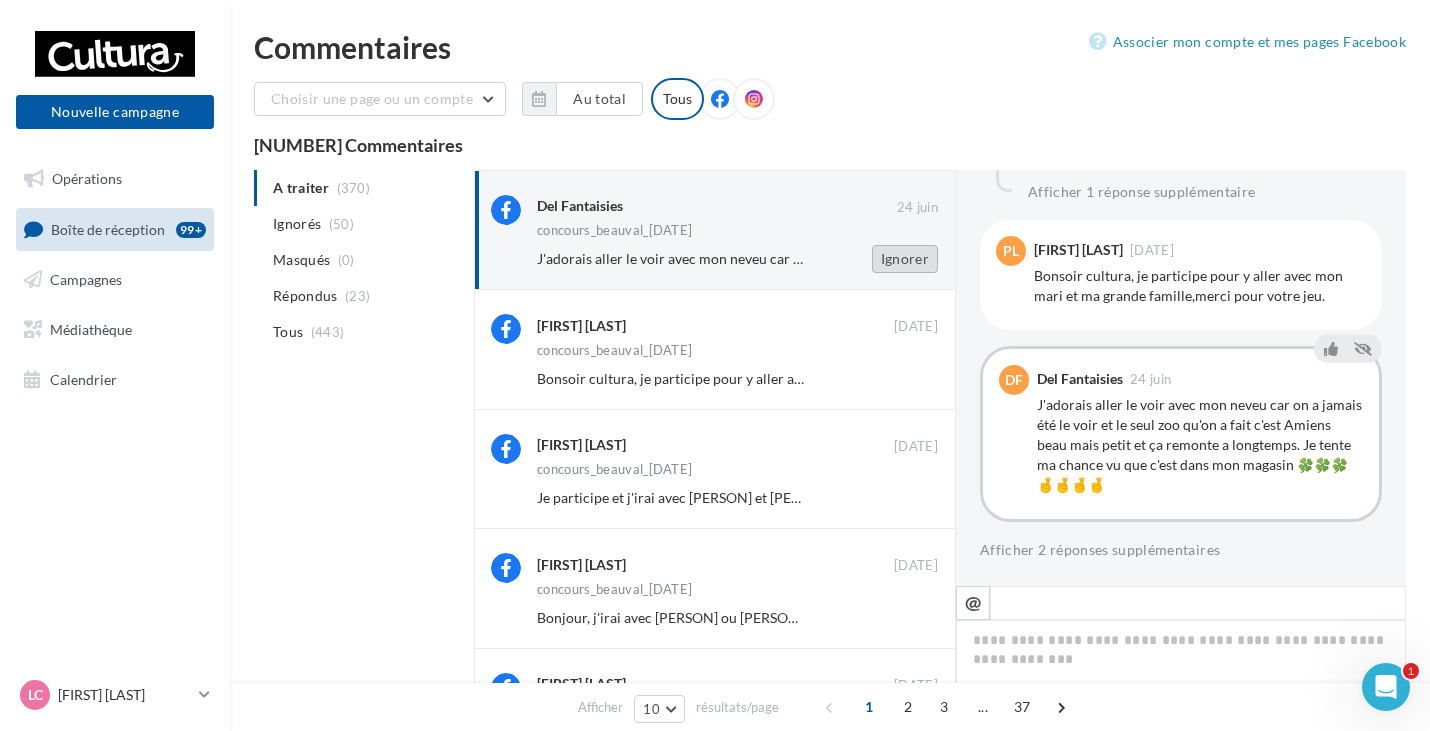 click on "Ignorer" at bounding box center [905, 259] 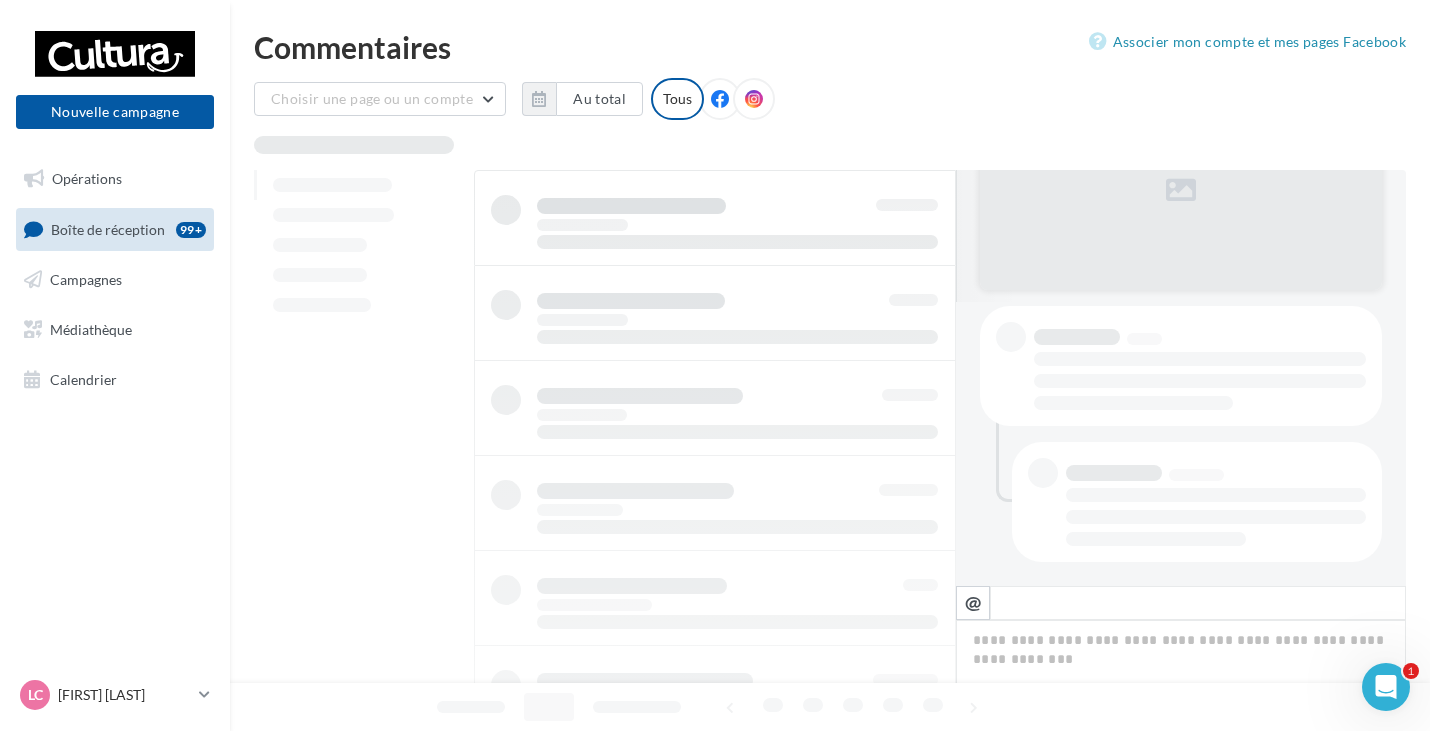 scroll, scrollTop: 284, scrollLeft: 0, axis: vertical 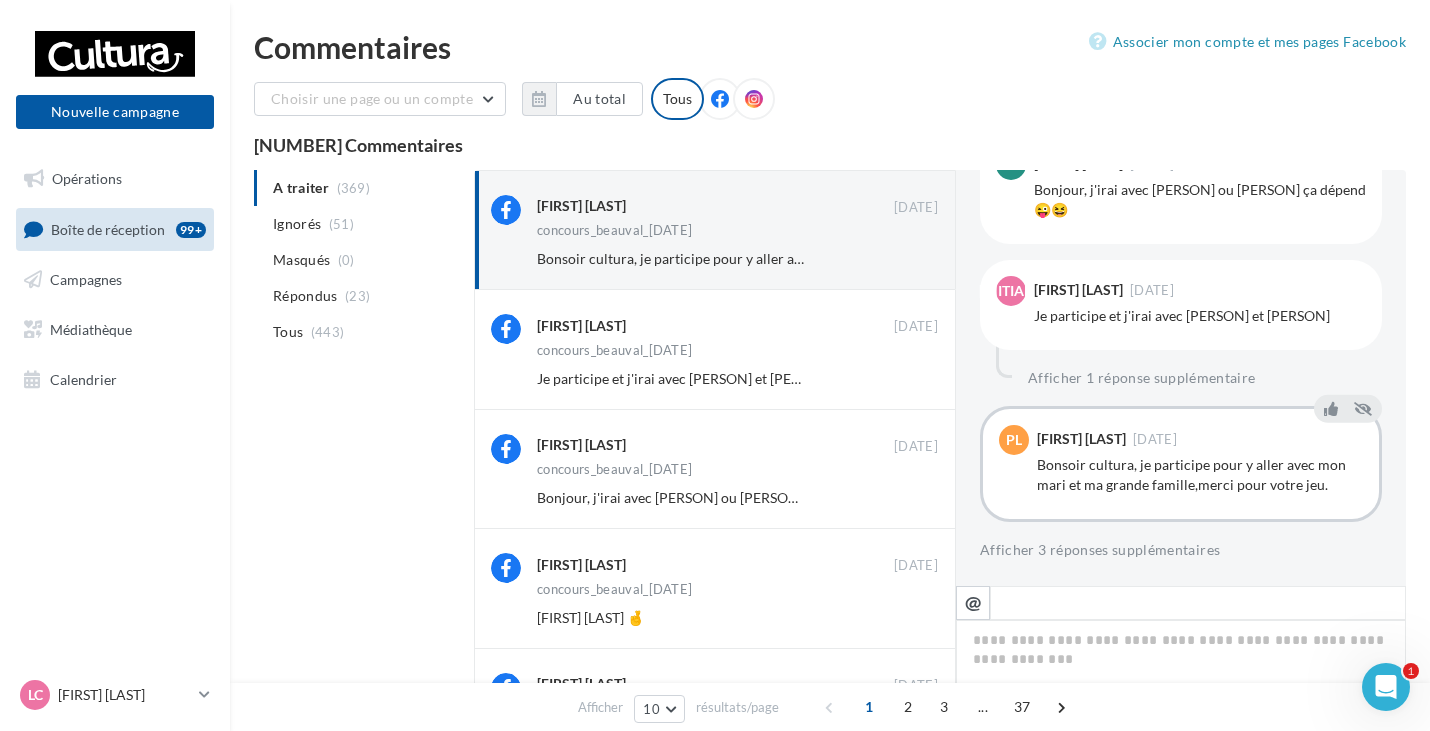 click on "Ignorer" at bounding box center [905, 259] 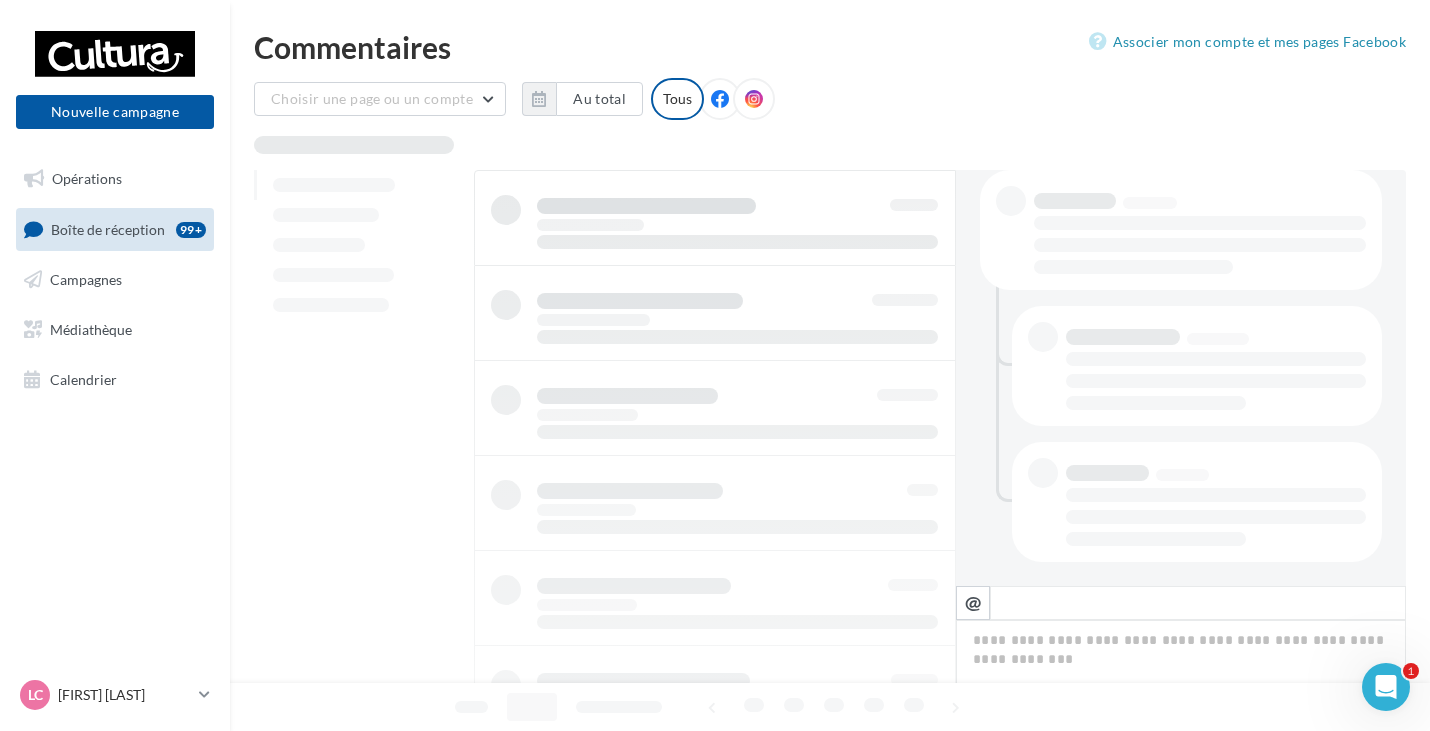 scroll, scrollTop: 420, scrollLeft: 0, axis: vertical 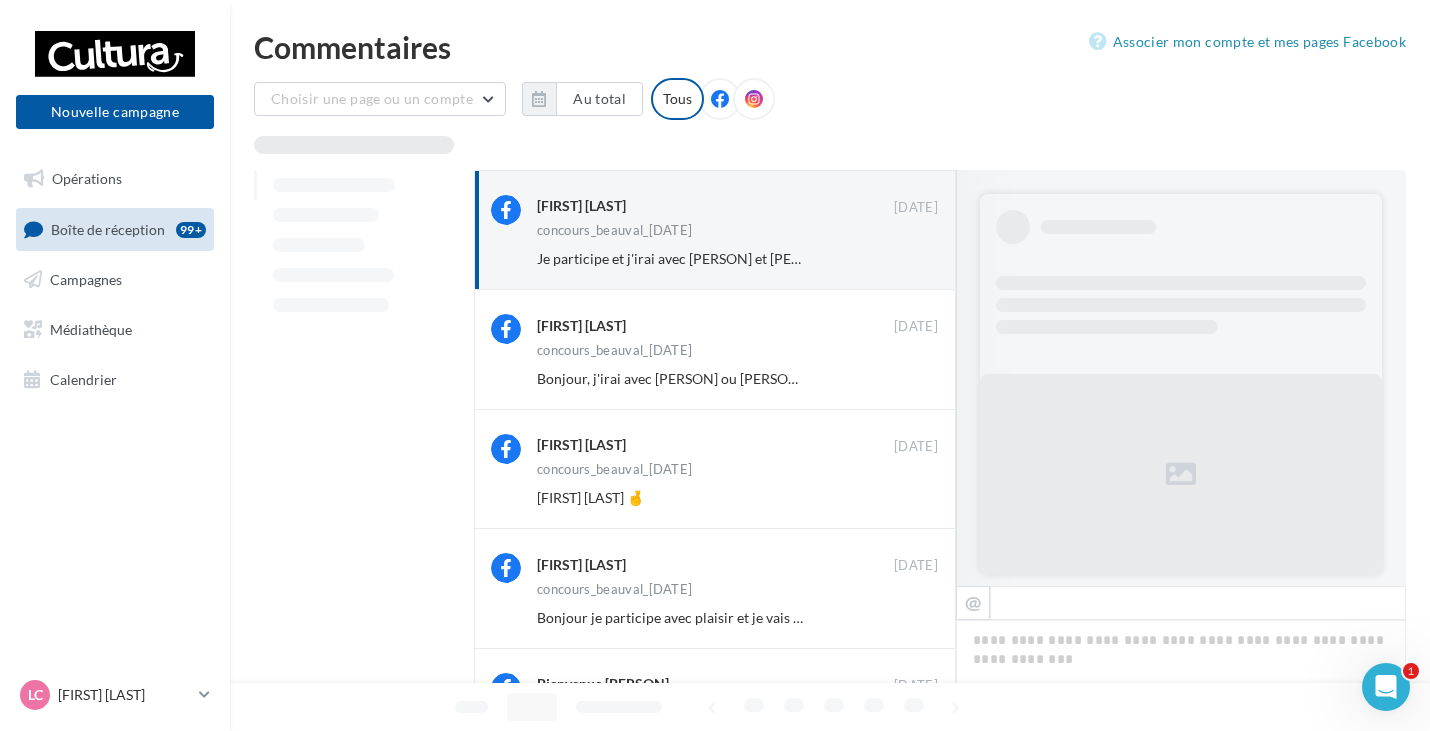 click on "Ignorer" at bounding box center [905, 259] 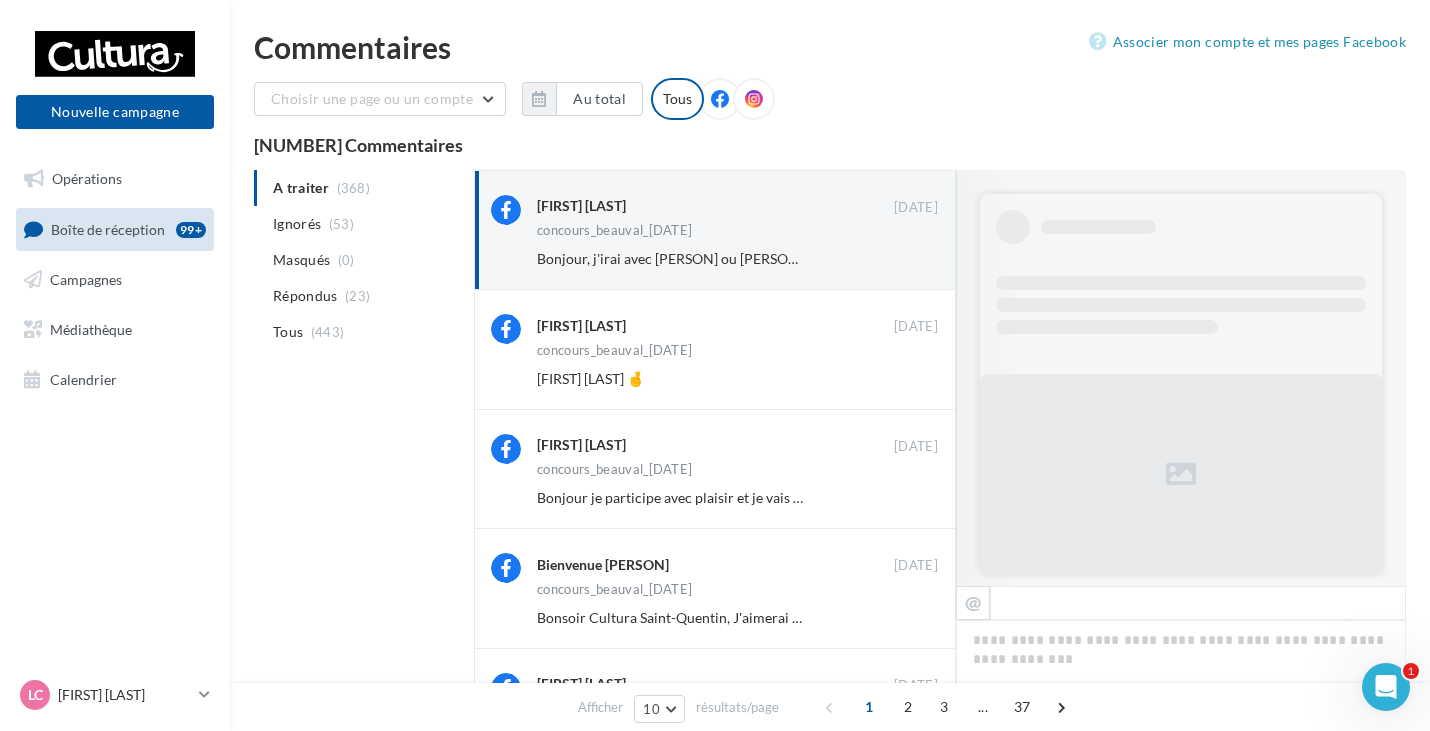 click on "Ignorer" at bounding box center (905, 259) 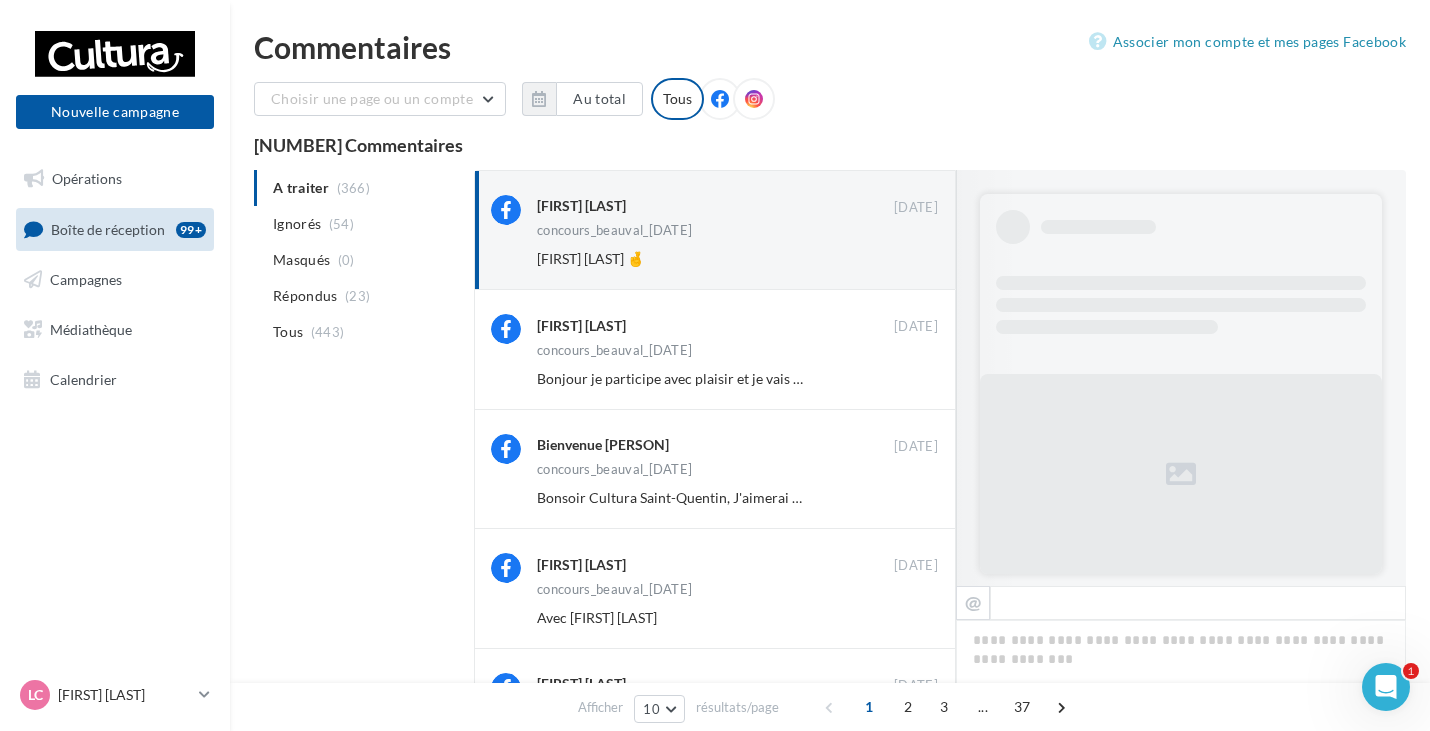 click on "Ignorer" at bounding box center (905, 259) 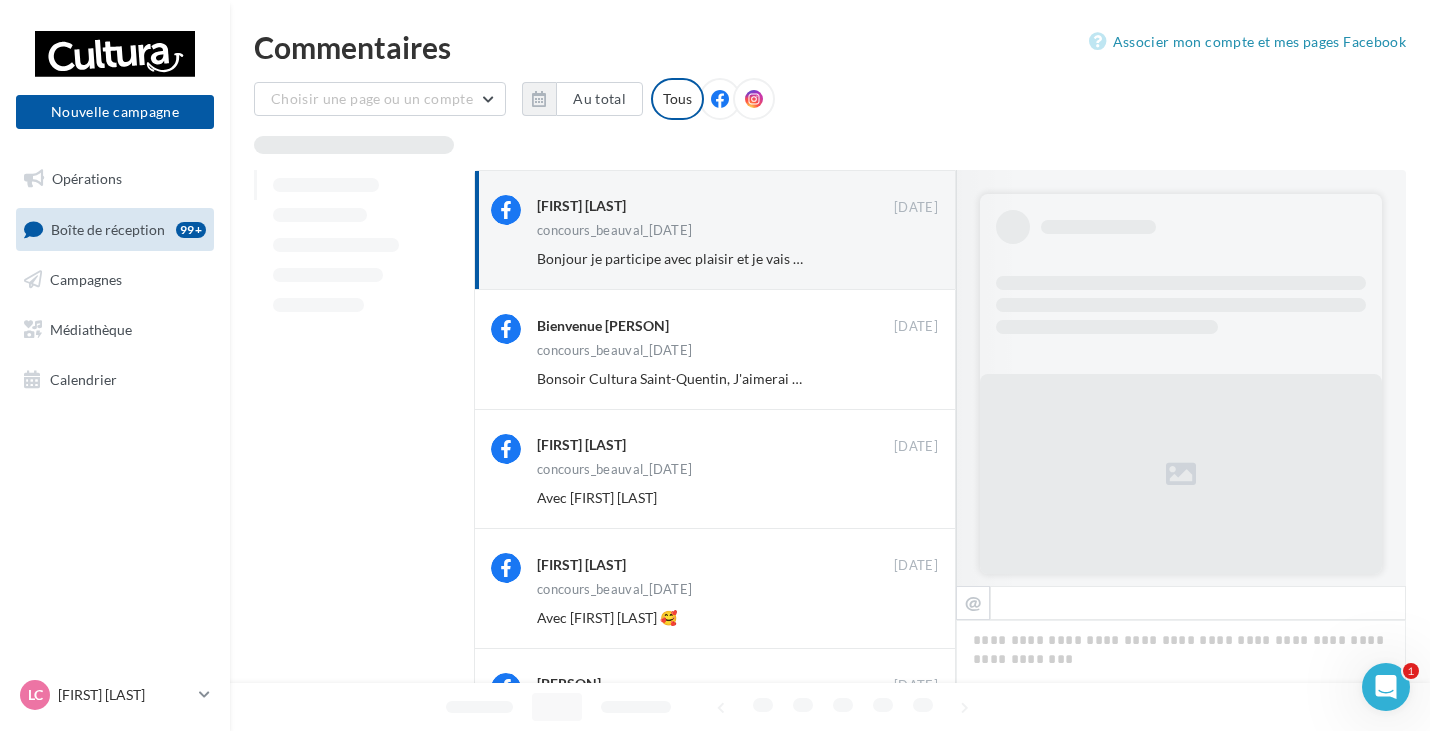 click on "Ignorer" at bounding box center [905, 259] 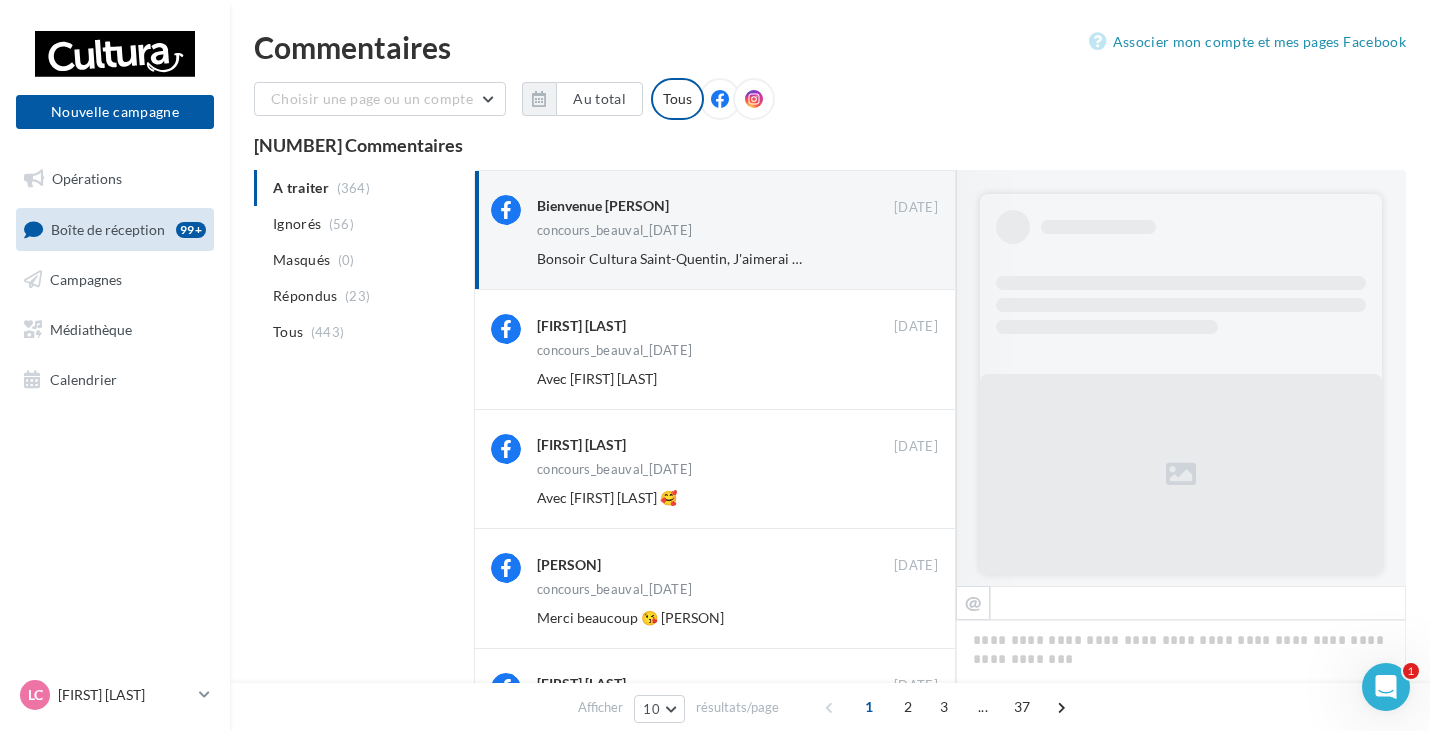 click on "Ignorer" at bounding box center (905, 259) 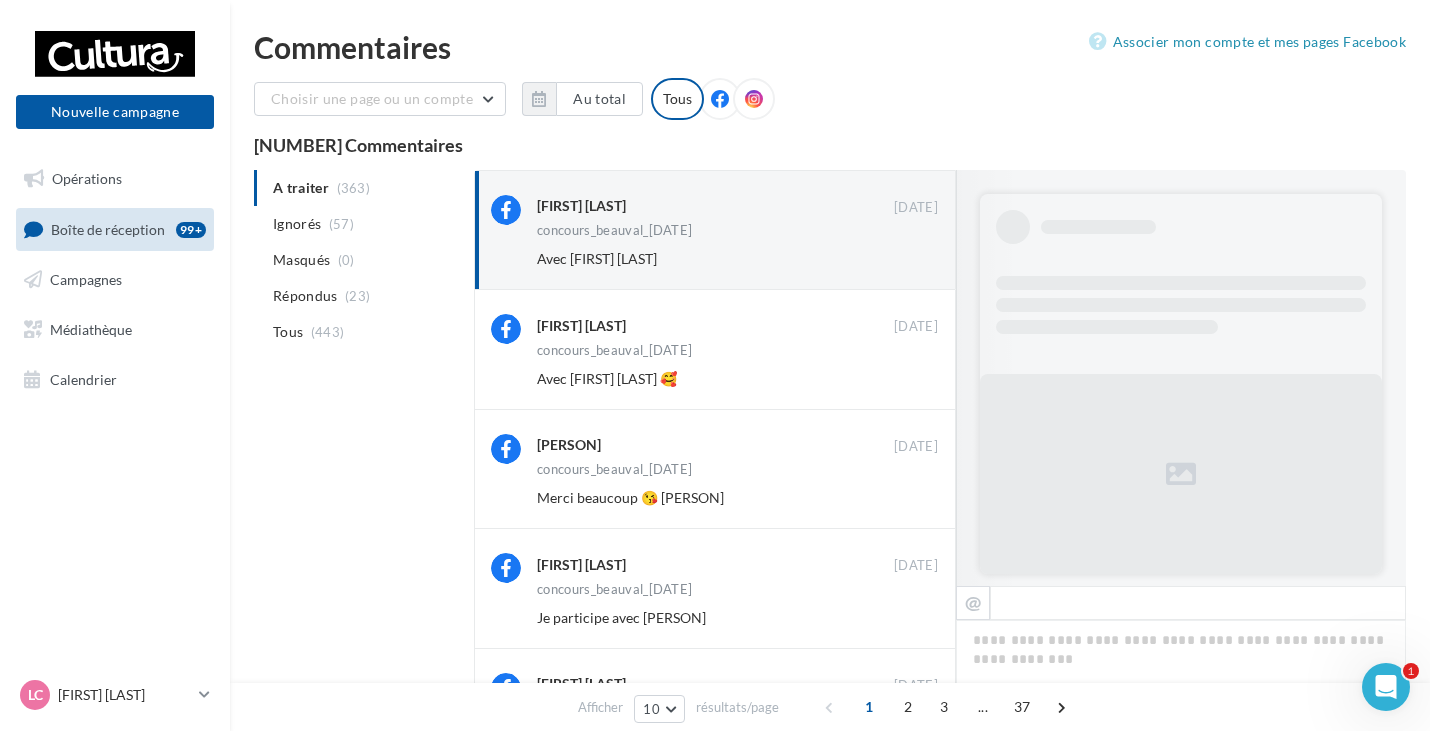 click on "Ignorer" at bounding box center (905, 259) 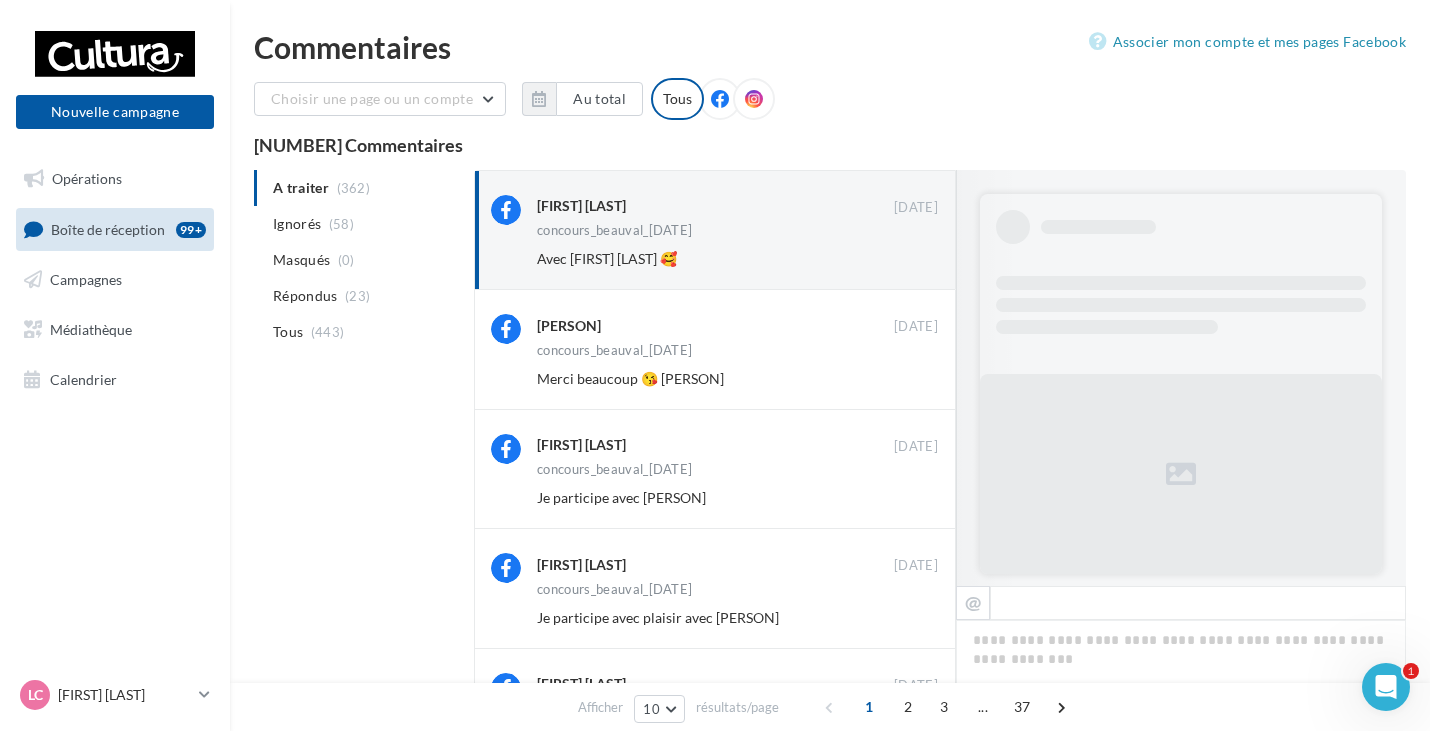 click on "Ignorer" at bounding box center (905, 259) 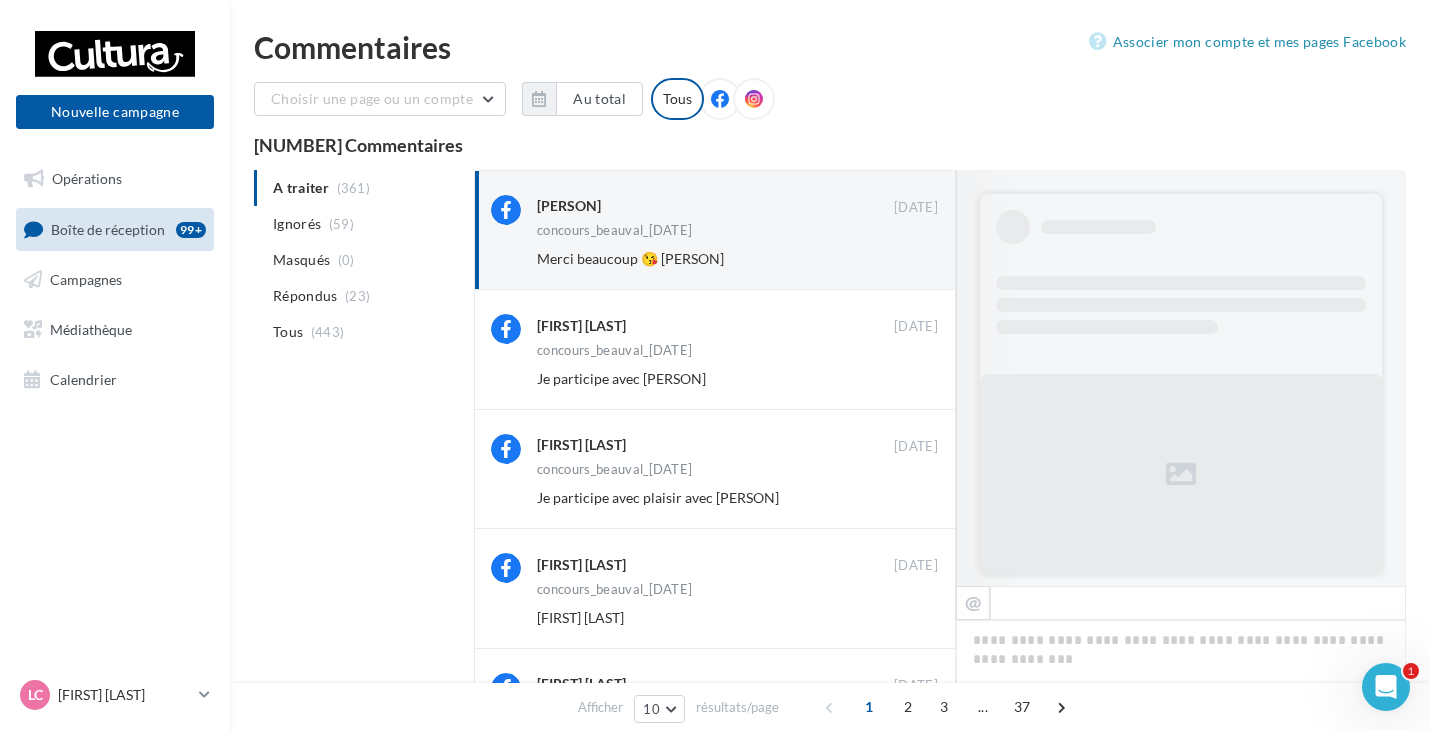 click on "Ignorer" at bounding box center [905, 259] 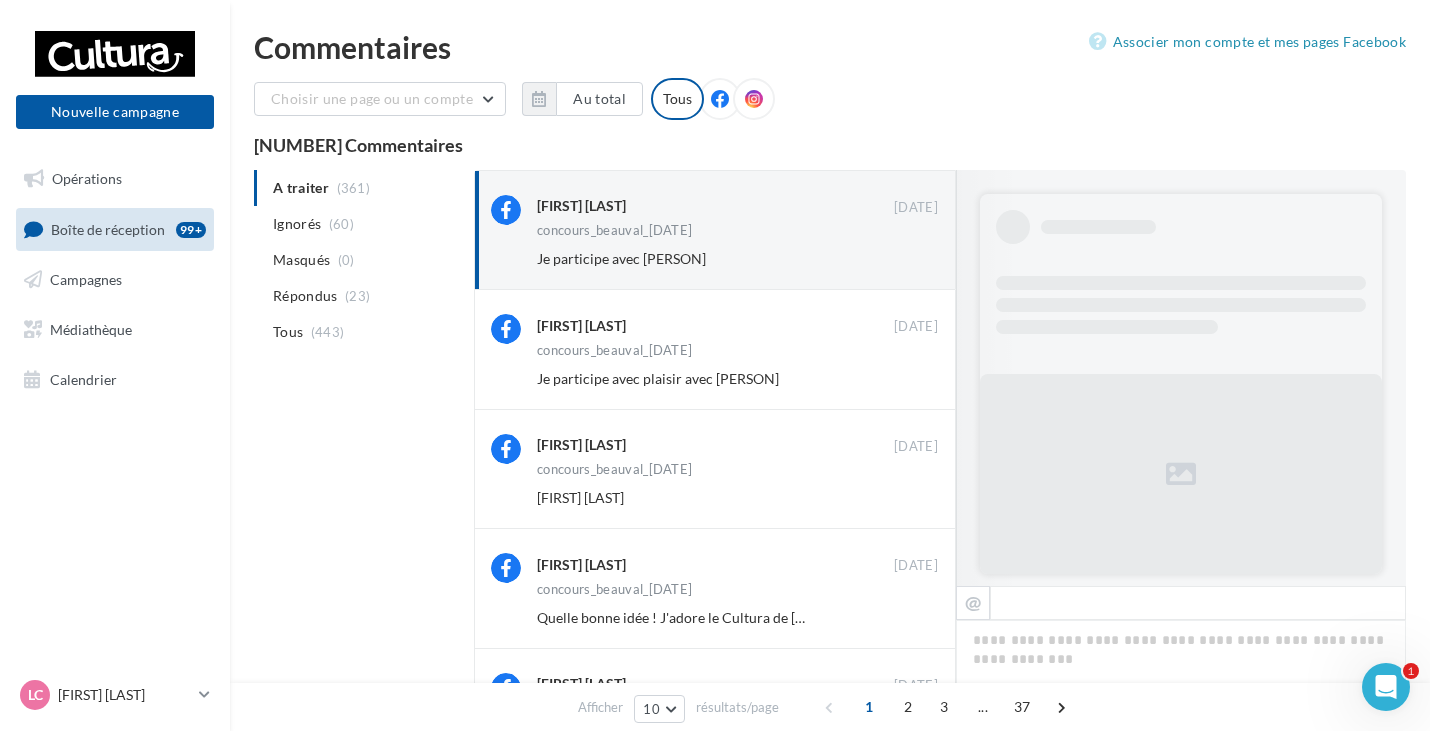 click on "Ignorer" at bounding box center [905, 259] 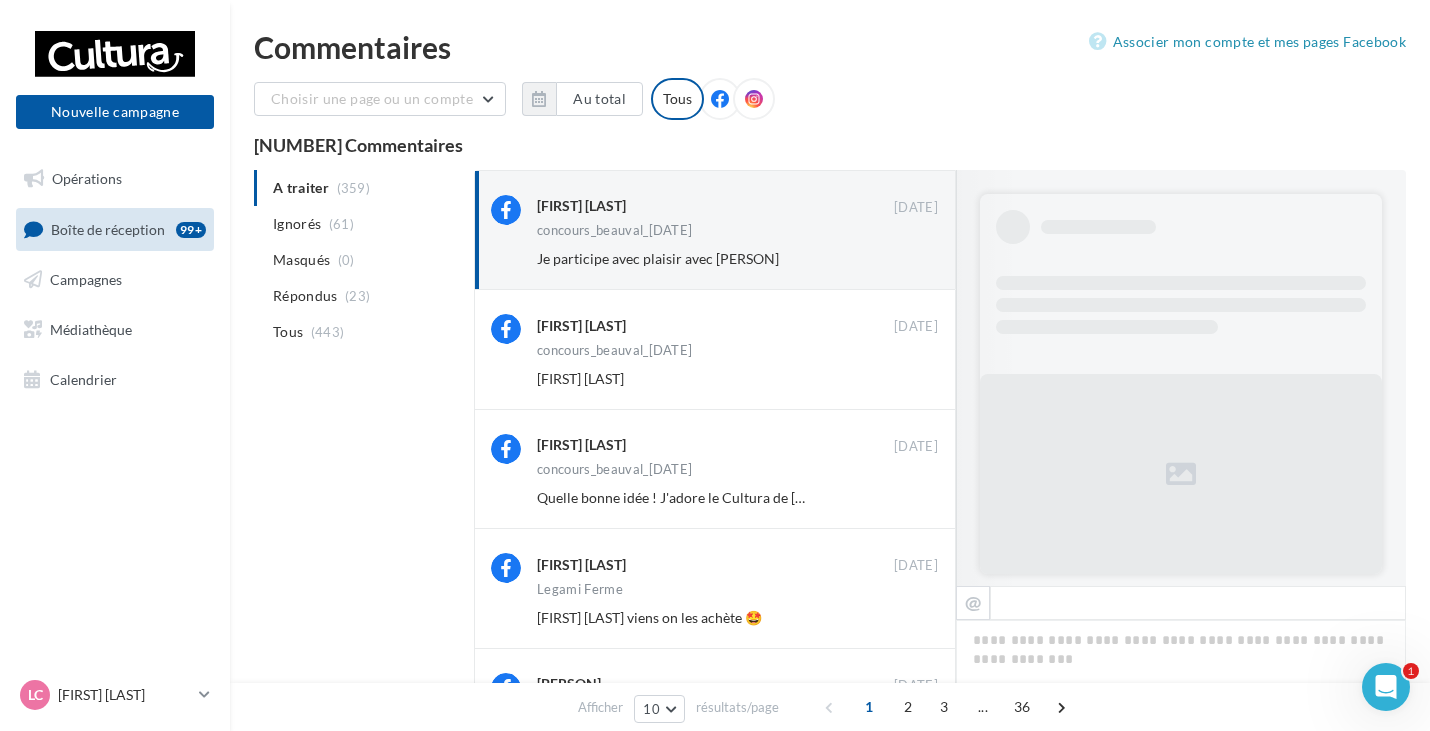 click on "Ignorer" at bounding box center (905, 259) 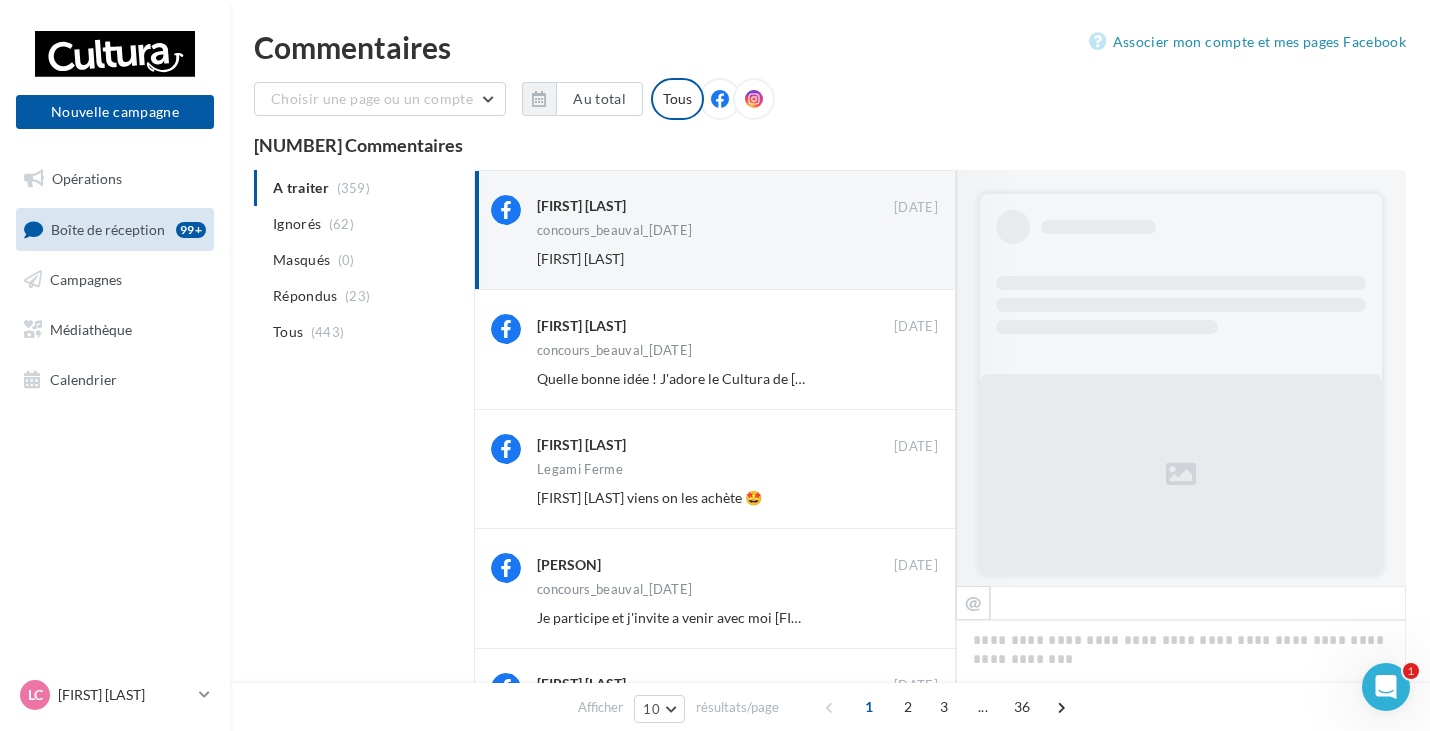 click on "Ignorer" at bounding box center (905, 259) 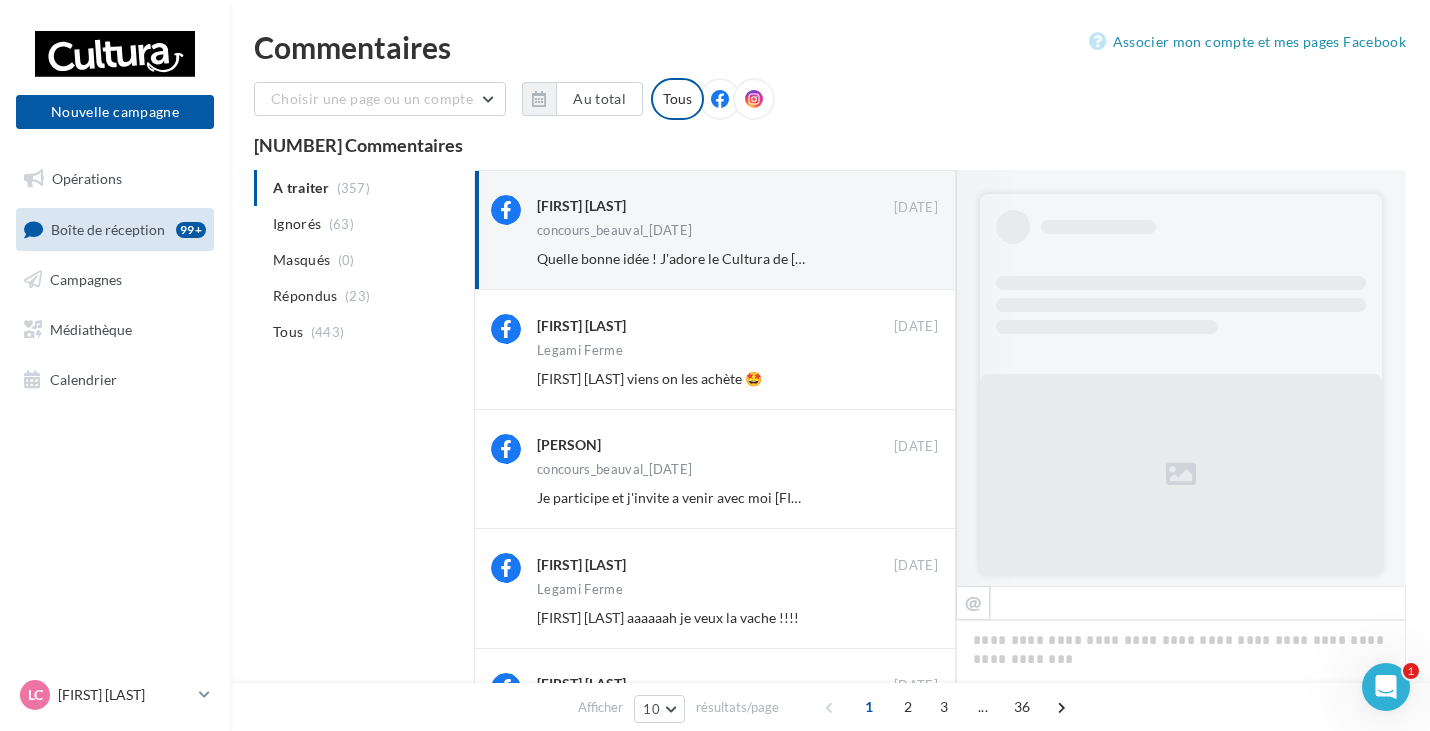 click on "Ignorer" at bounding box center (905, 259) 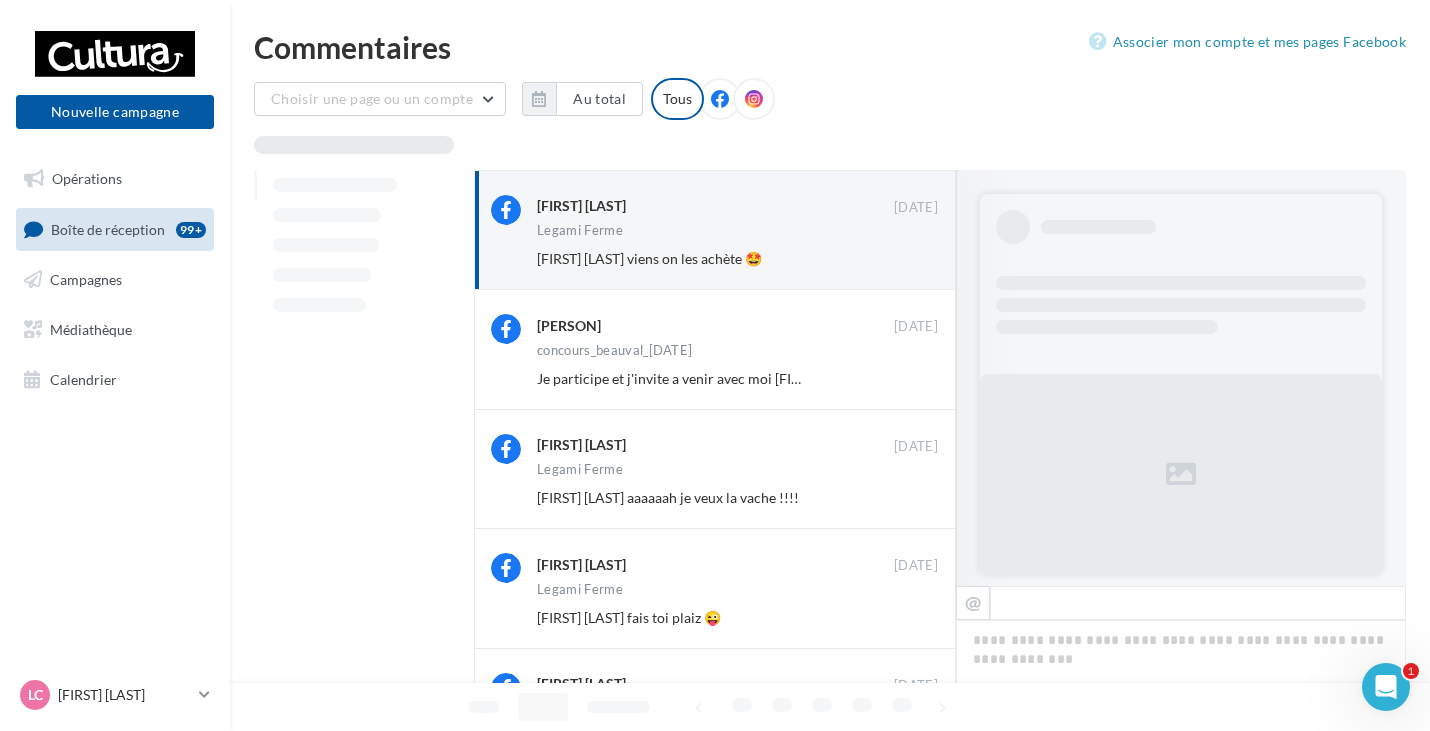 click on "Ignorer" at bounding box center (905, 259) 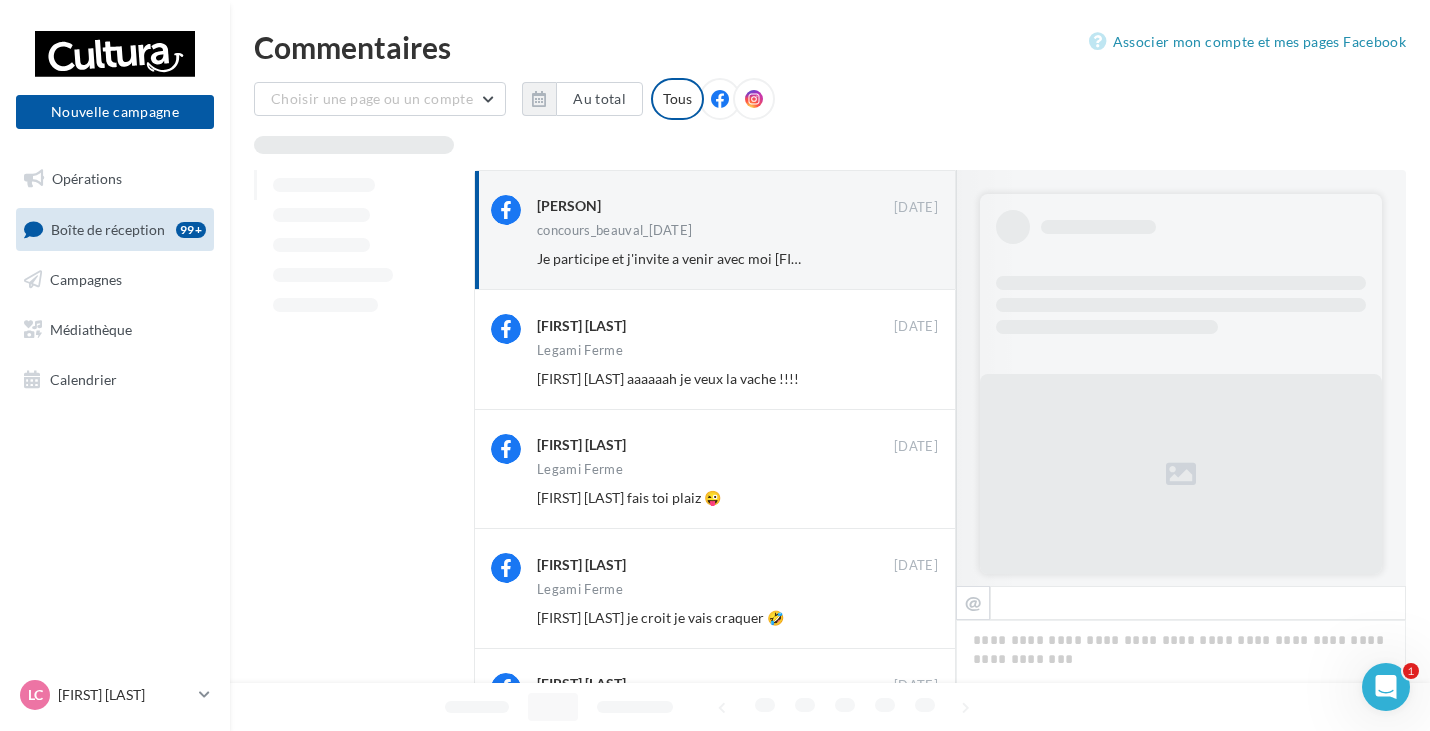 click on "Ignorer" at bounding box center [905, 259] 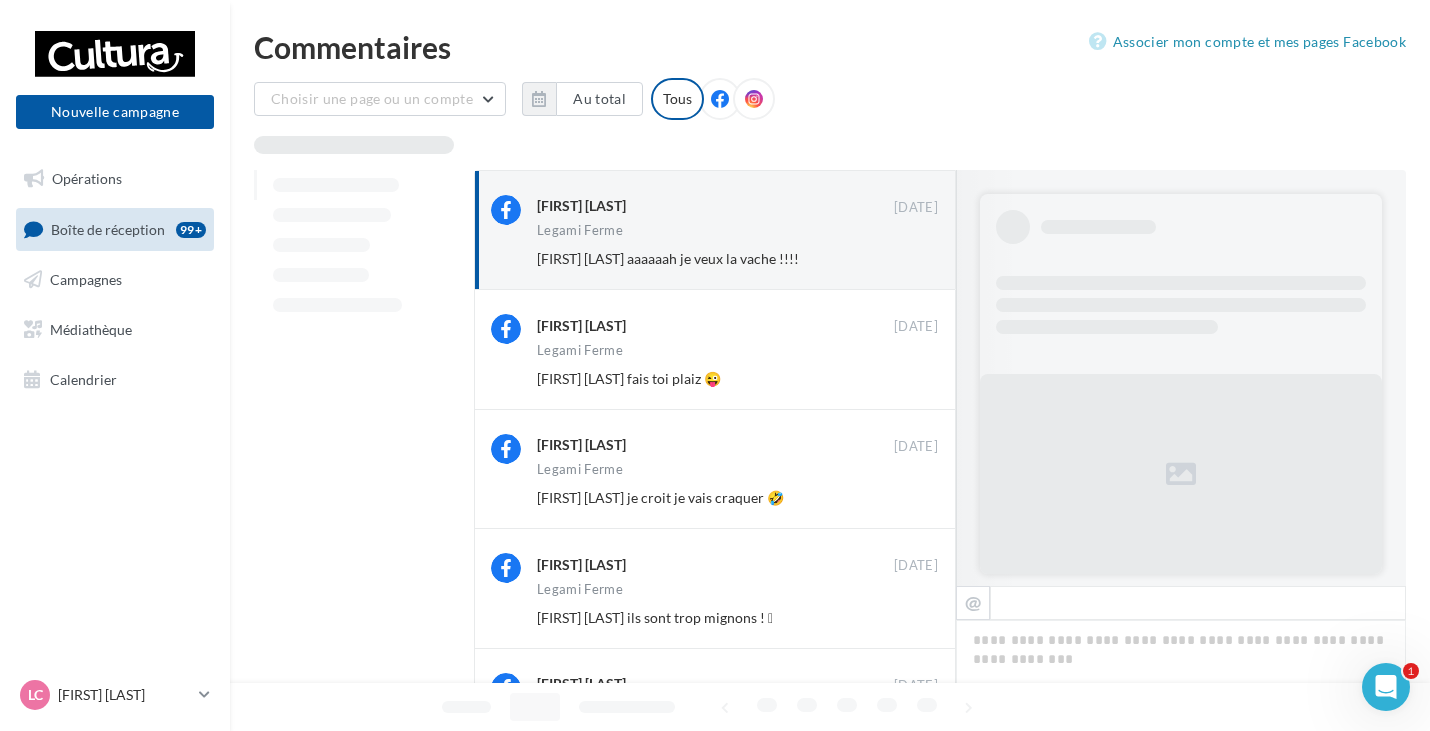 click on "Ignorer" at bounding box center [905, 259] 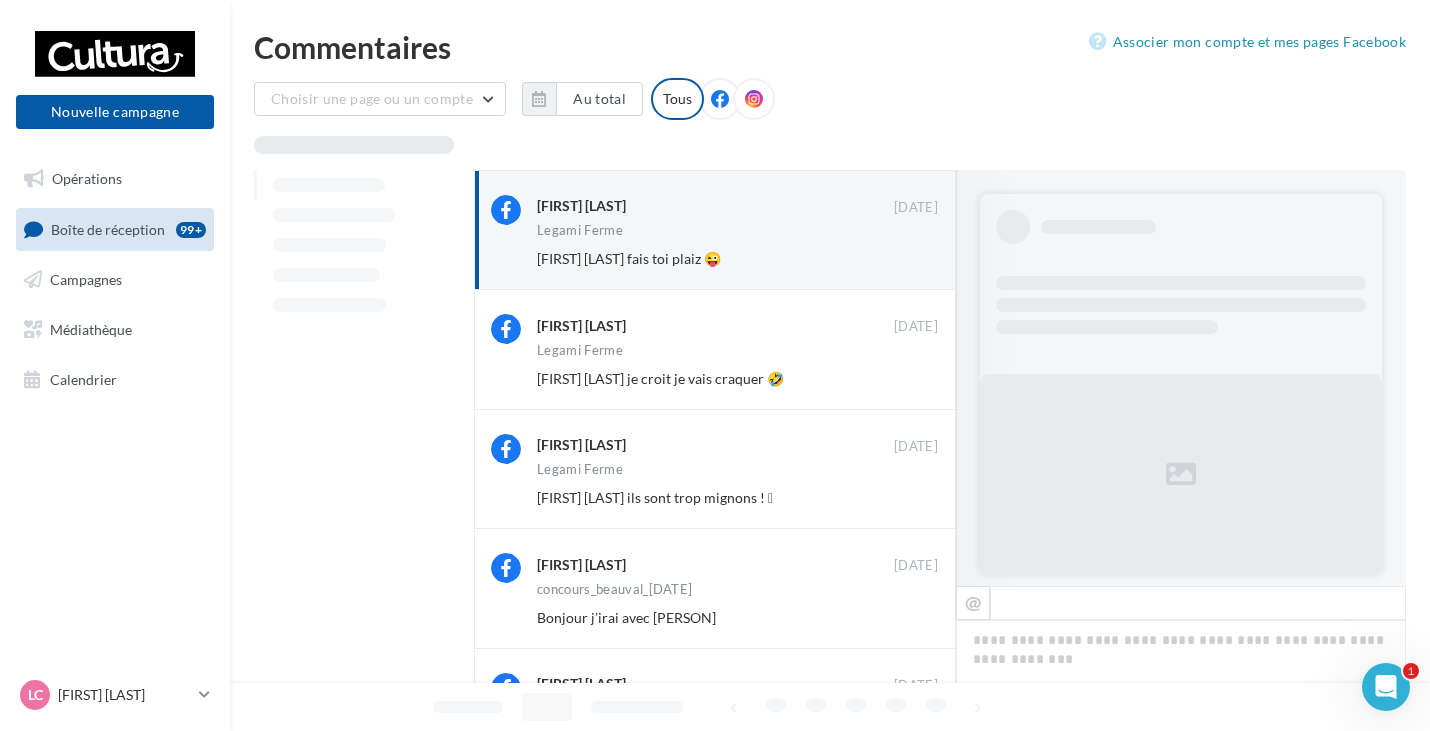 click on "Ignorer" at bounding box center [905, 259] 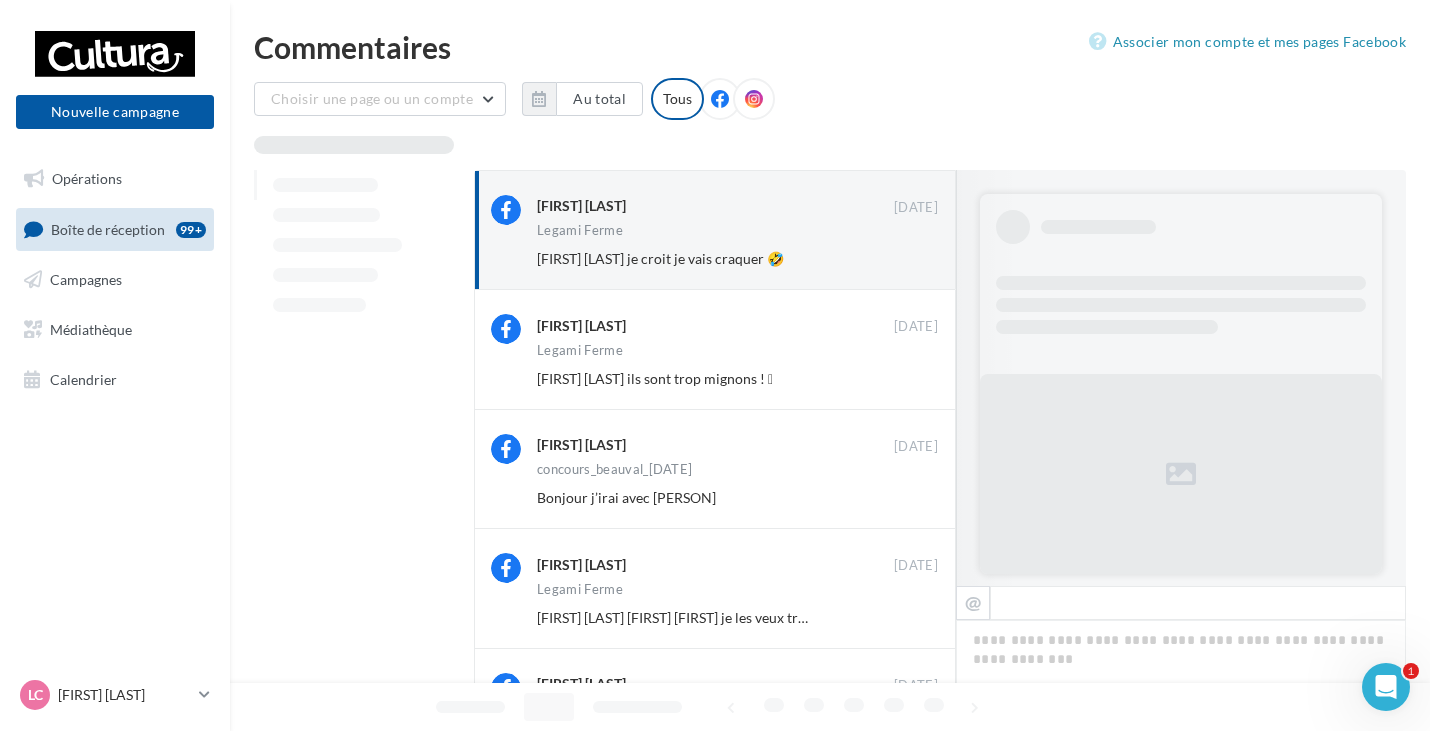click on "Ignorer" at bounding box center [905, 259] 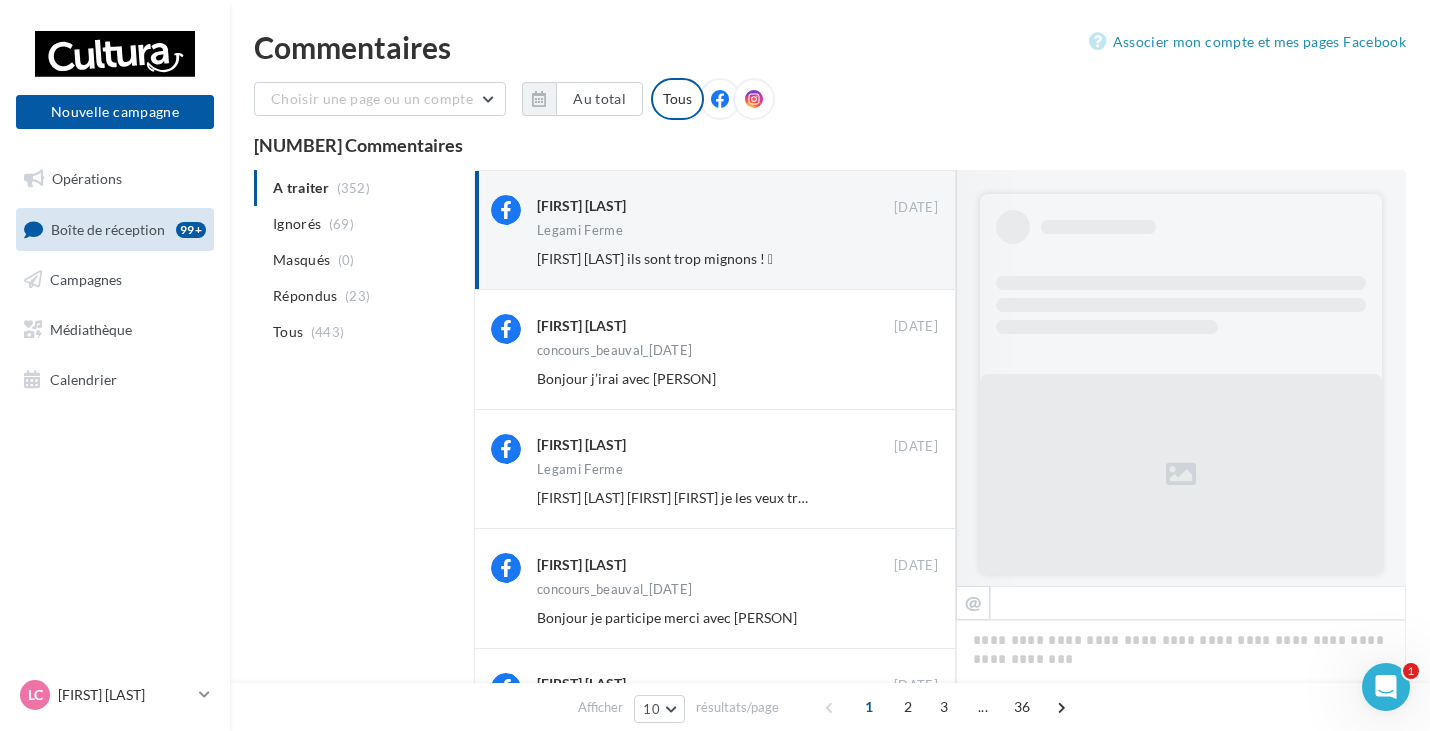 click on "Ignorer" at bounding box center (905, 259) 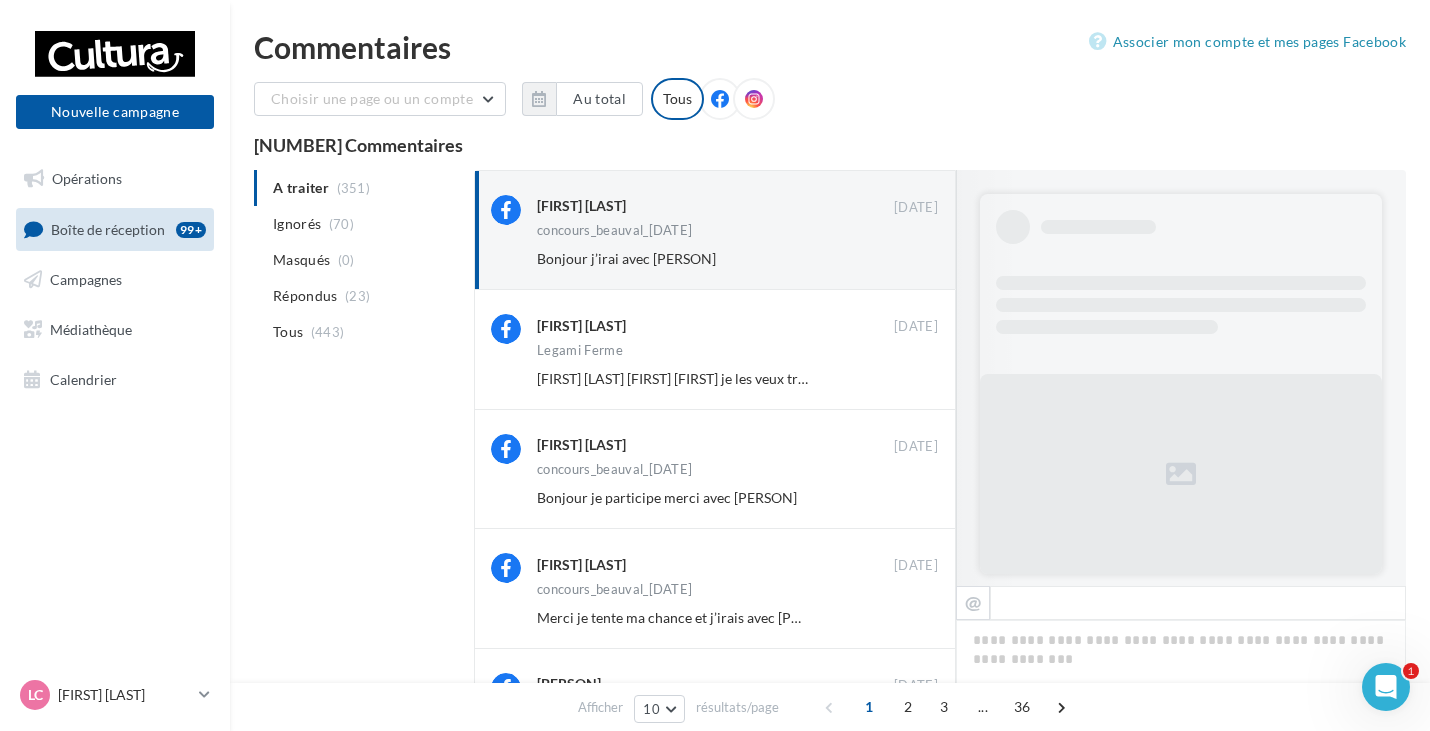 click on "Ignorer" at bounding box center (905, 259) 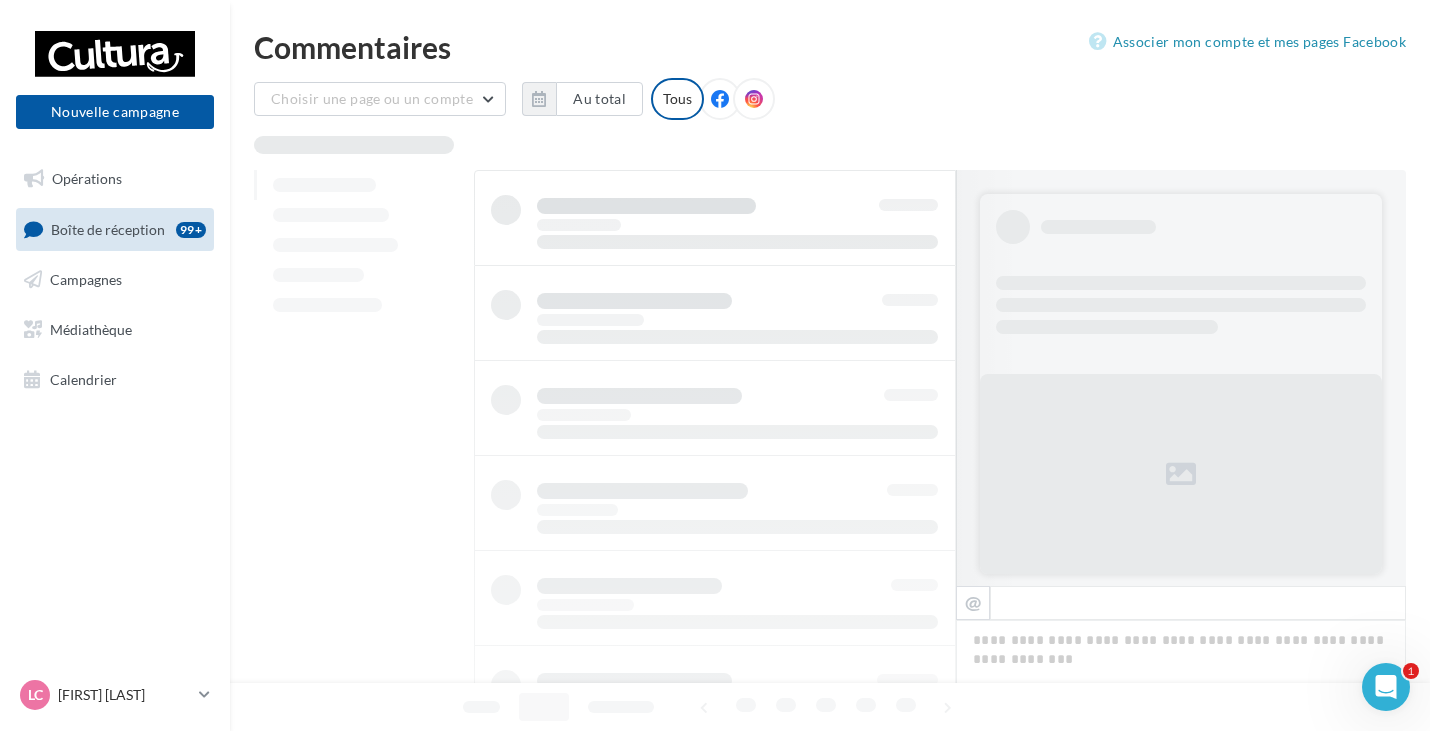 click at bounding box center [715, 645] 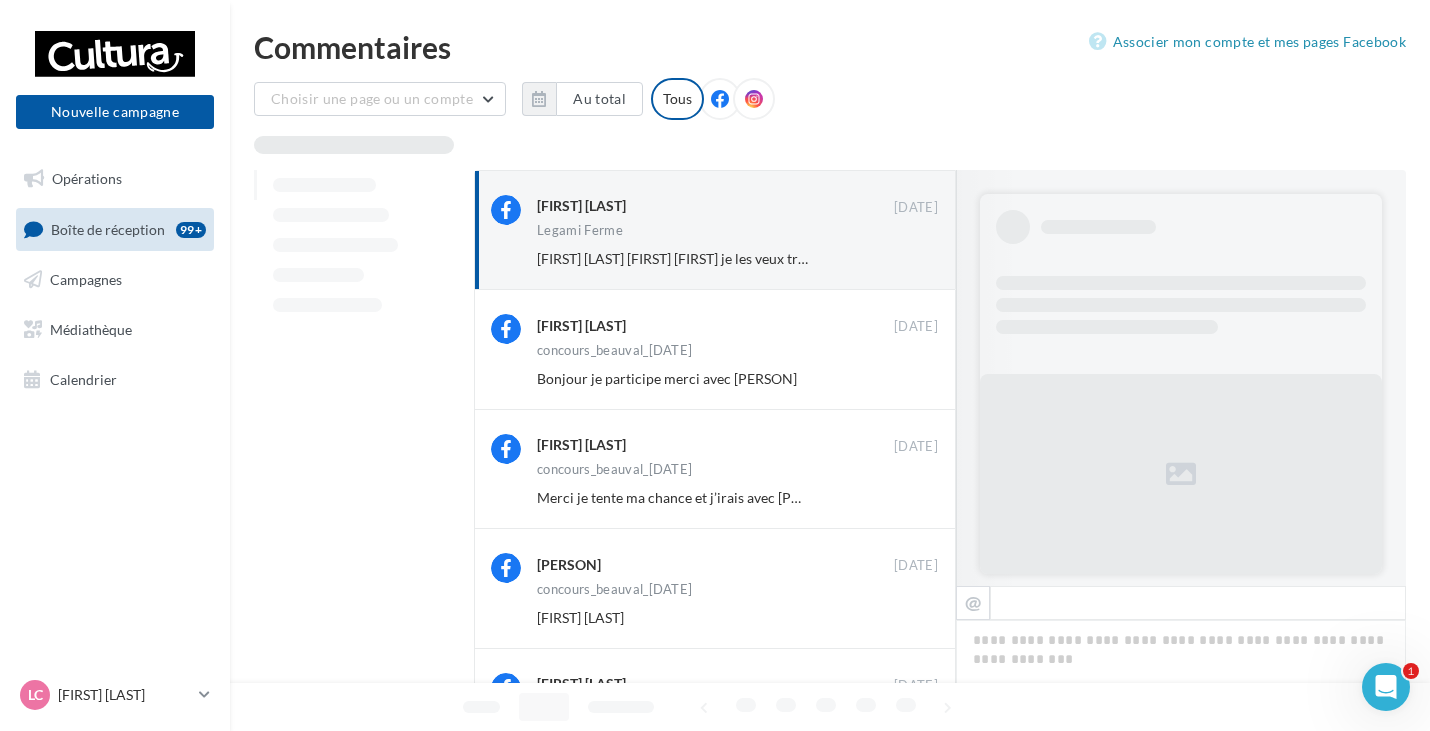 click on "Ignorer" at bounding box center (905, 259) 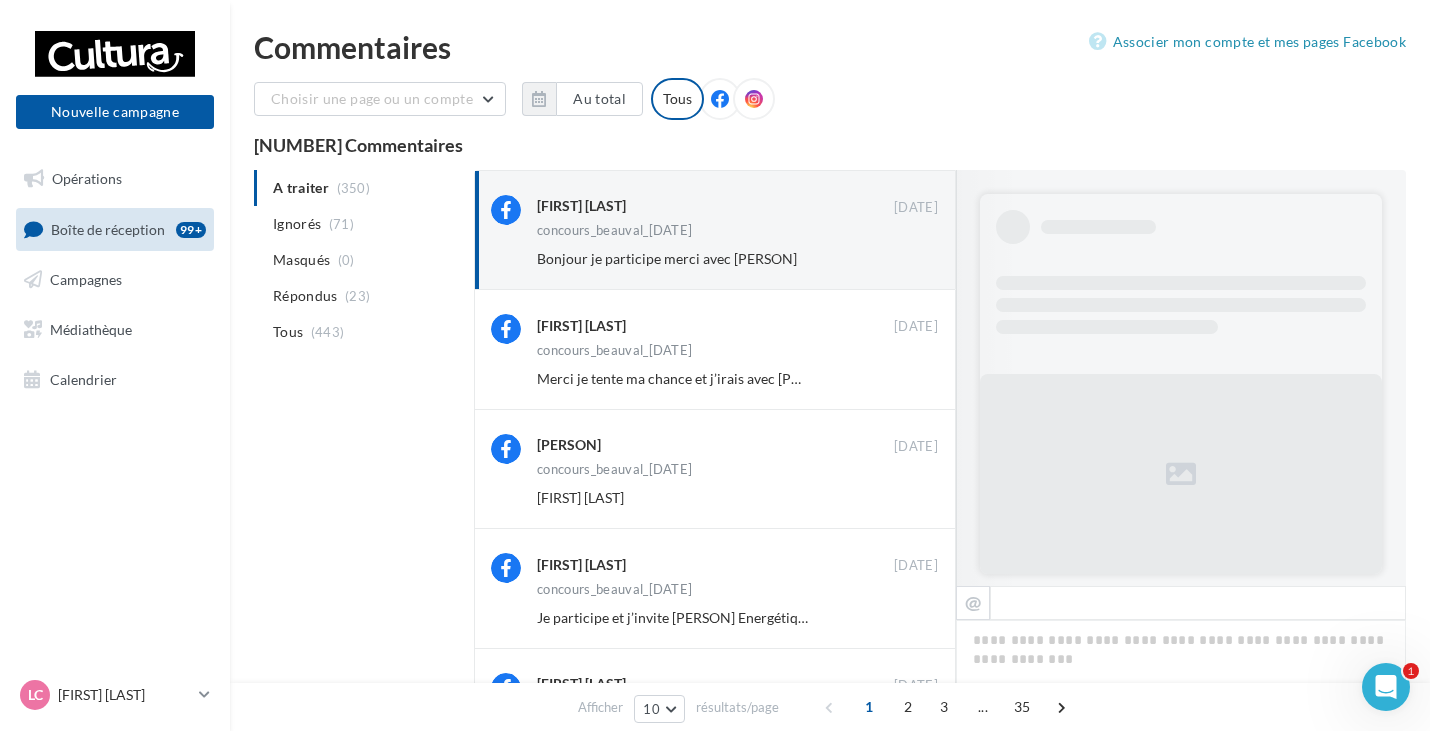 click on "Ignorer" at bounding box center (905, 259) 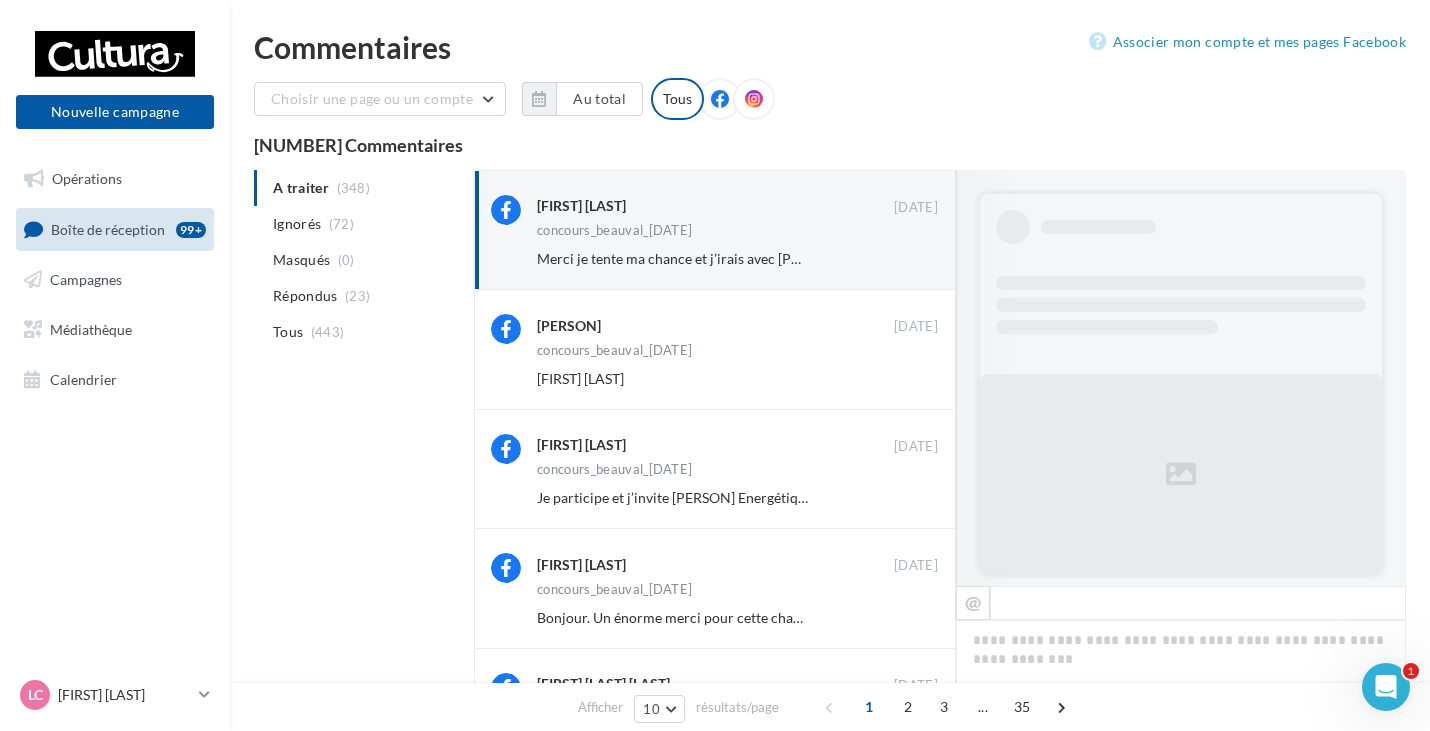 click on "Ignorer" at bounding box center [905, 259] 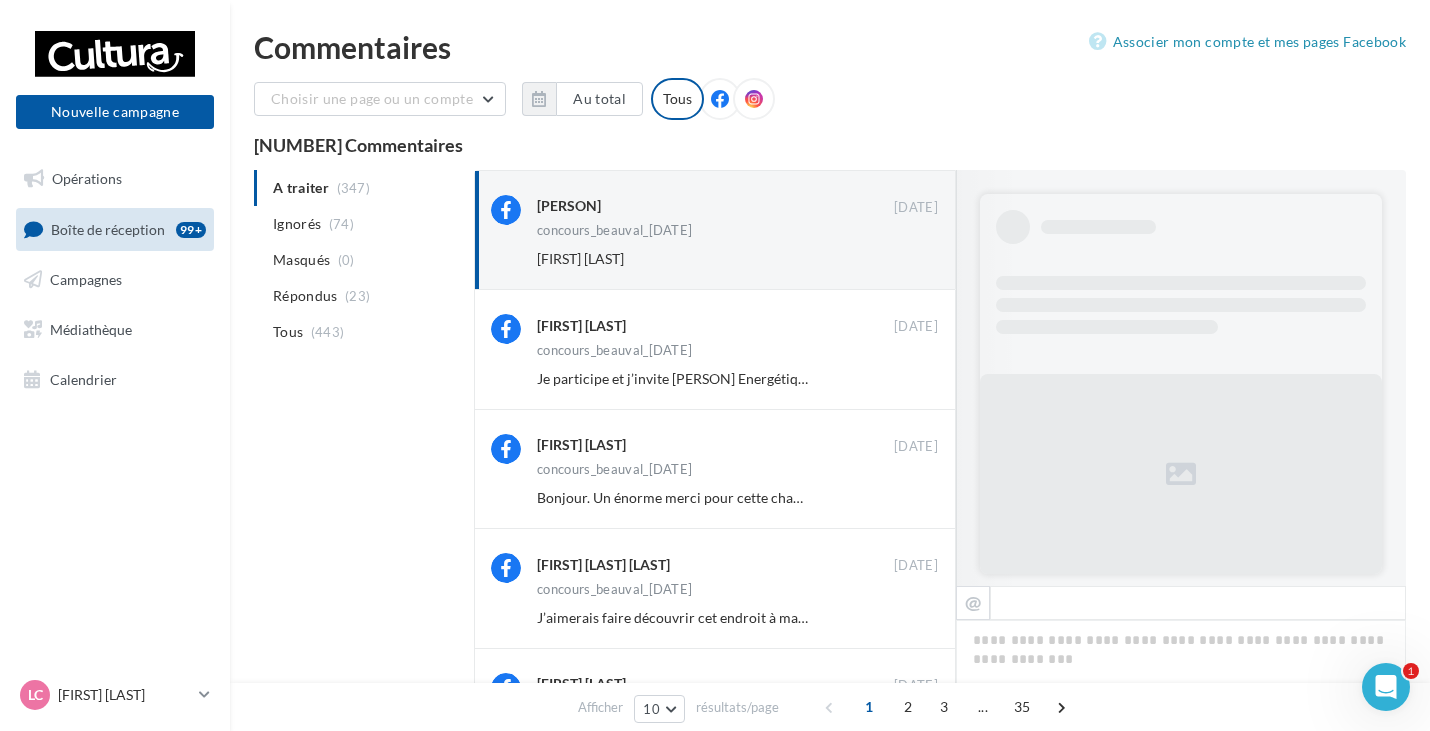 click on "Ignorer" at bounding box center (905, 259) 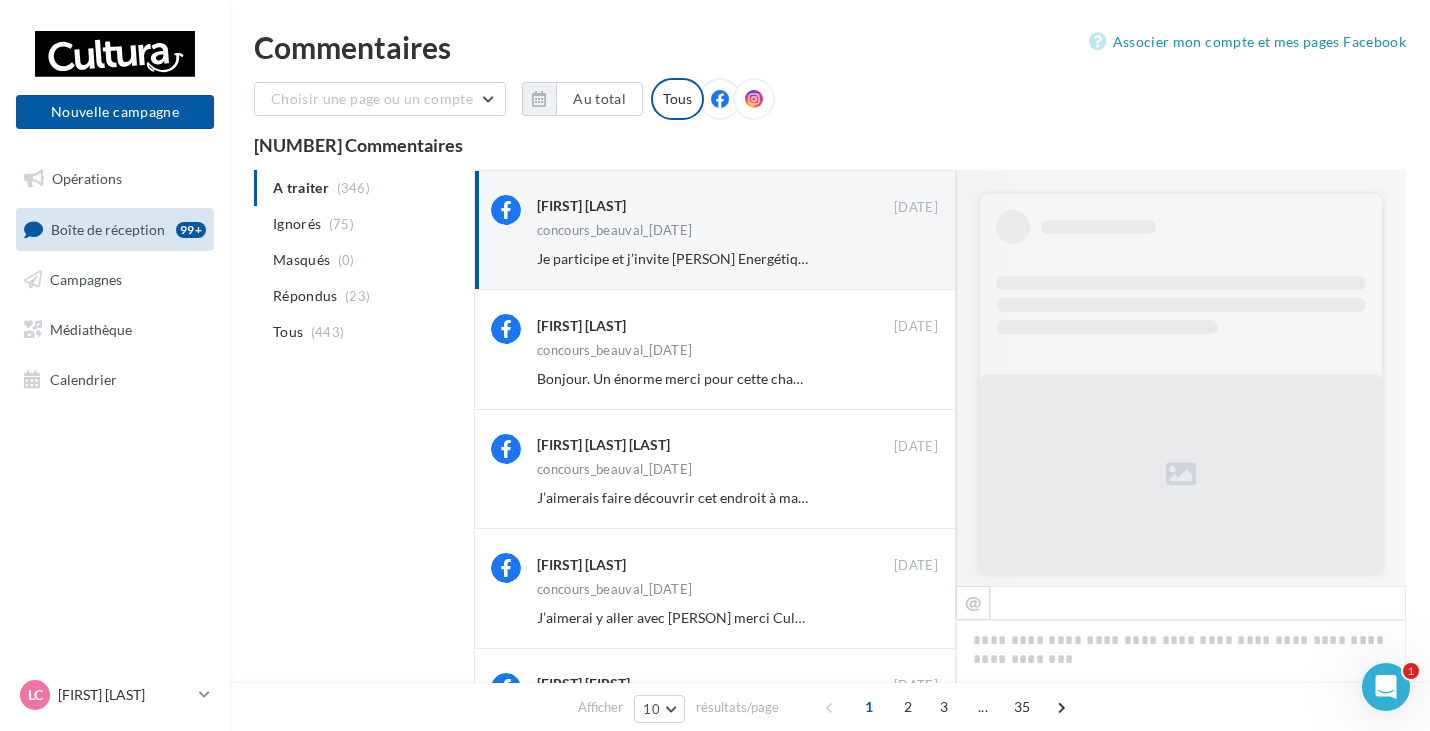 click on "Ignorer" at bounding box center (905, 259) 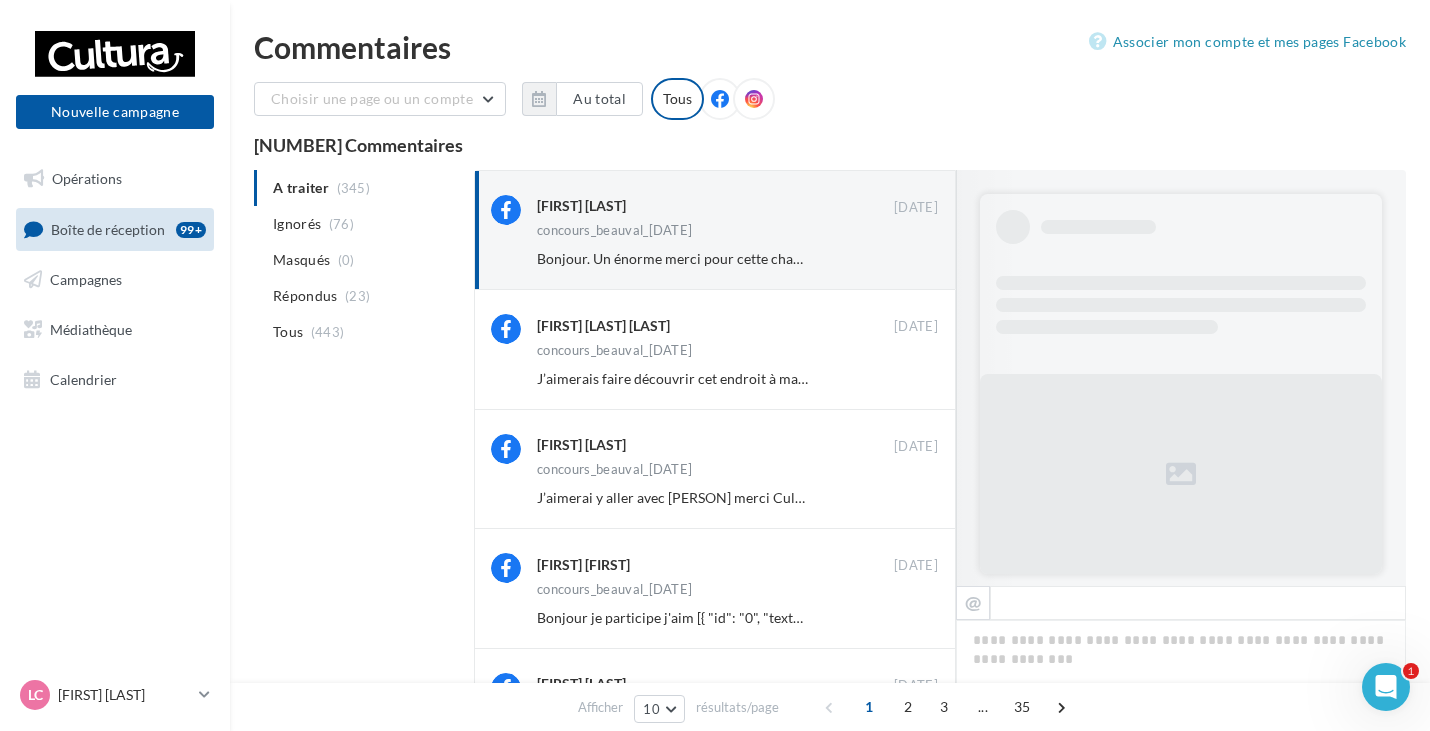 click on "Ignorer" at bounding box center (905, 259) 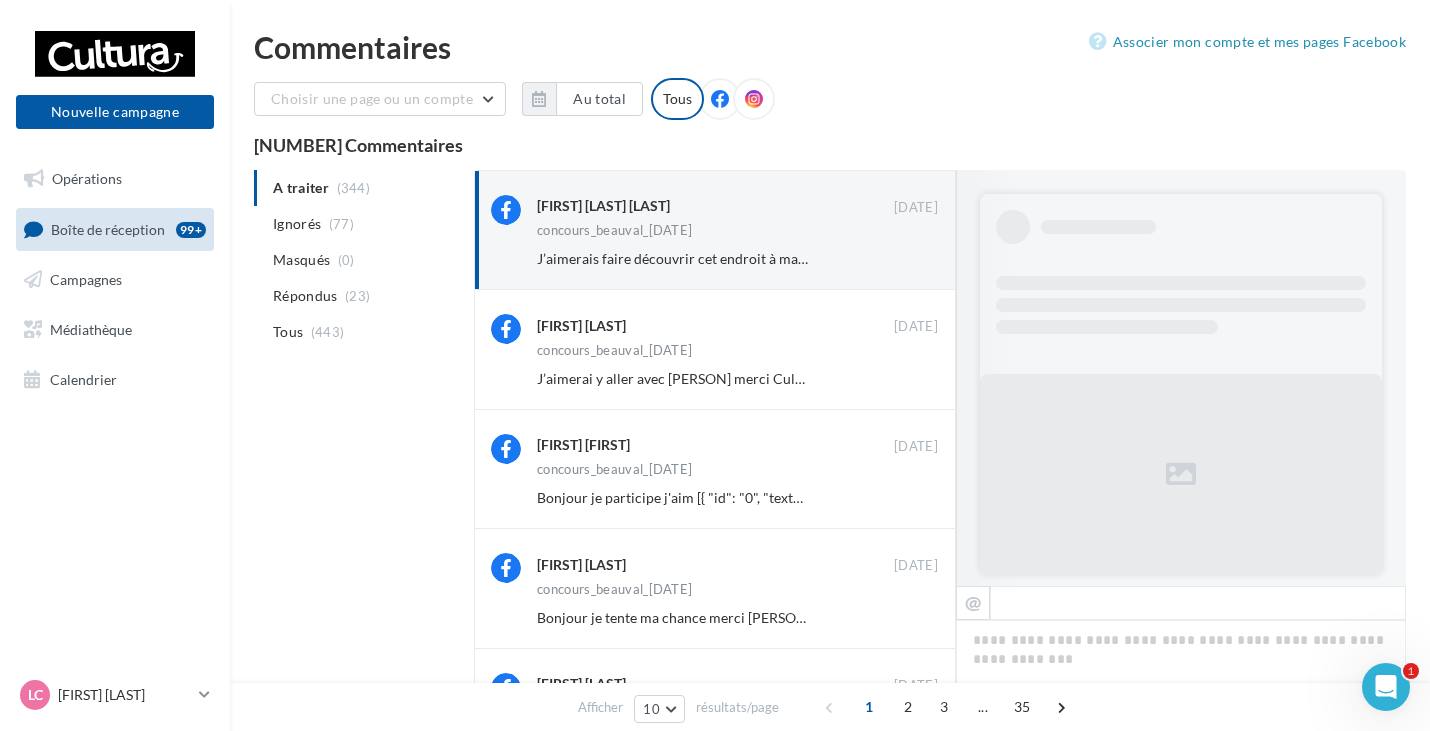 click on "Ignorer" at bounding box center (905, 259) 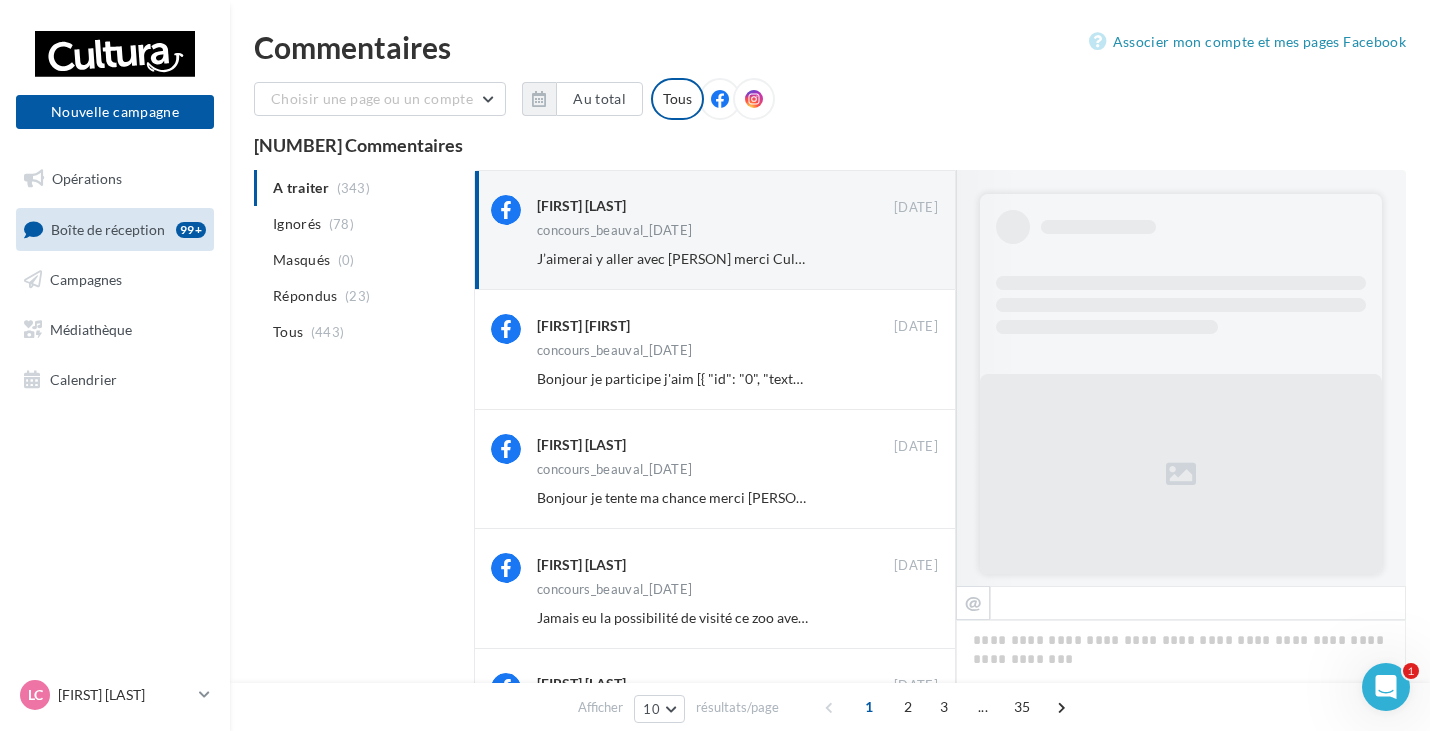 click on "Ignorer" at bounding box center (905, 259) 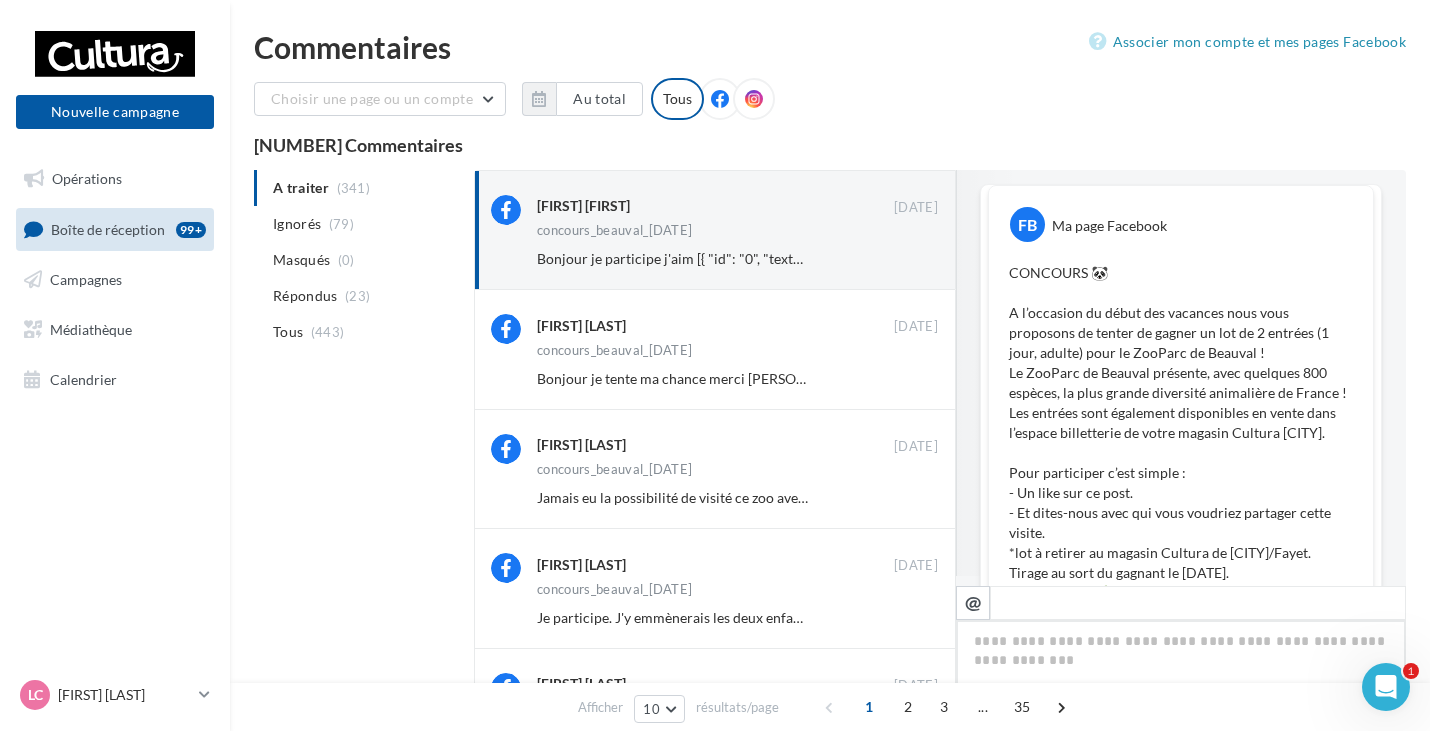 scroll, scrollTop: 0, scrollLeft: 0, axis: both 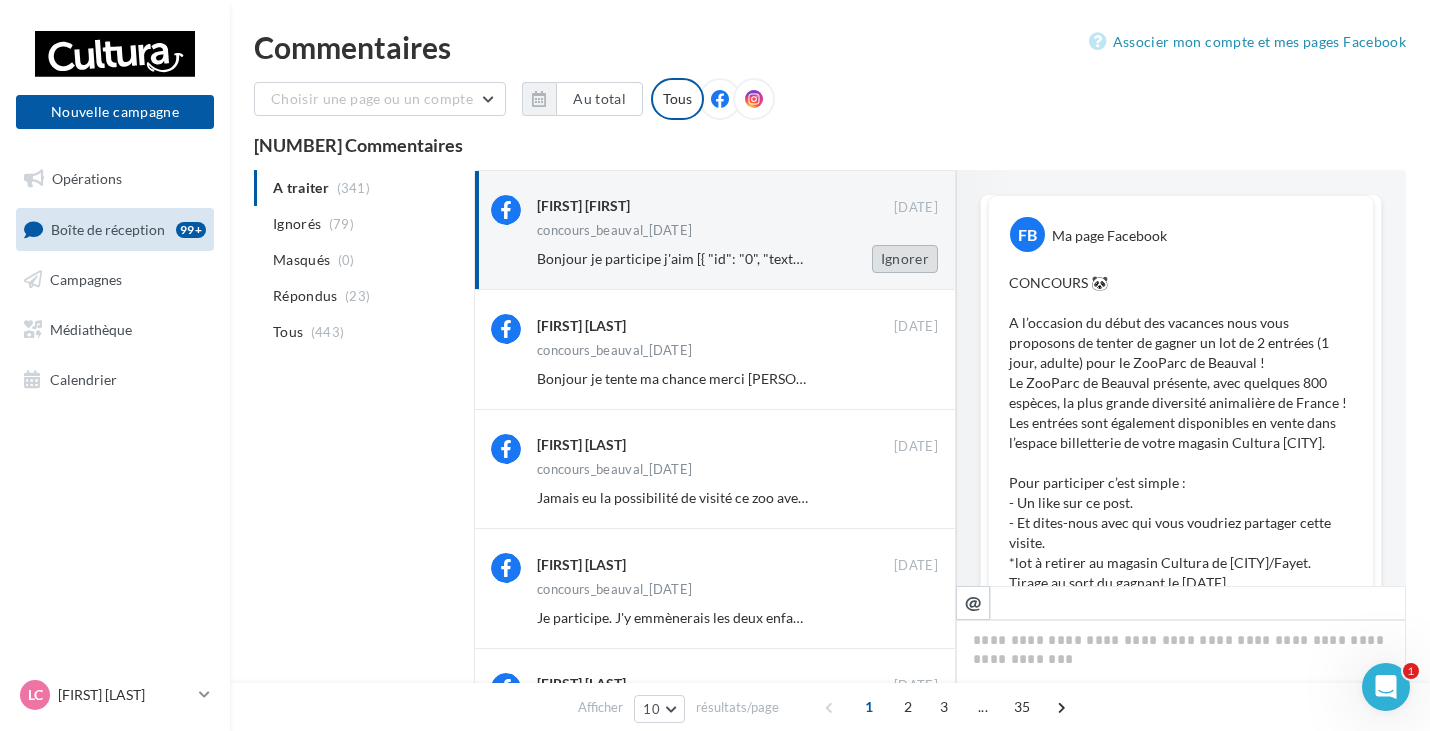 click on "Ignorer" at bounding box center [905, 259] 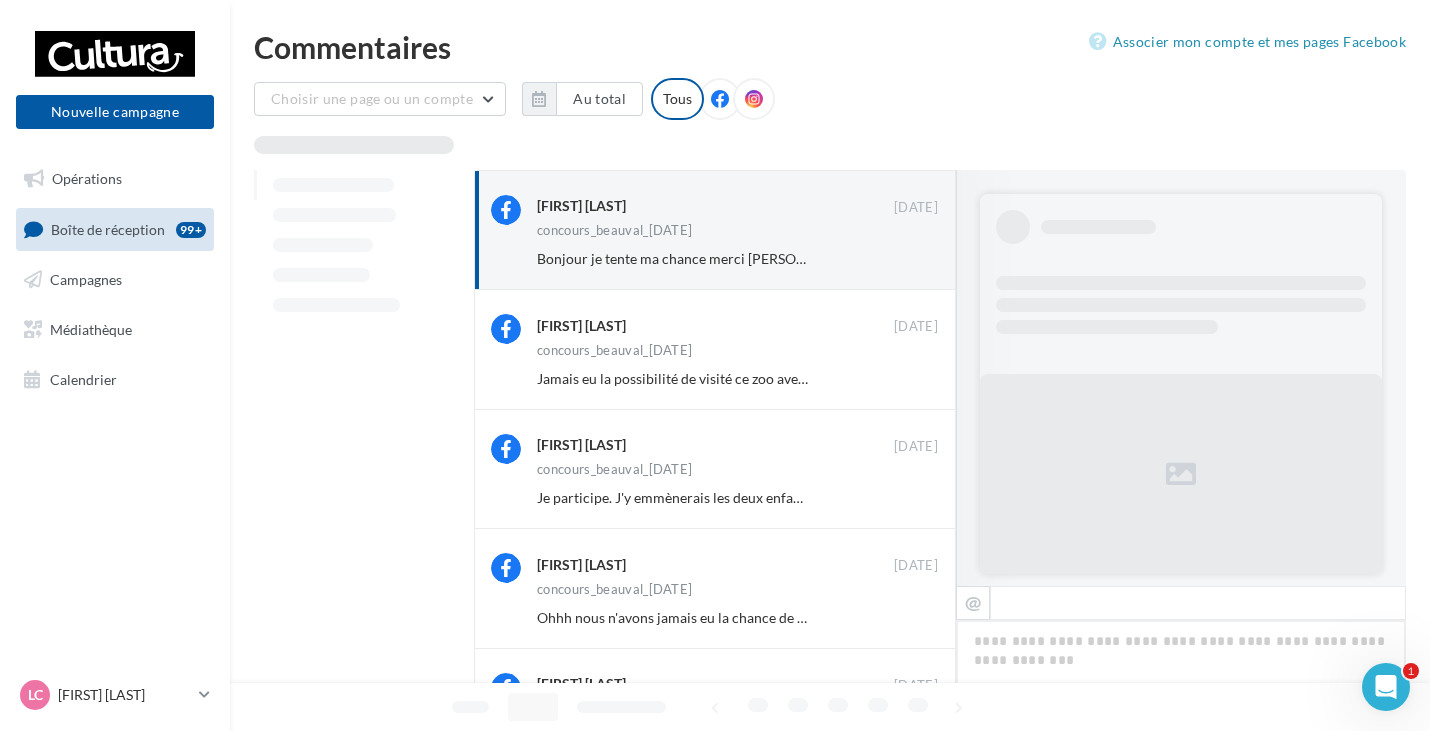 click on "Ignorer" at bounding box center [905, 259] 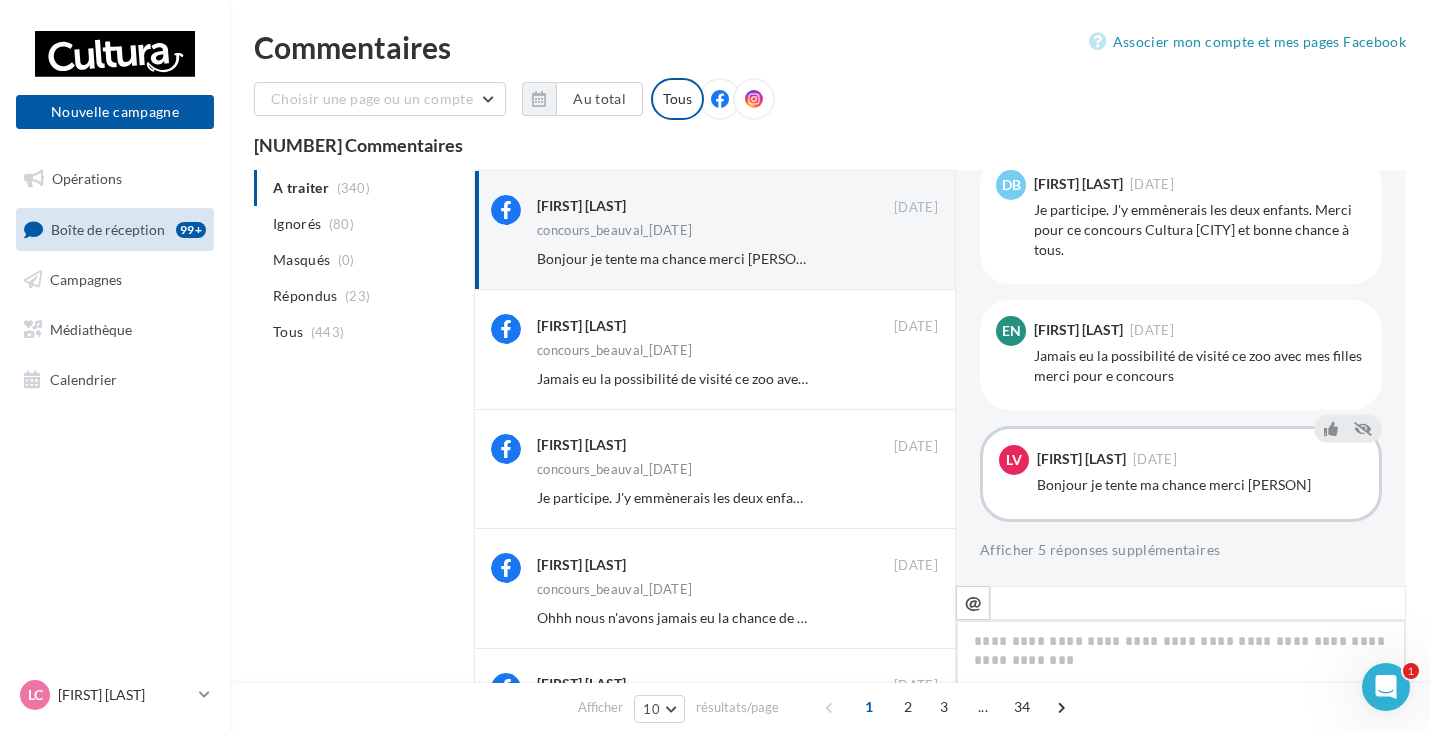 scroll, scrollTop: 164, scrollLeft: 0, axis: vertical 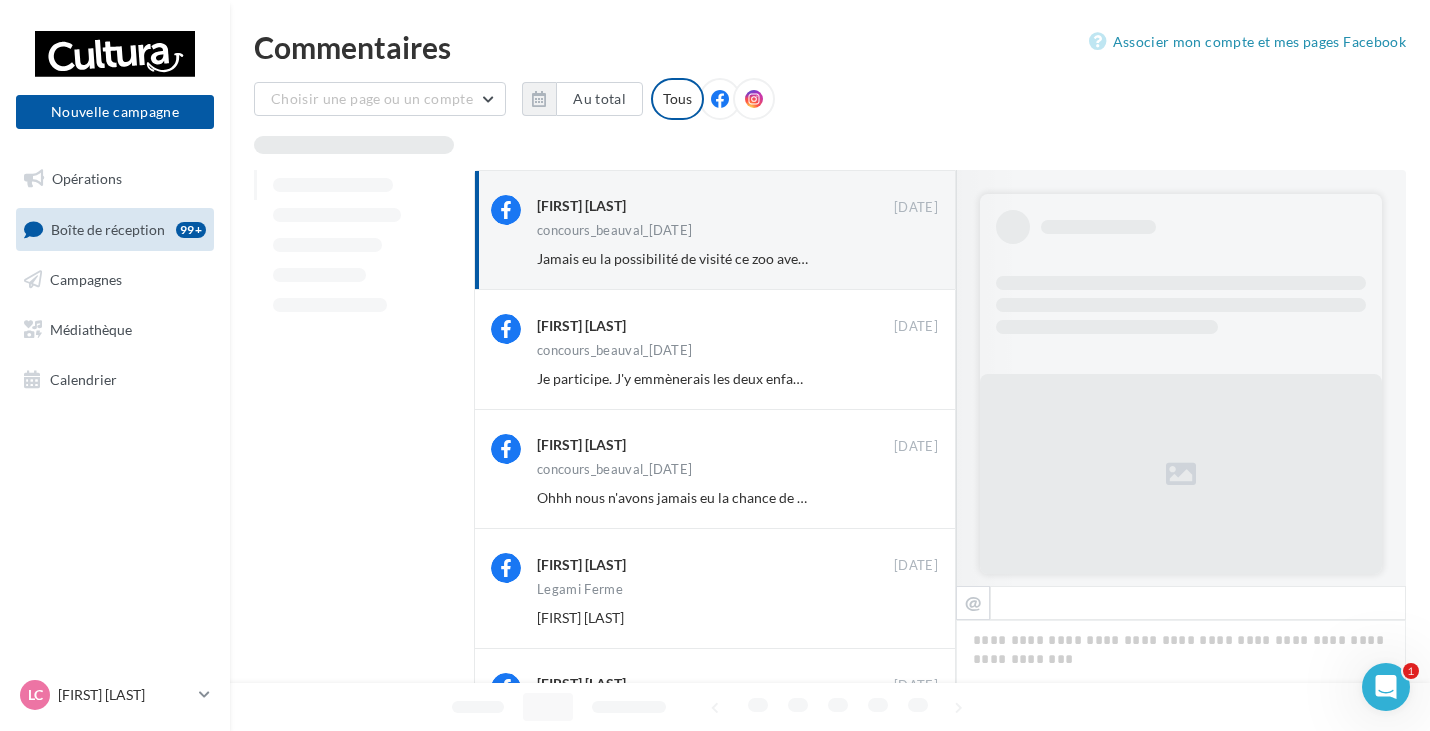 click on "Ignorer" at bounding box center (905, 259) 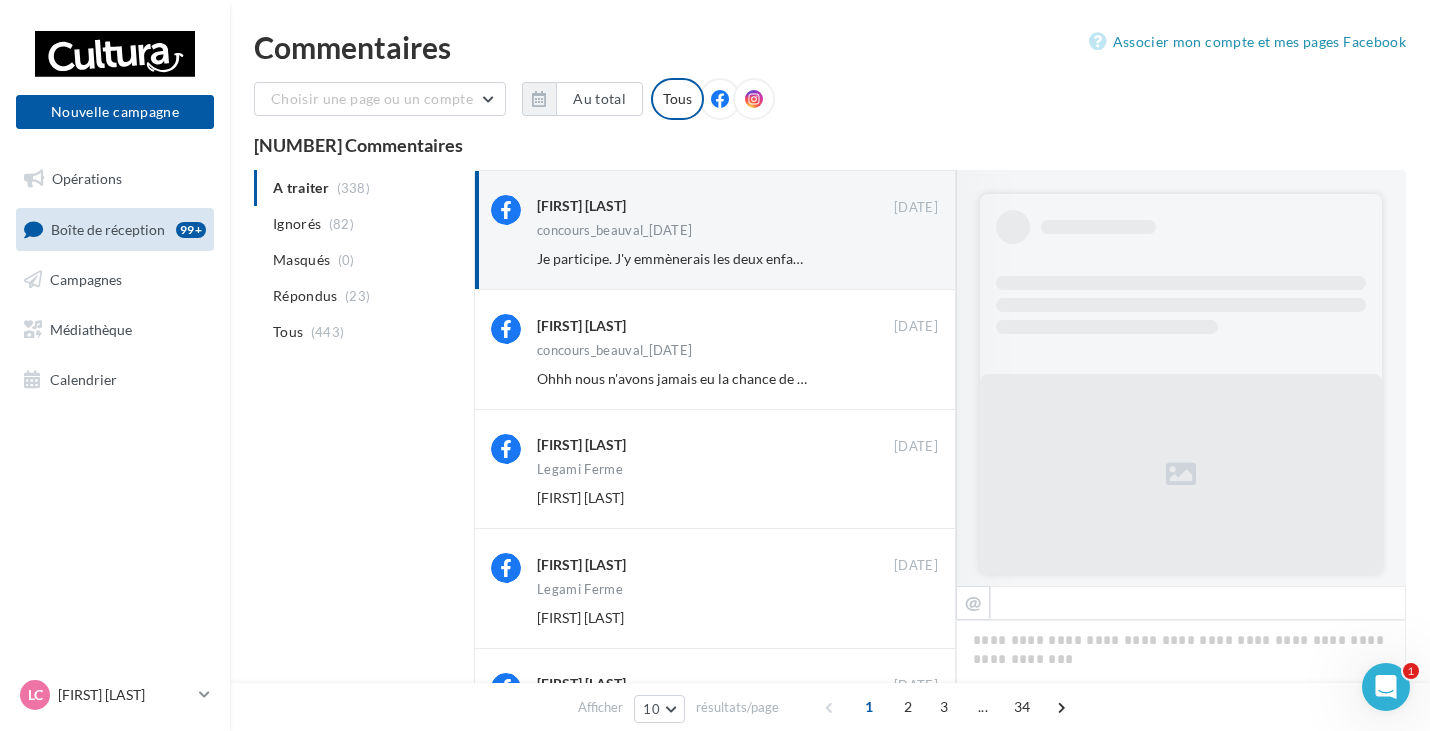 click on "Ignorer" at bounding box center (905, 259) 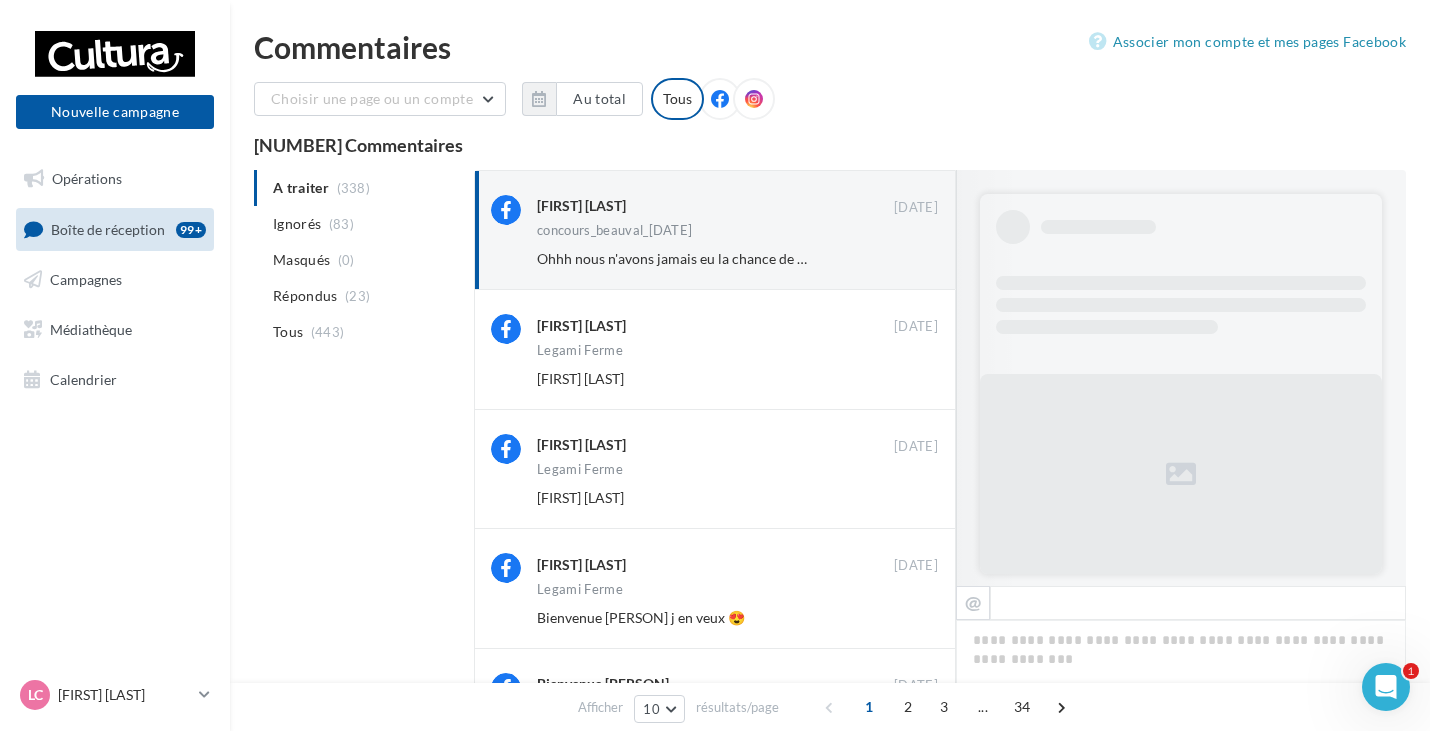 click on "Ignorer" at bounding box center (905, 259) 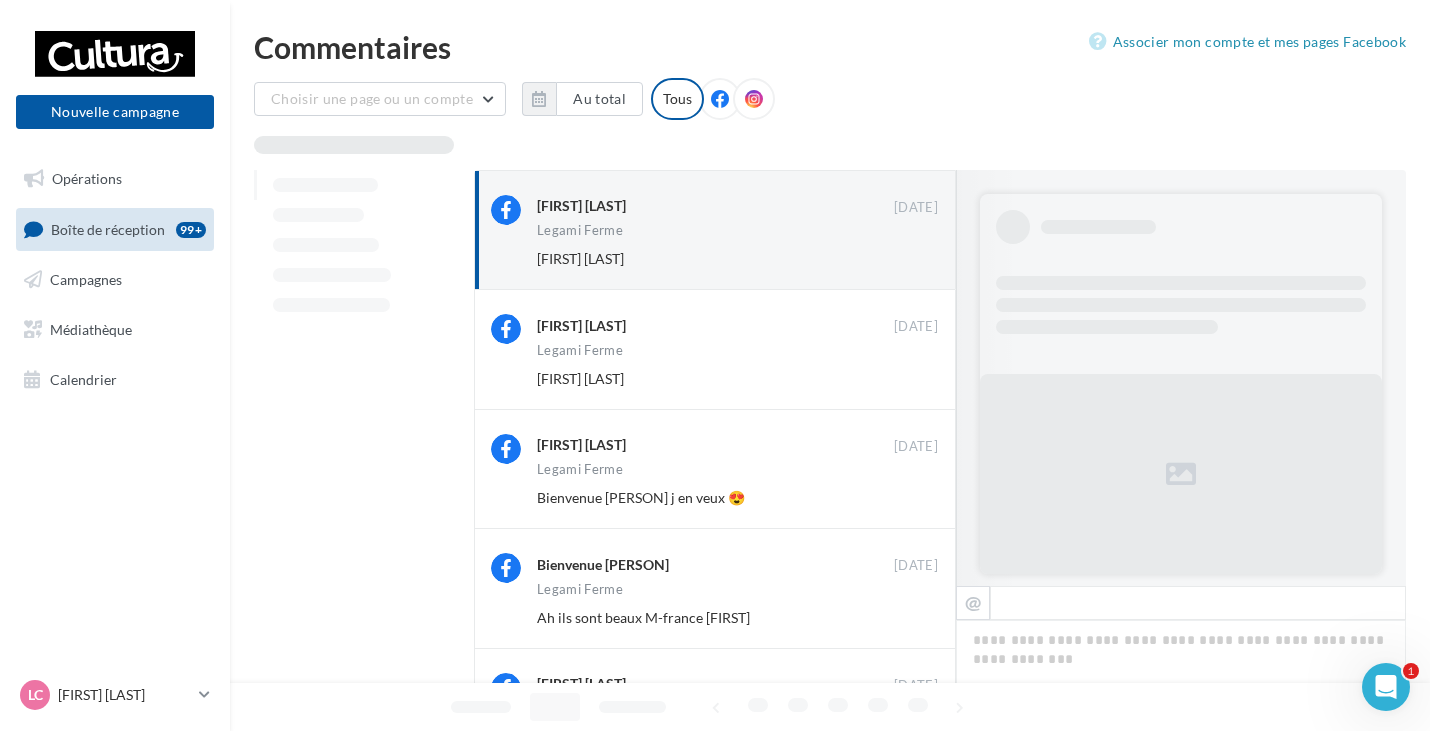 click on "Ignorer" at bounding box center [905, 259] 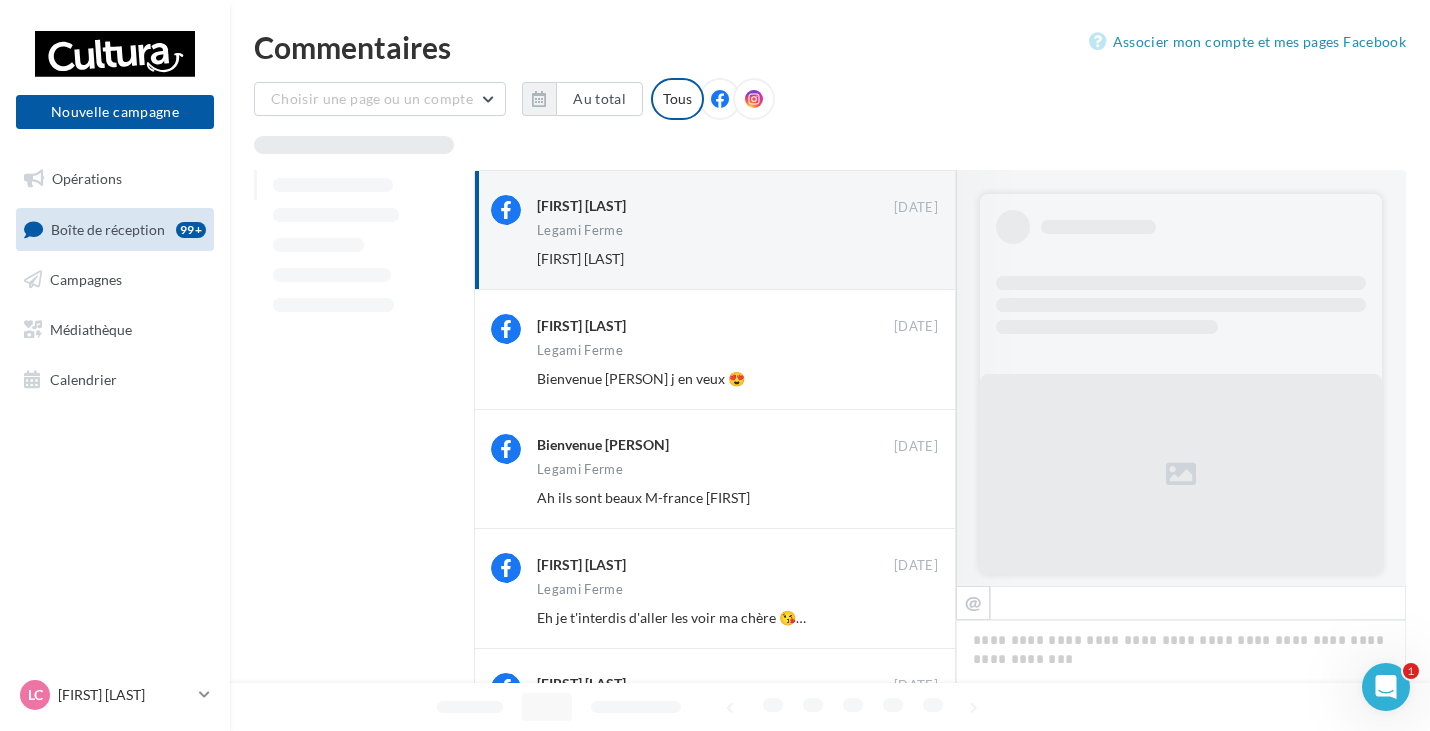 click on "Ignorer" at bounding box center (905, 259) 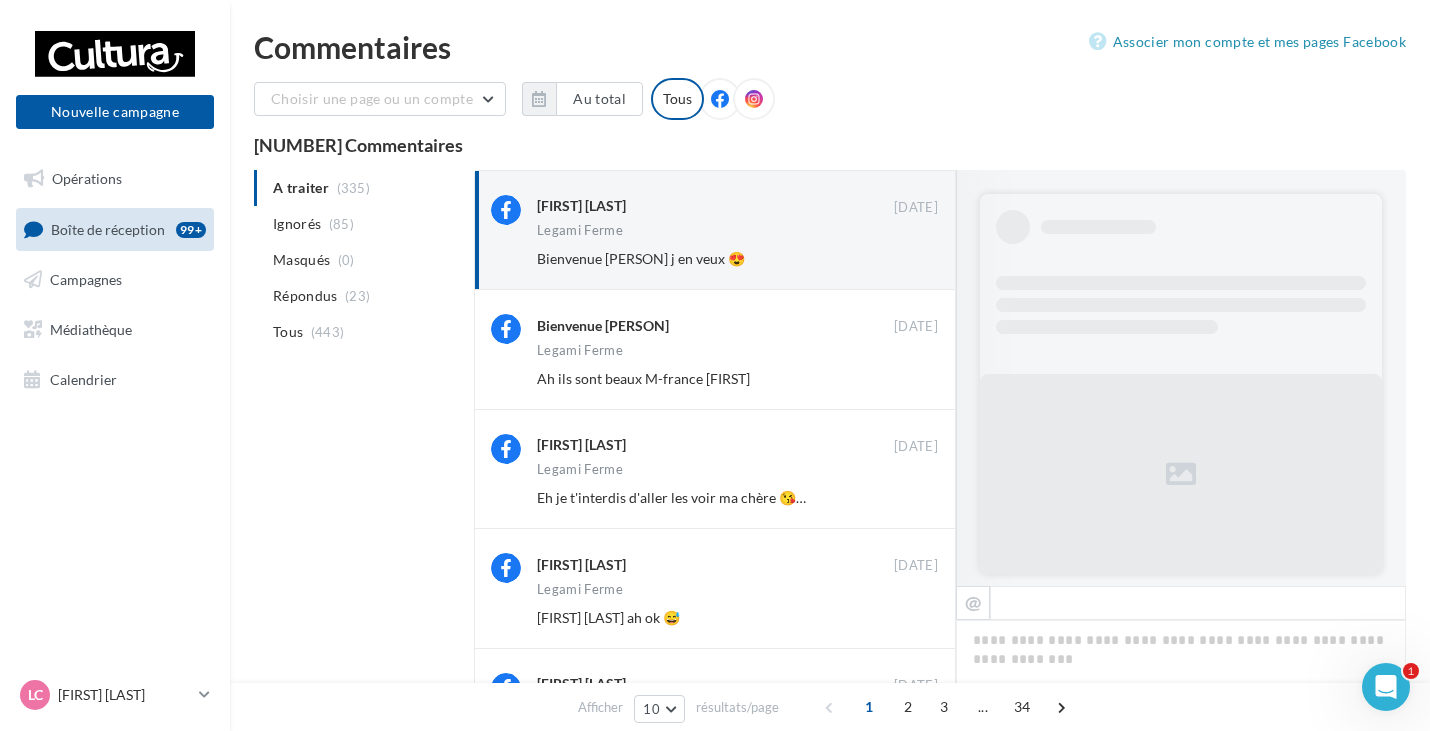 click on "Ignorer" at bounding box center (905, 259) 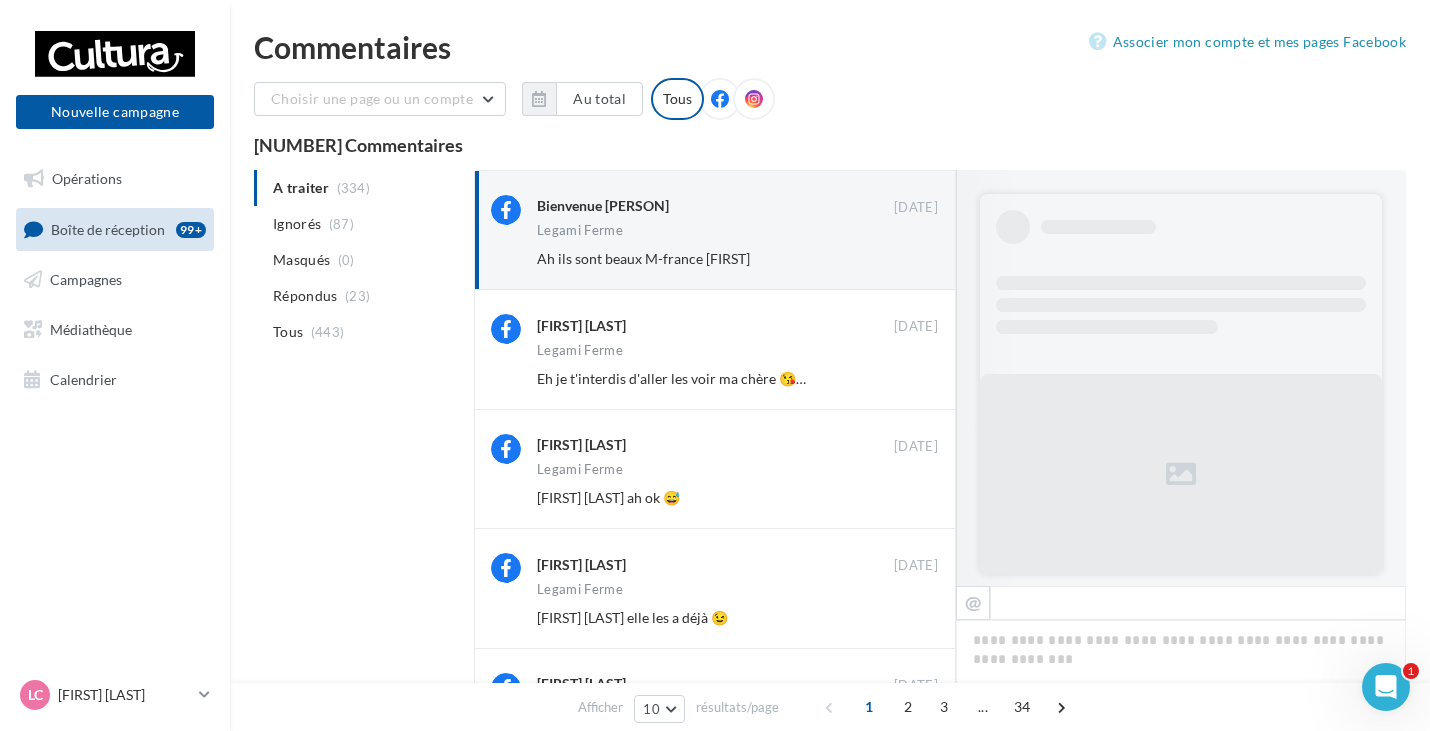 click on "Ignorer" at bounding box center [905, 259] 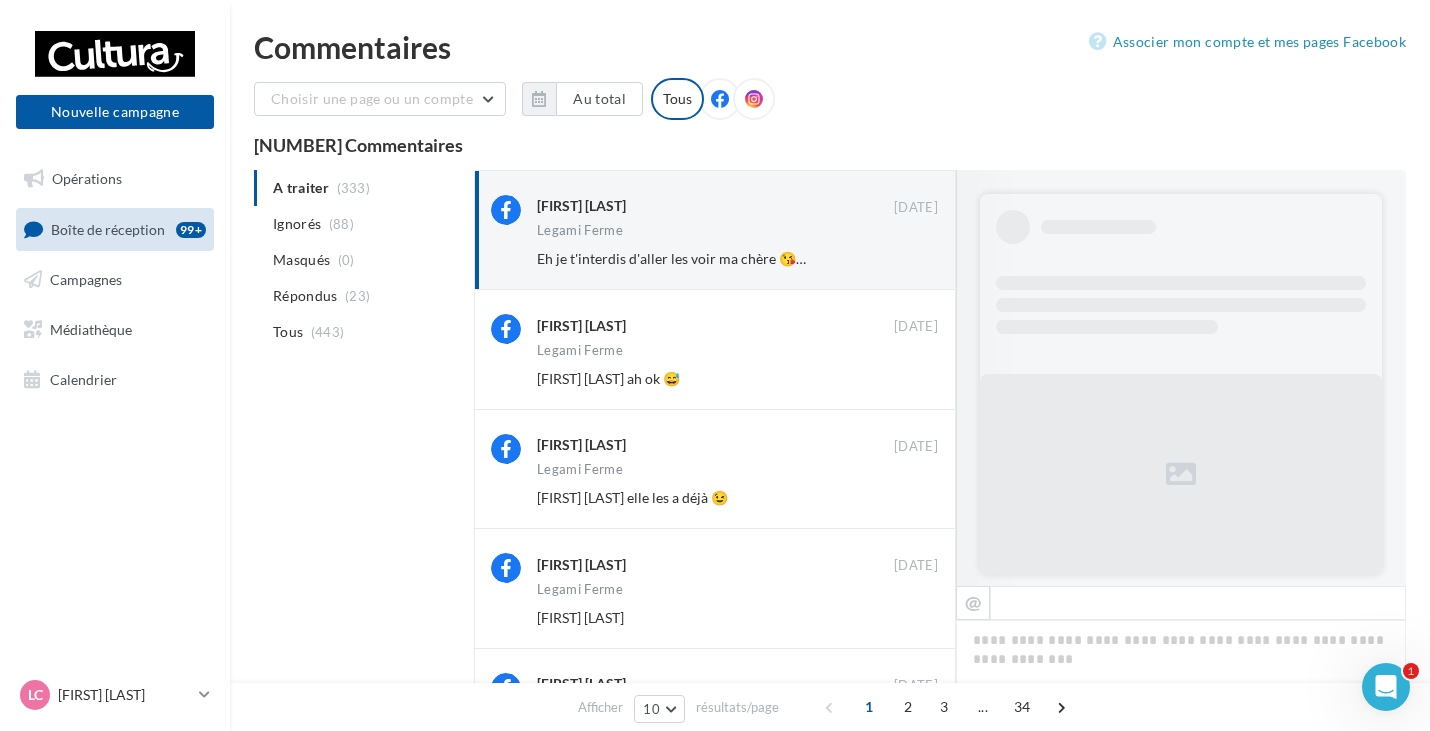 click on "Ignorer" at bounding box center (905, 259) 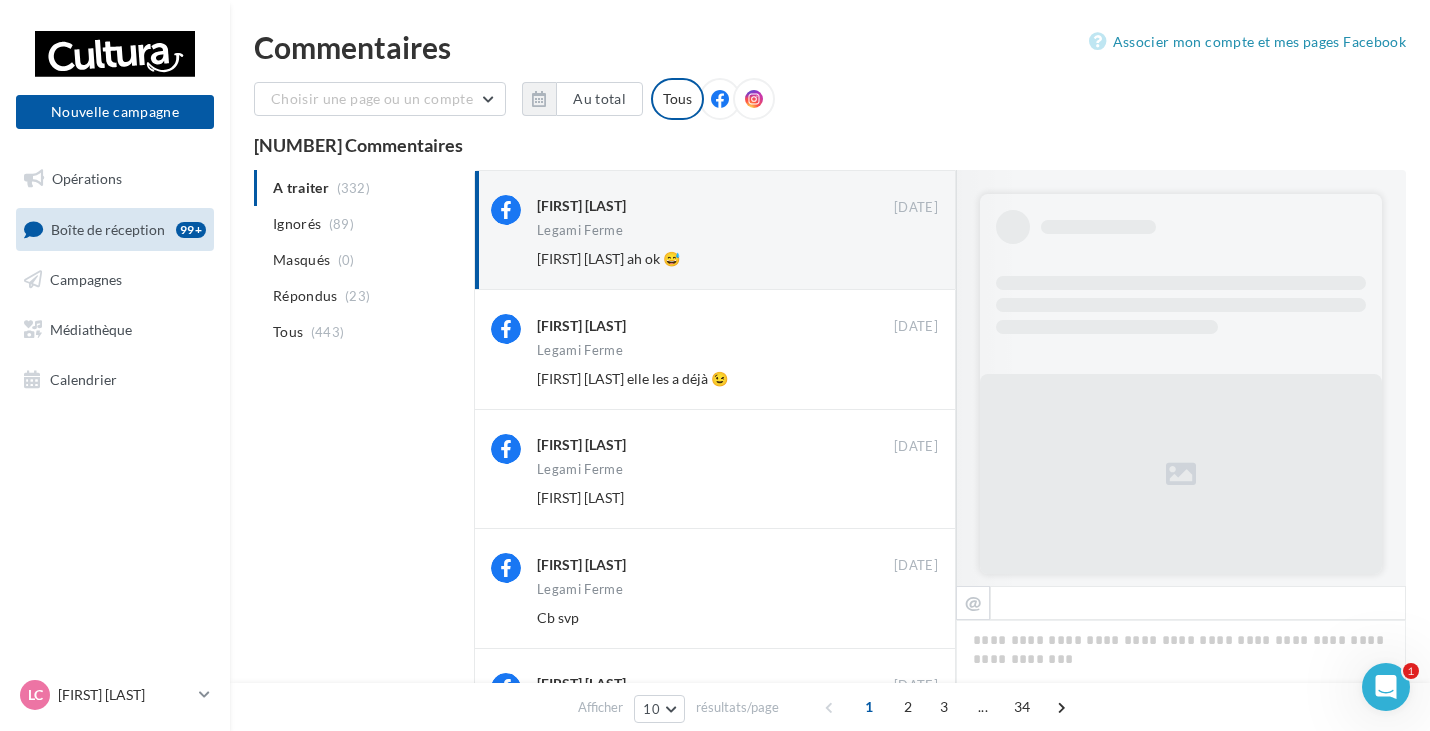 click on "Ignorer" at bounding box center [905, 259] 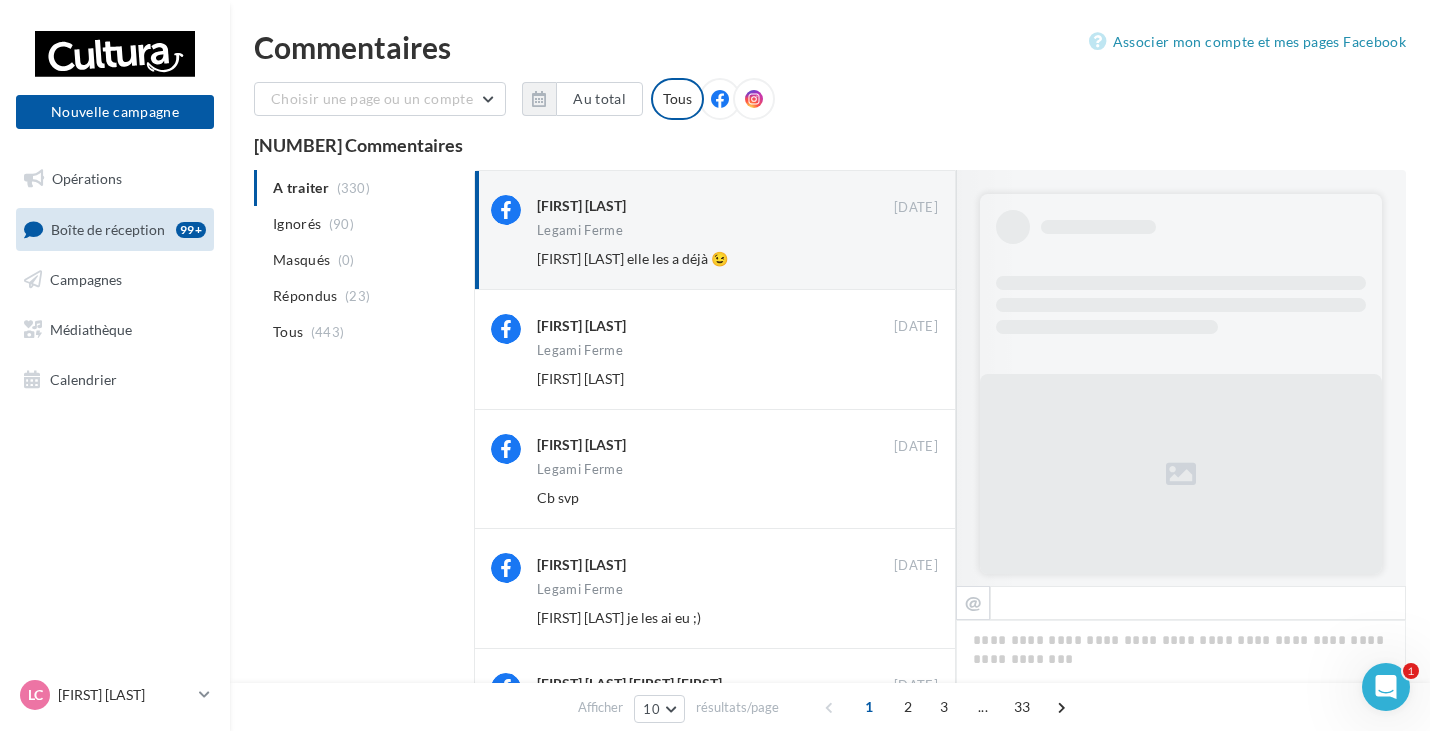 click on "Ignorer" at bounding box center [905, 259] 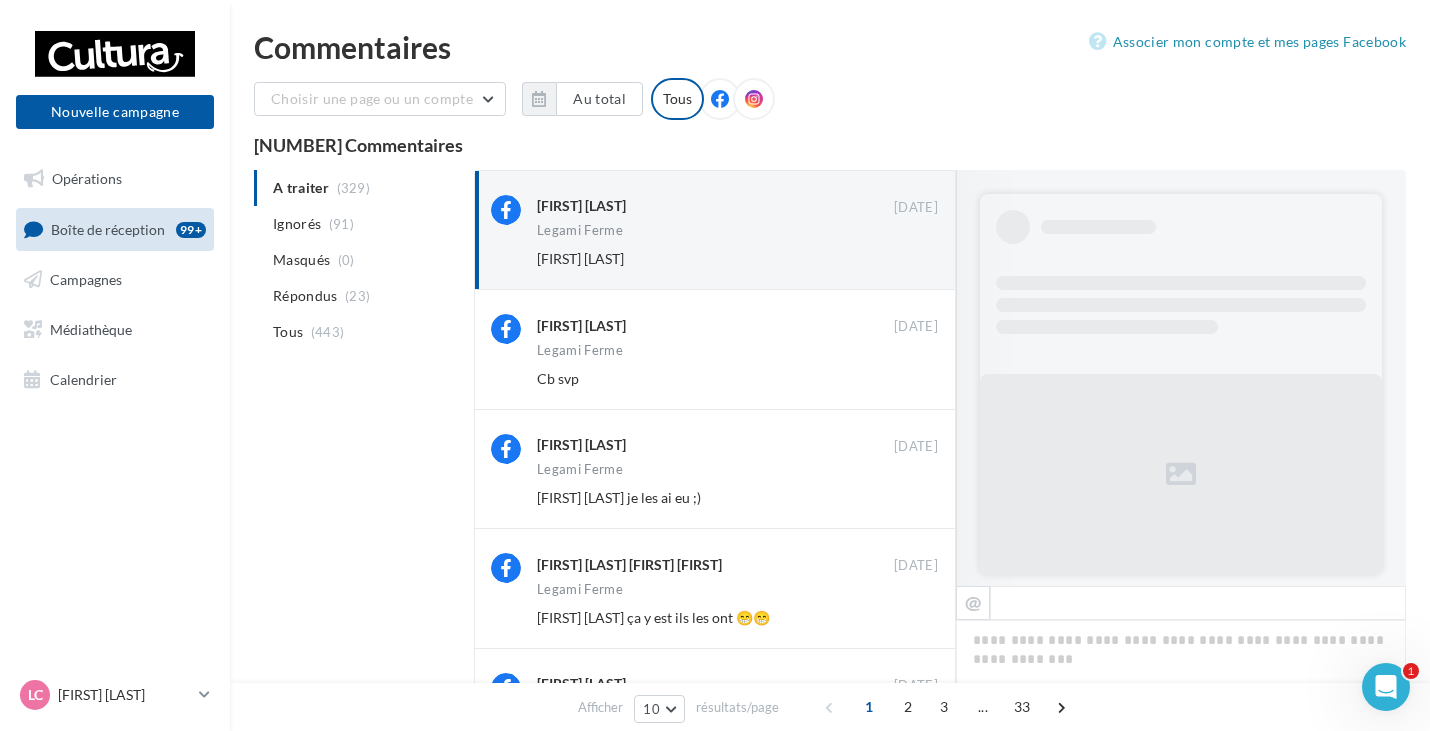 click on "Ignorer" at bounding box center [905, 259] 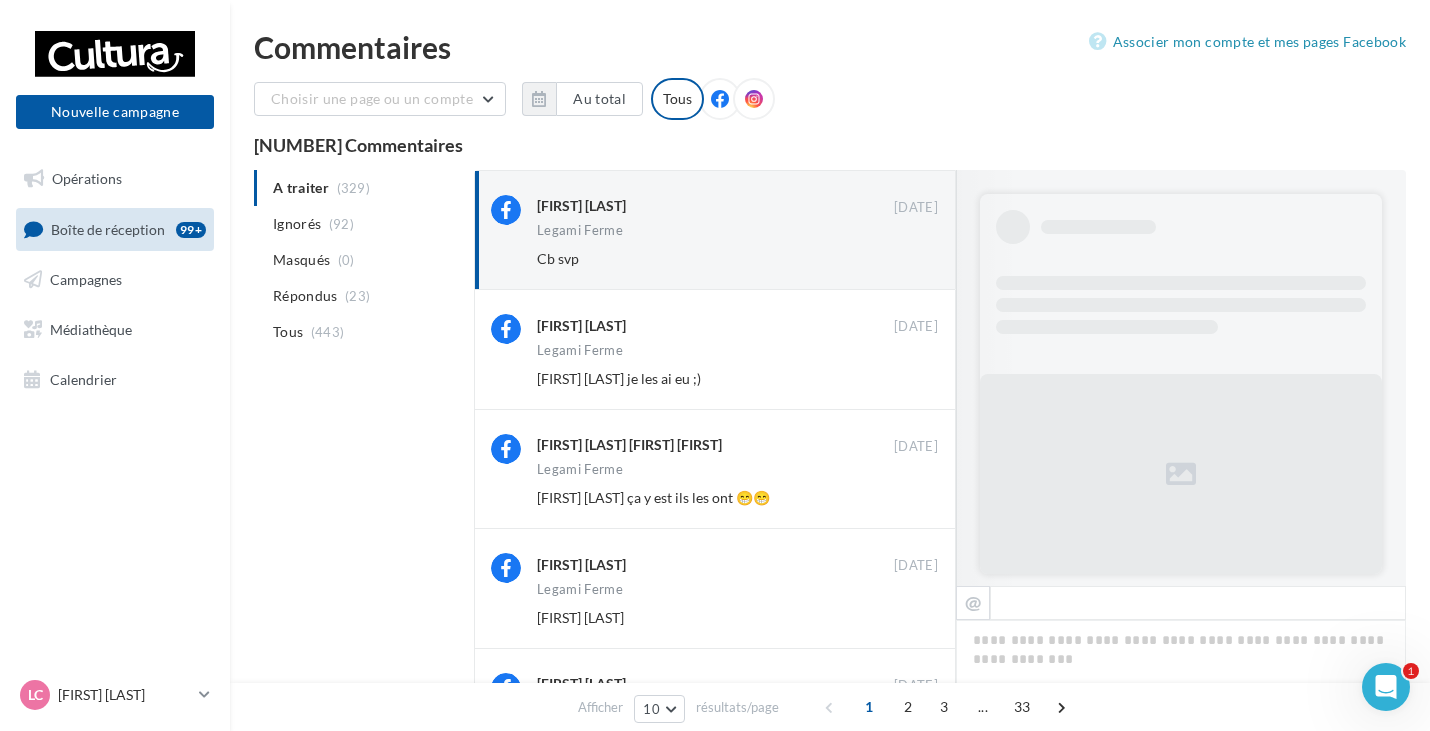 click on "Ignorer" at bounding box center [905, 259] 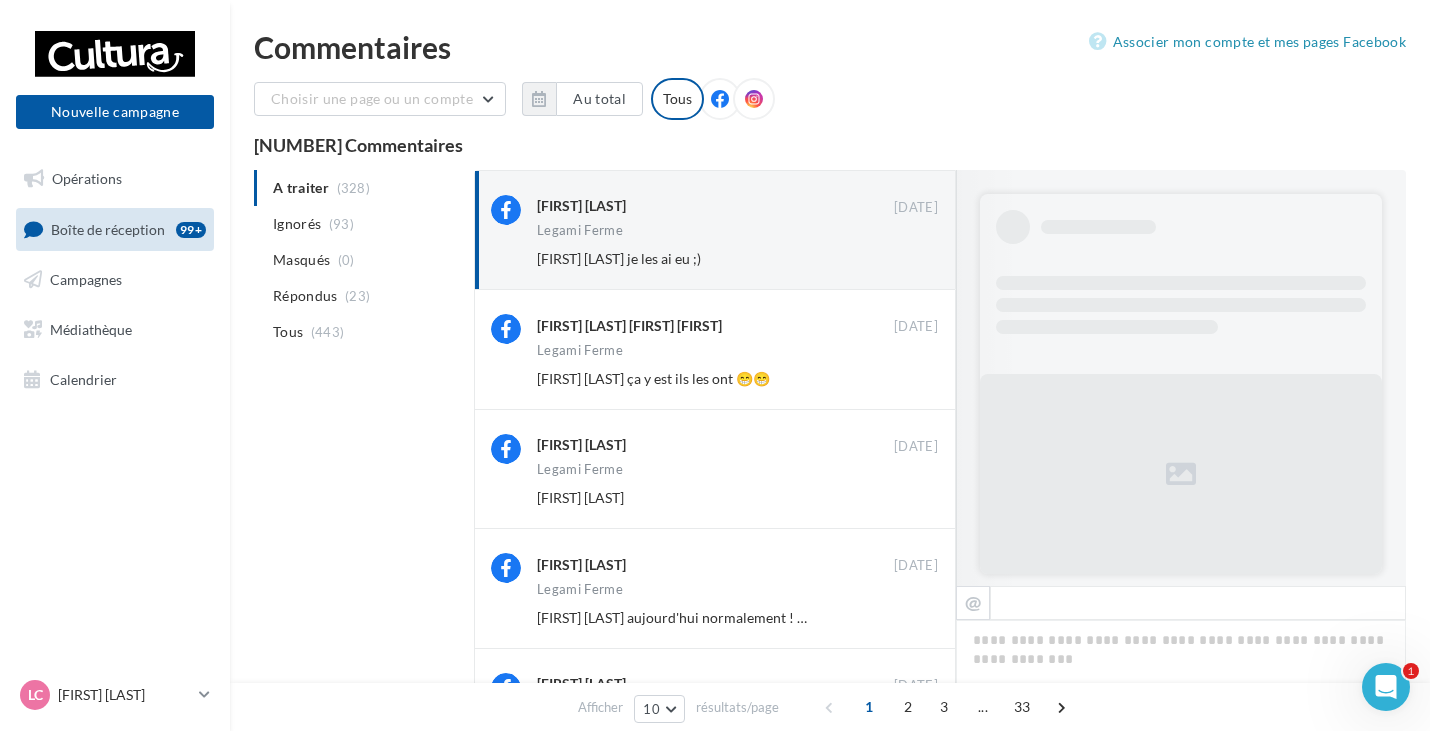 click on "Ignorer" at bounding box center [905, 259] 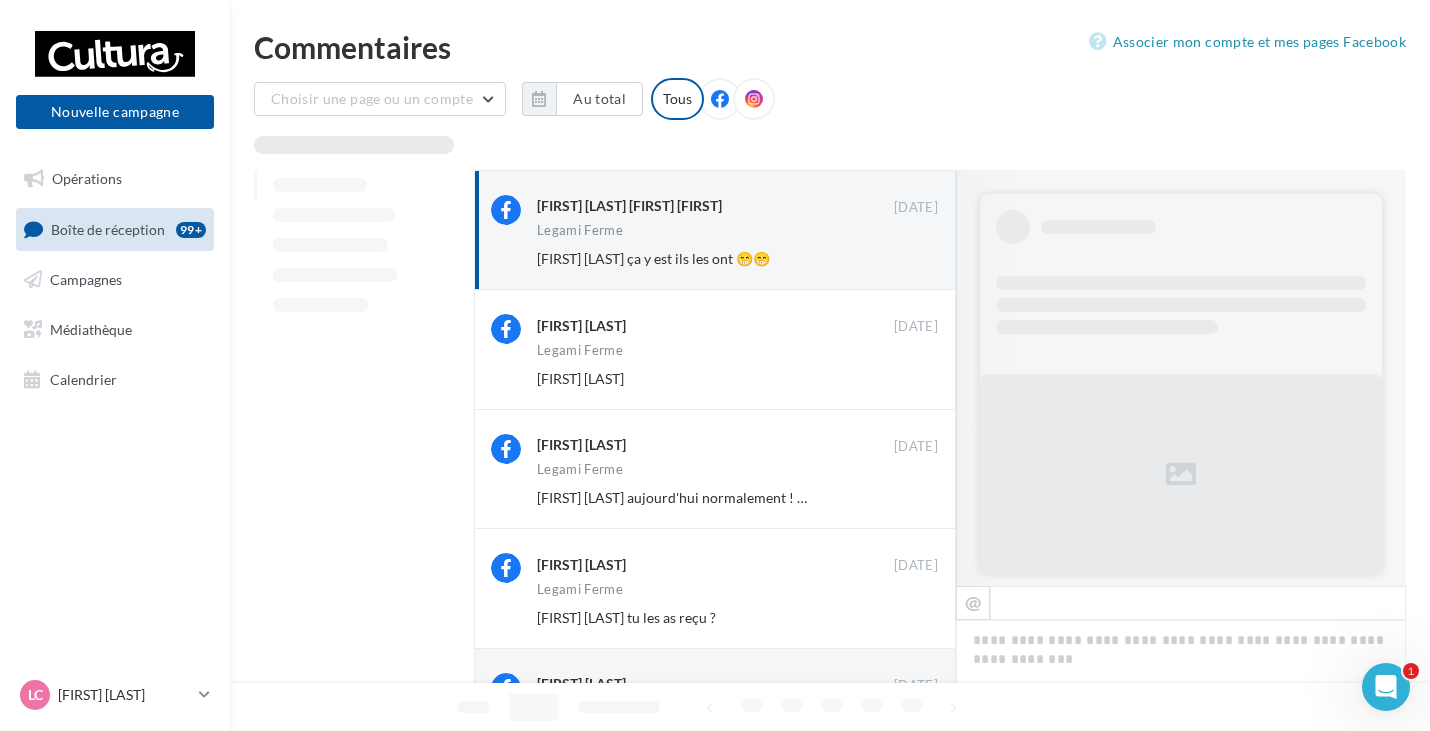 click on "Ignorer" at bounding box center [905, 259] 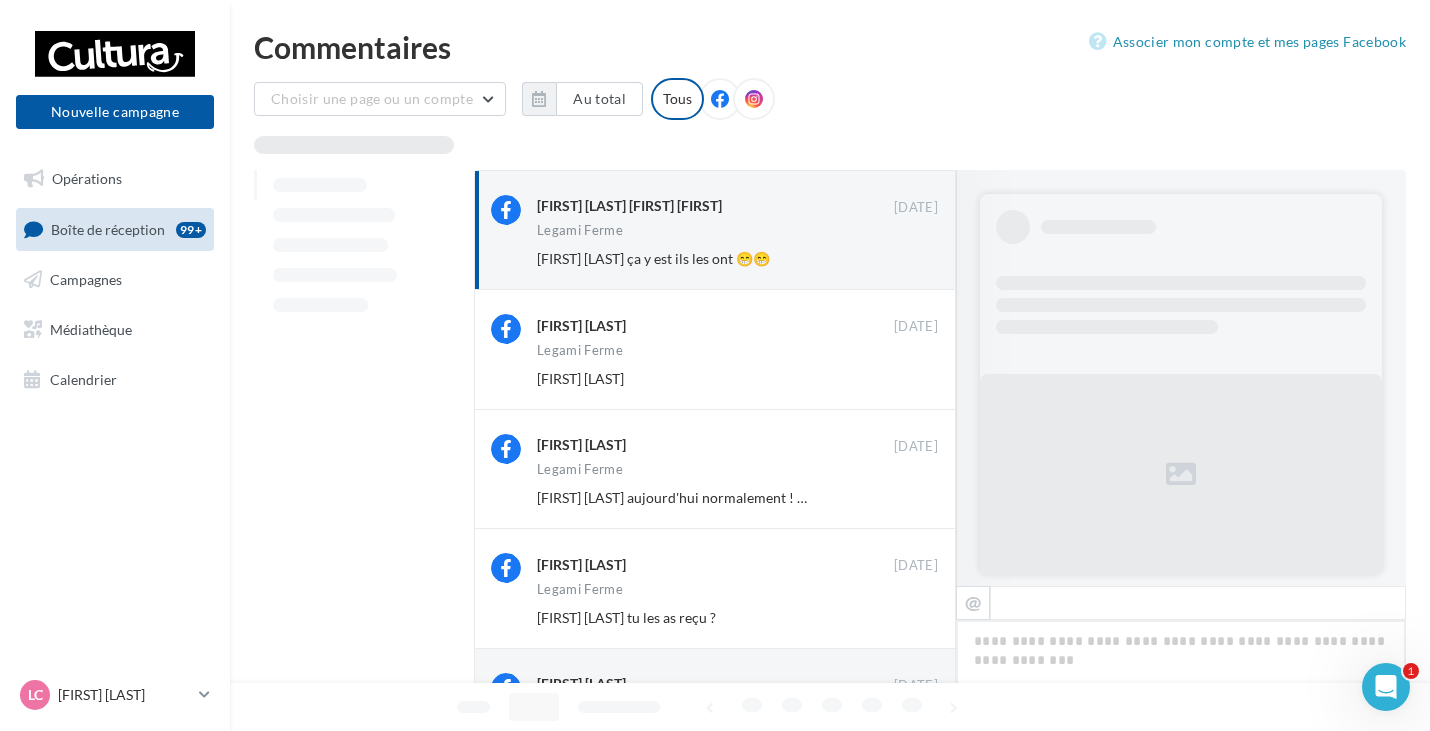scroll, scrollTop: 284, scrollLeft: 0, axis: vertical 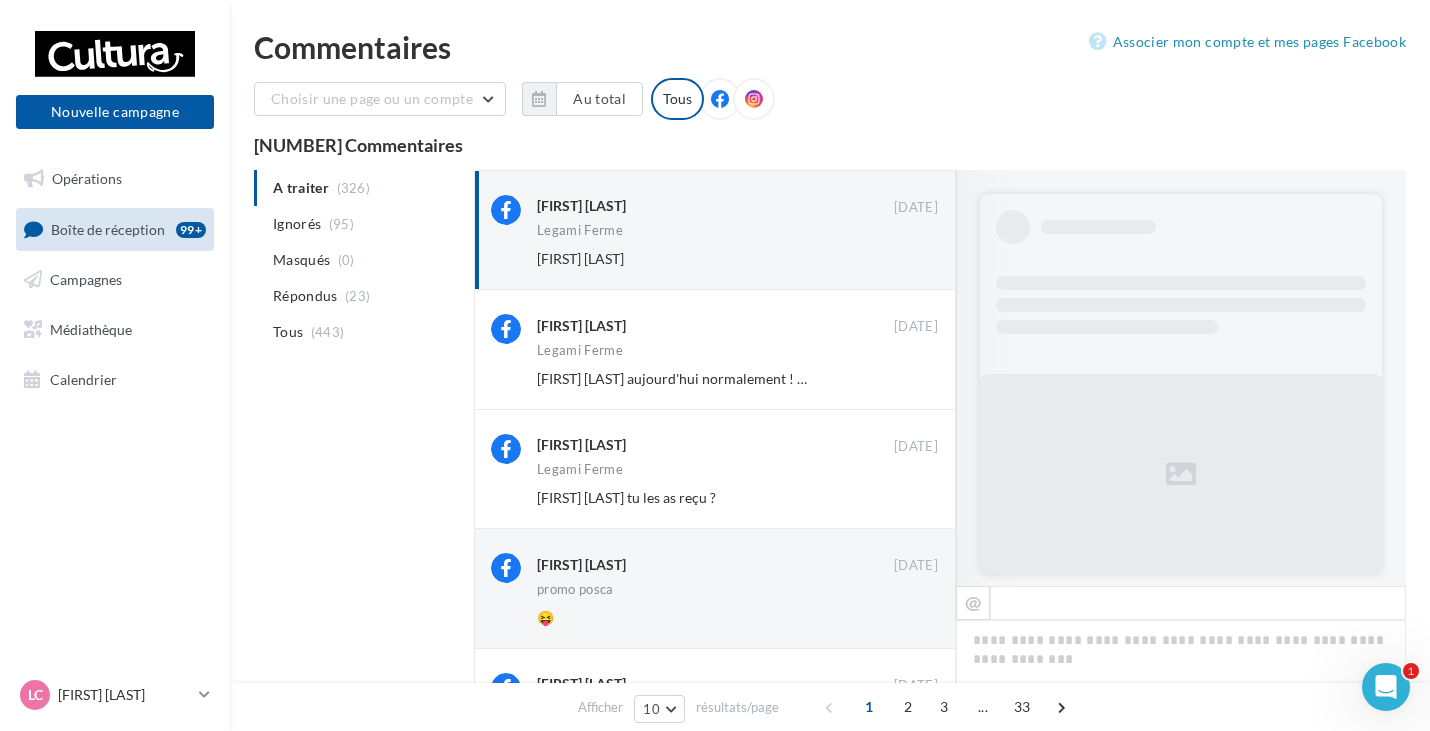 click on "Ignorer" at bounding box center [905, 259] 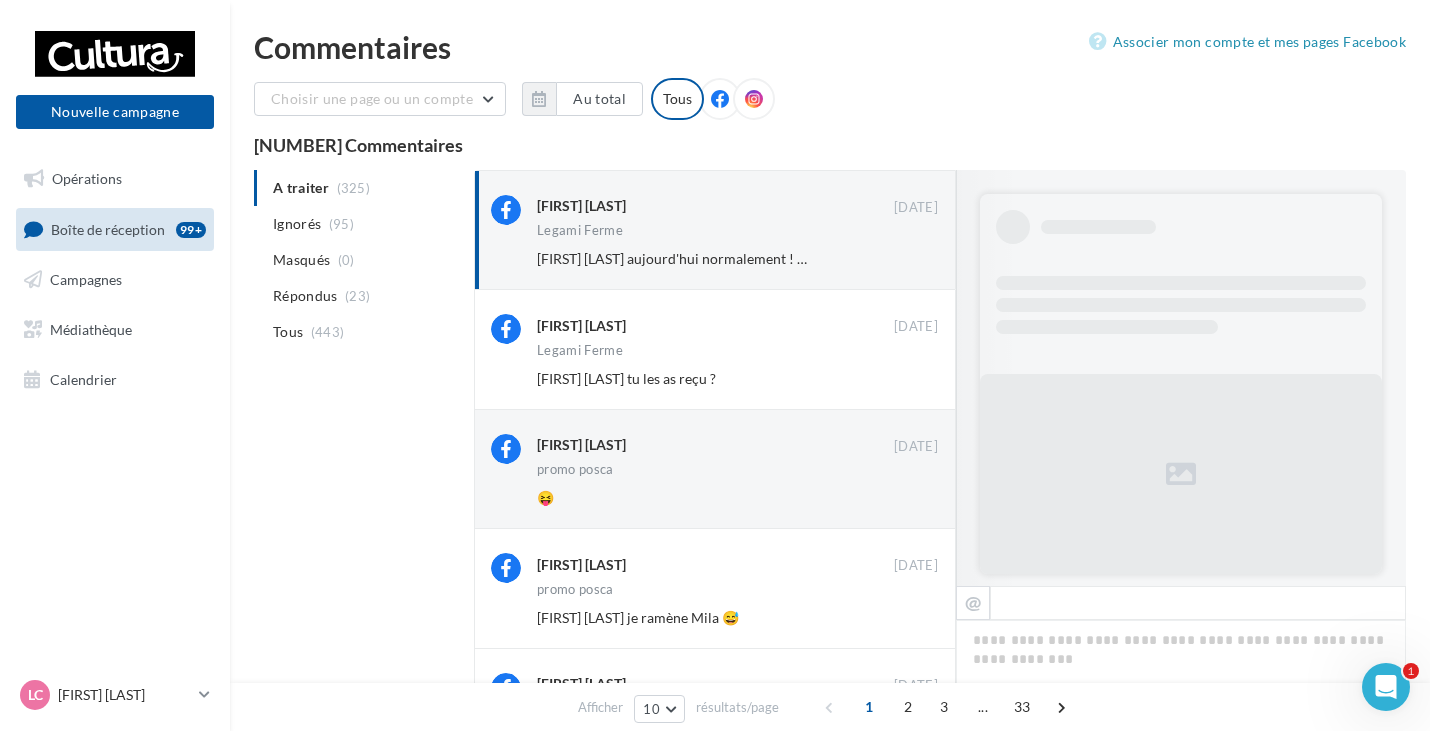 click on "Ignorer" at bounding box center (905, 259) 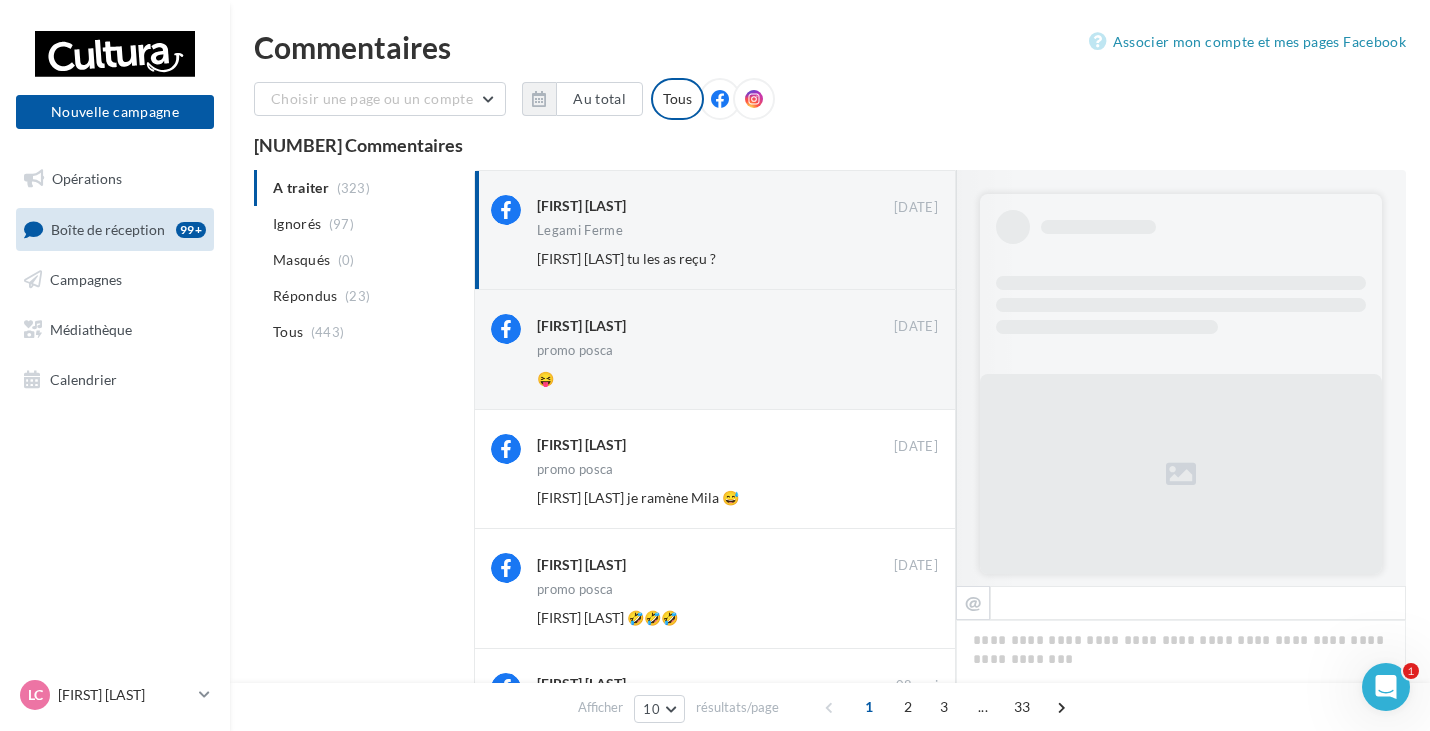 click on "Ignorer" at bounding box center (905, 259) 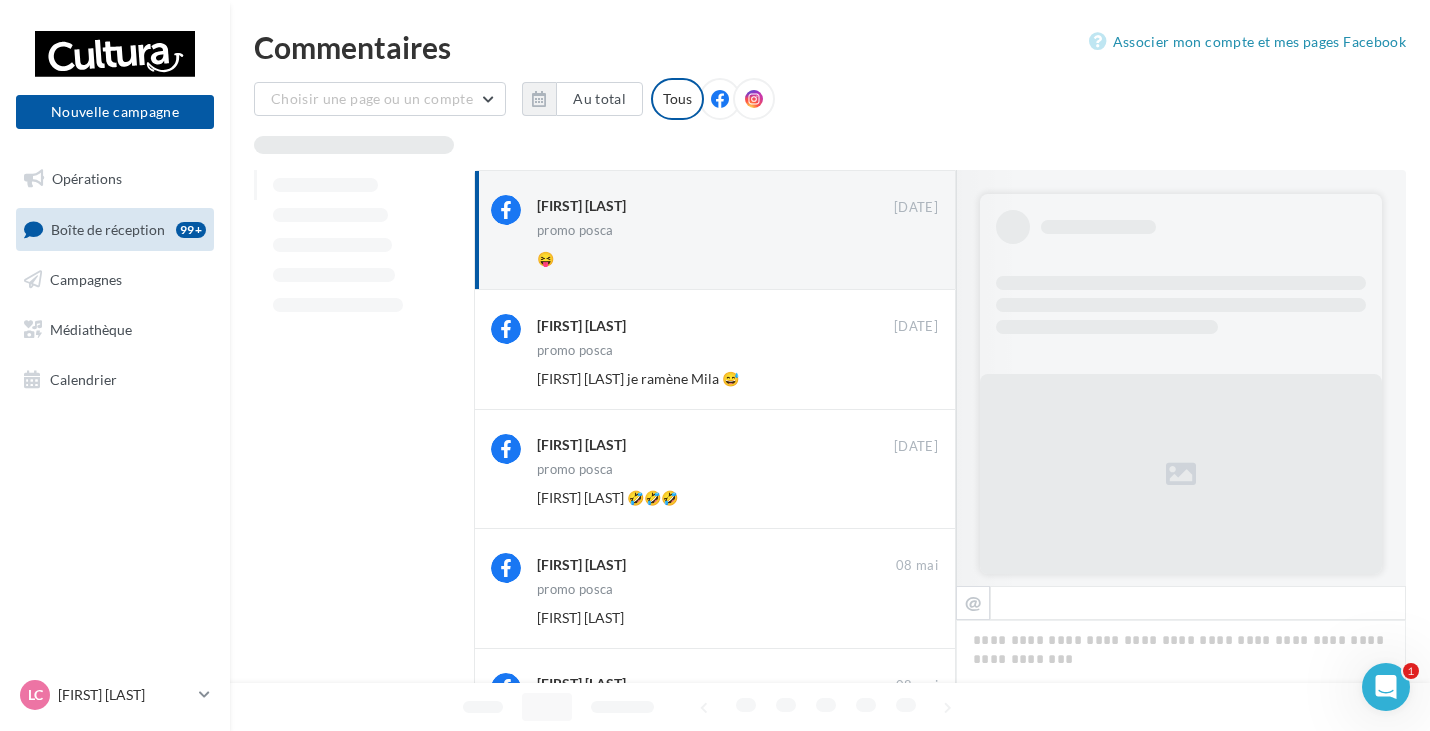 click on "Ignorer" at bounding box center (905, 259) 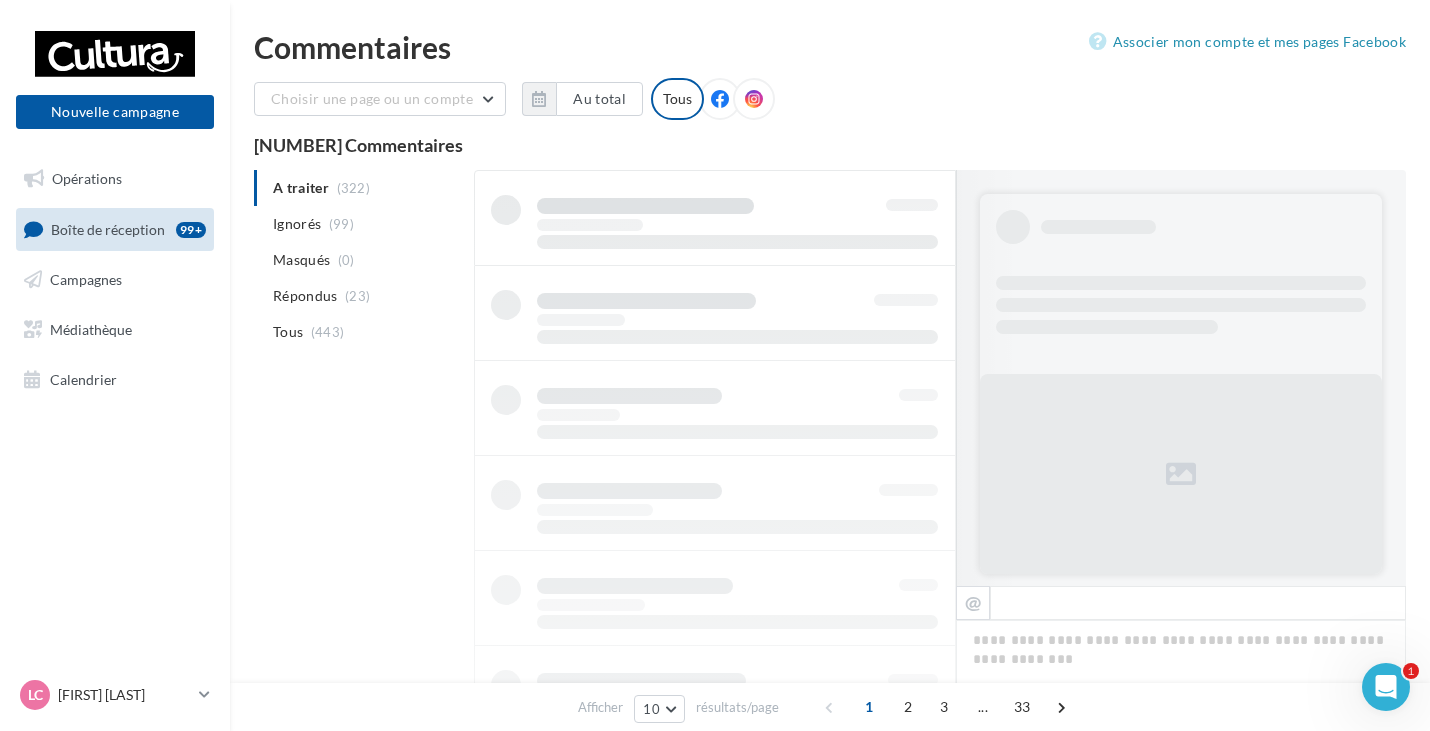 click at bounding box center (715, 645) 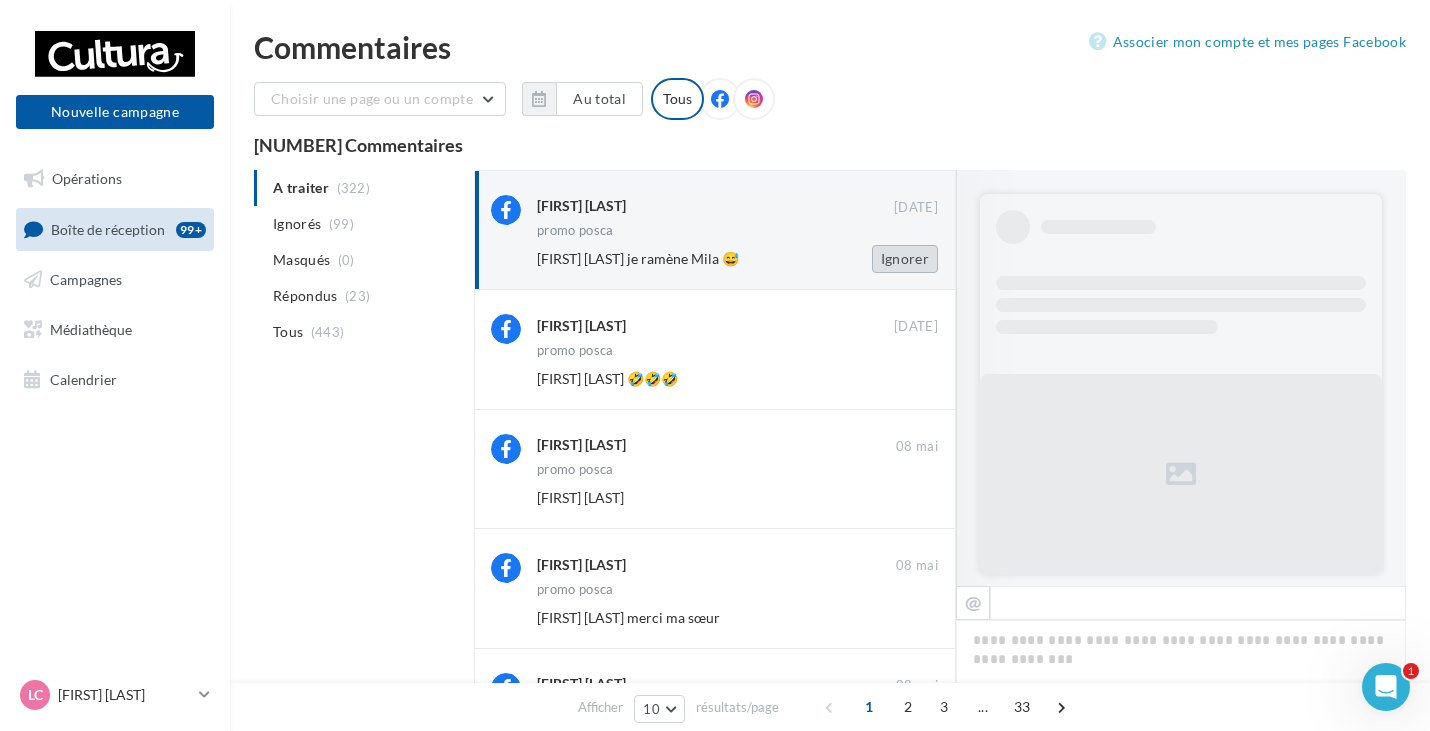 click on "Ignorer" at bounding box center (905, 259) 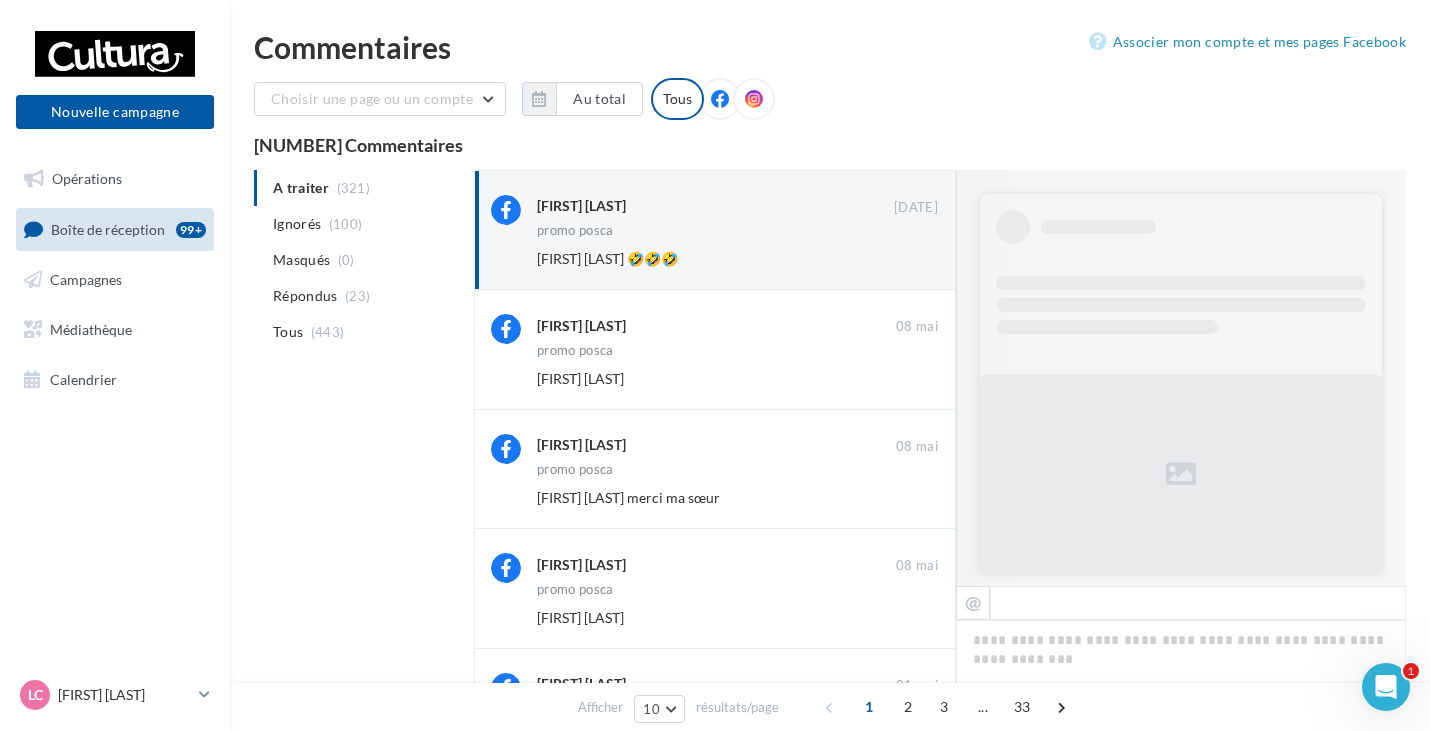 click on "Ignorer" at bounding box center (905, 259) 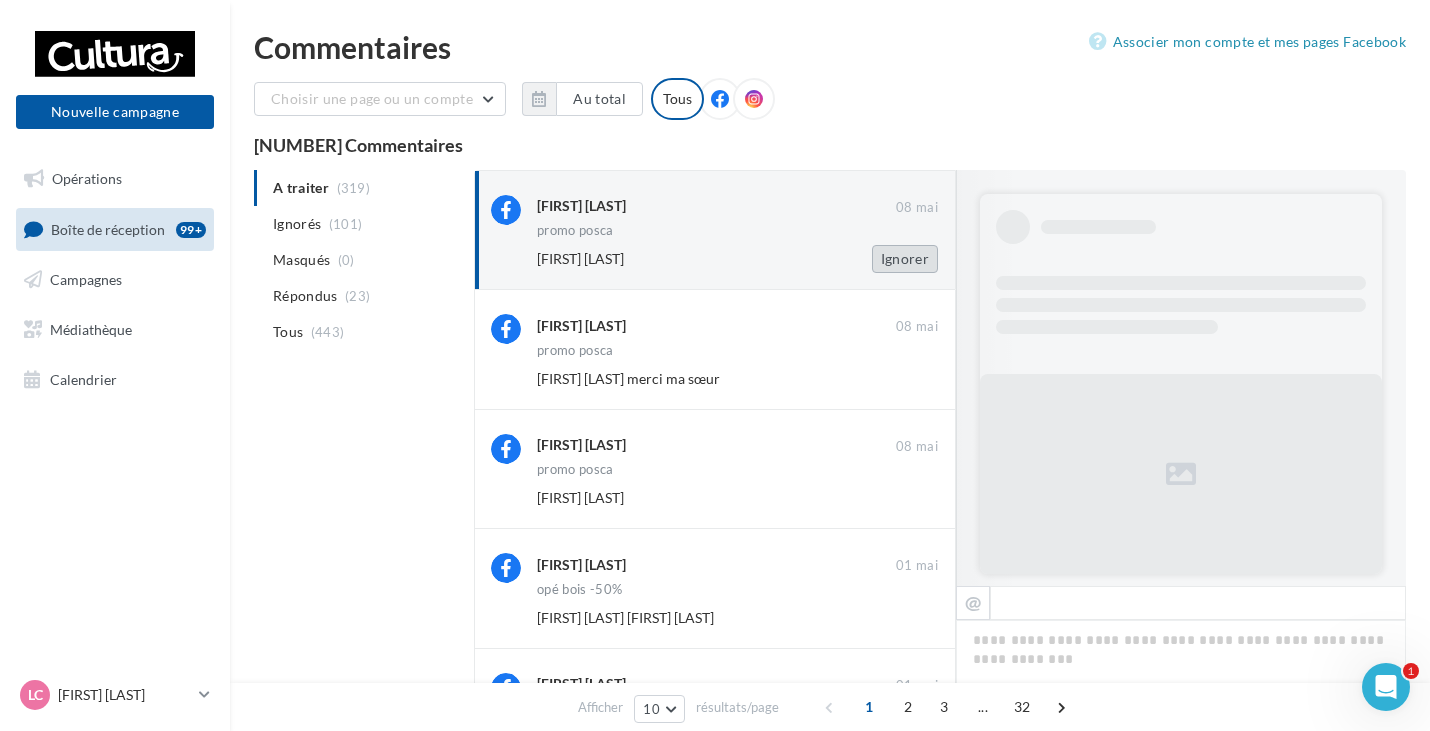 click on "Ignorer" at bounding box center [905, 259] 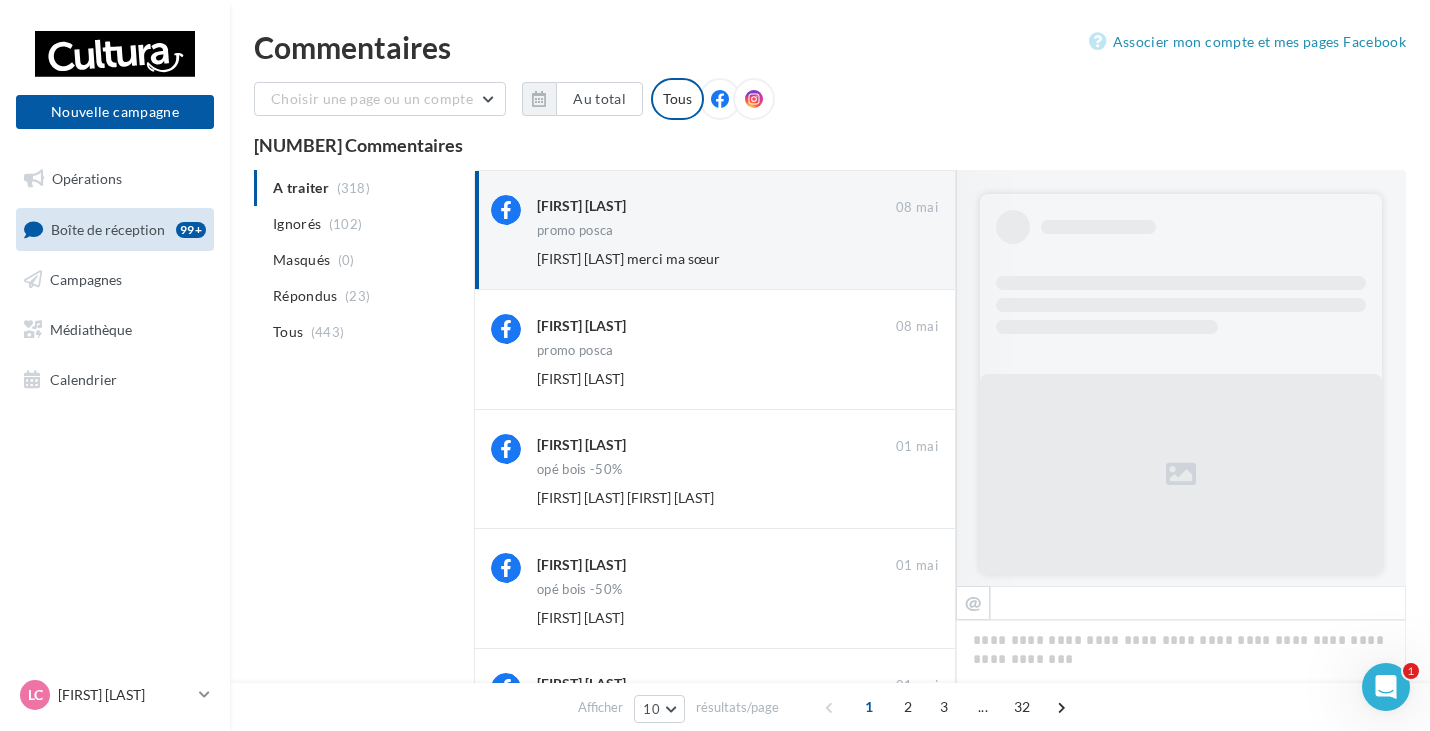 click on "Ignorer" at bounding box center [905, 259] 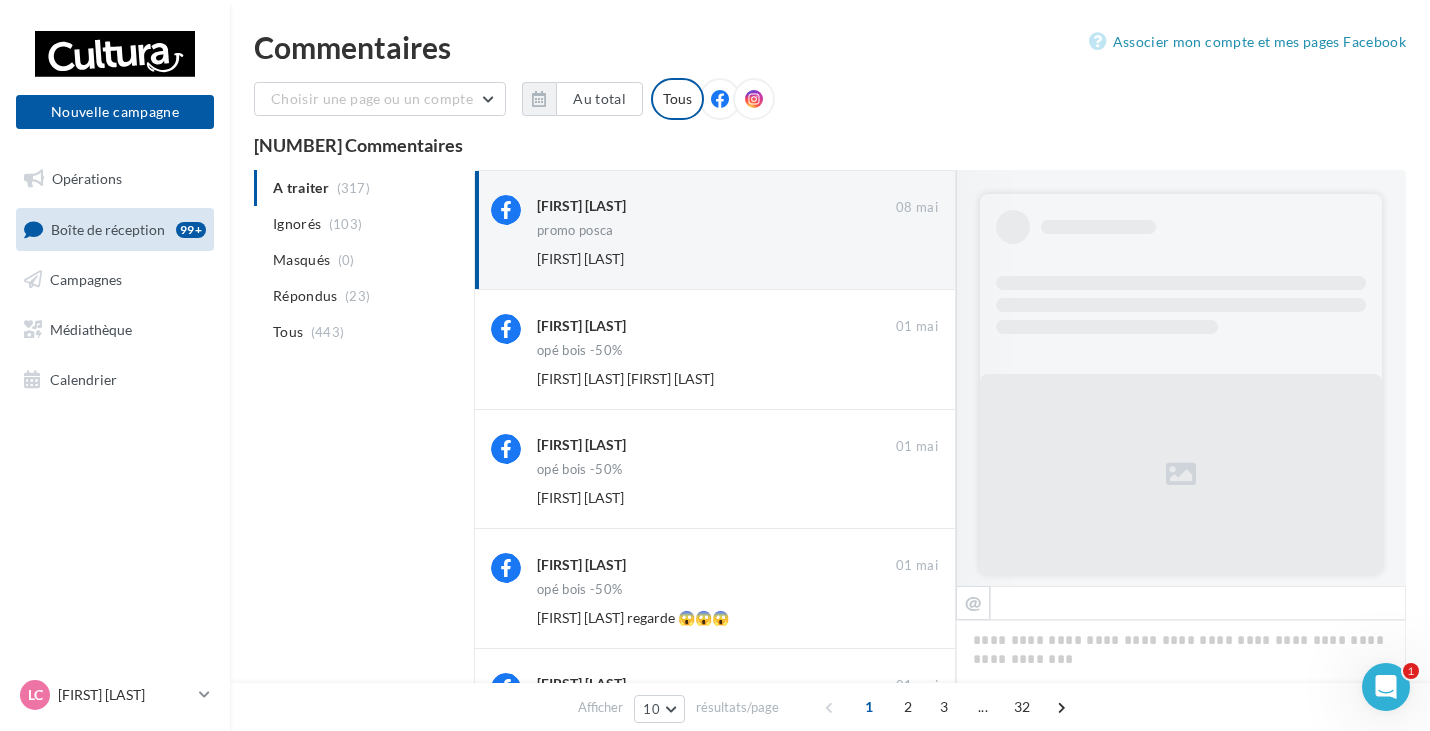 click on "Ignorer" at bounding box center (905, 259) 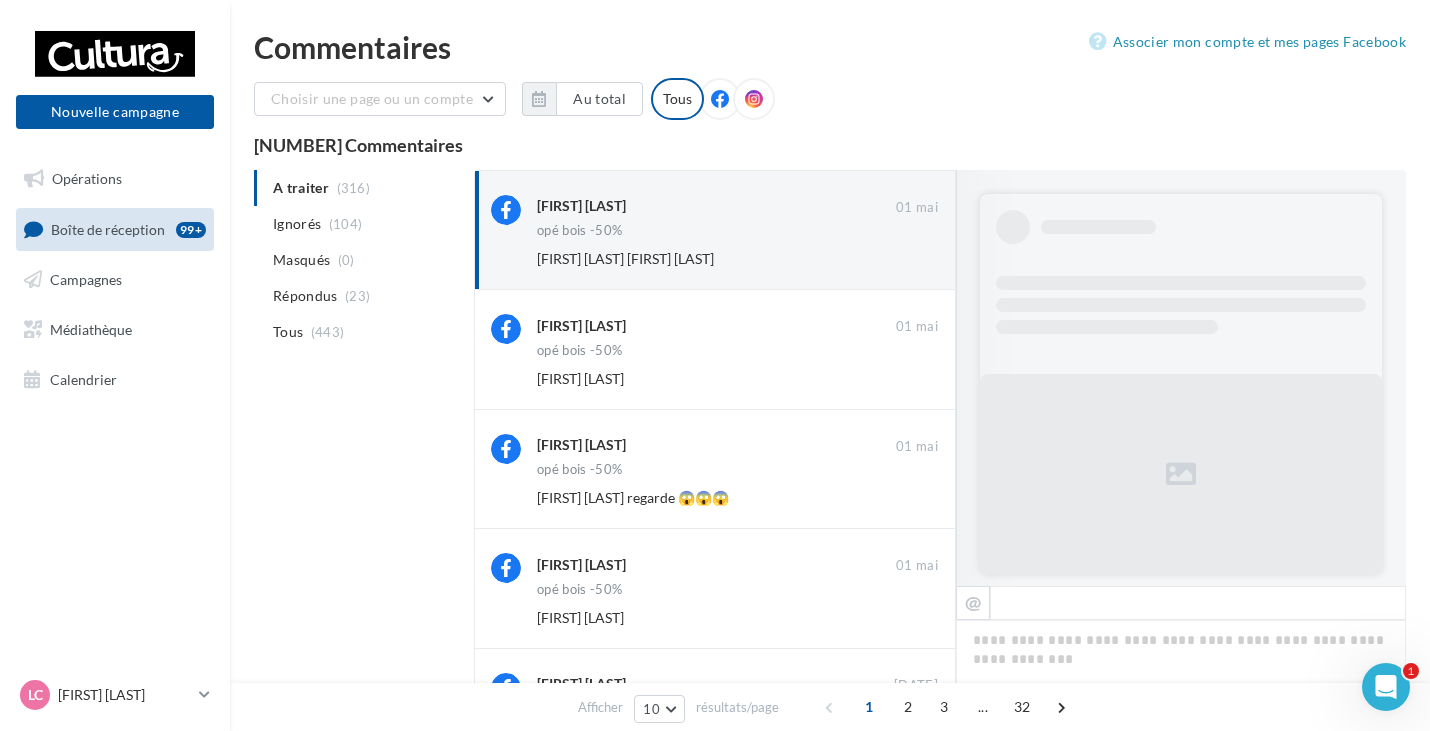 click on "Ignorer" at bounding box center (905, 259) 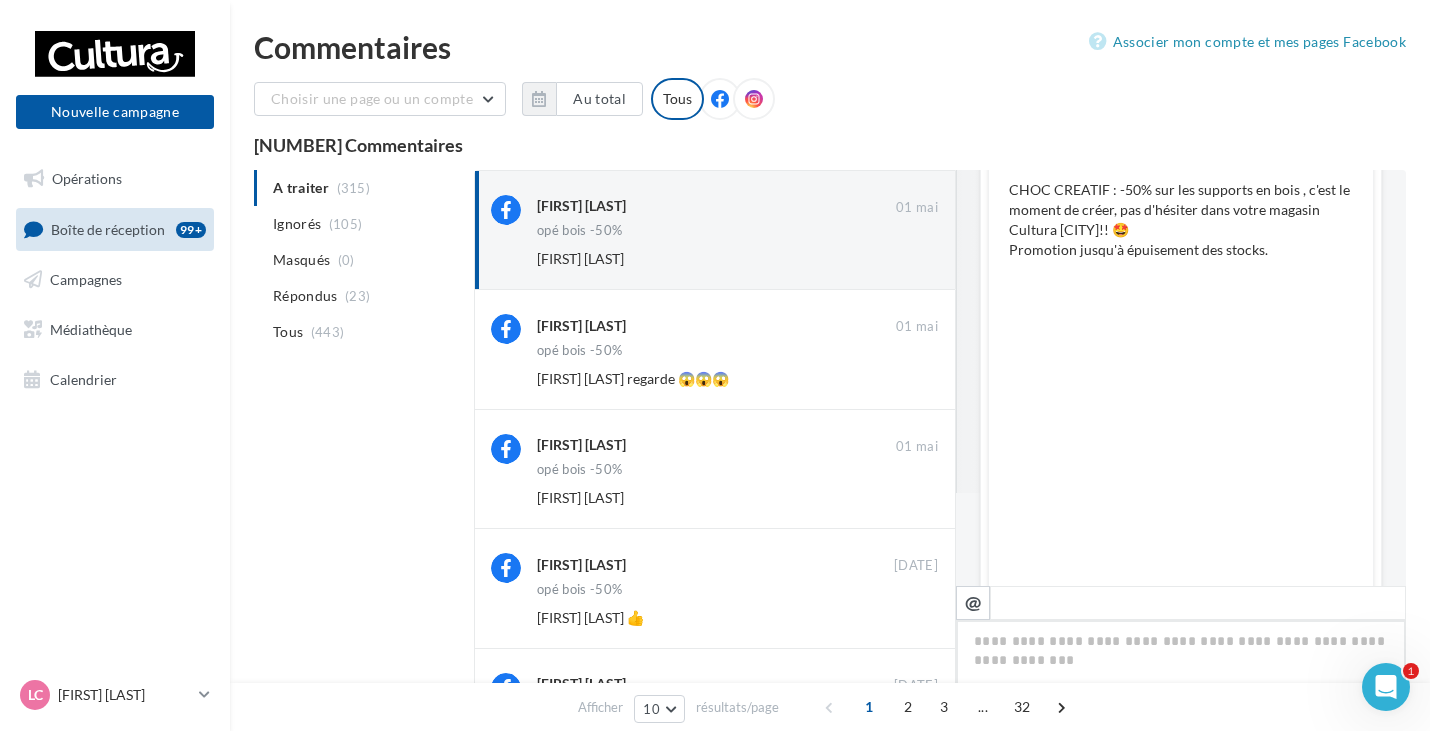 scroll, scrollTop: 0, scrollLeft: 0, axis: both 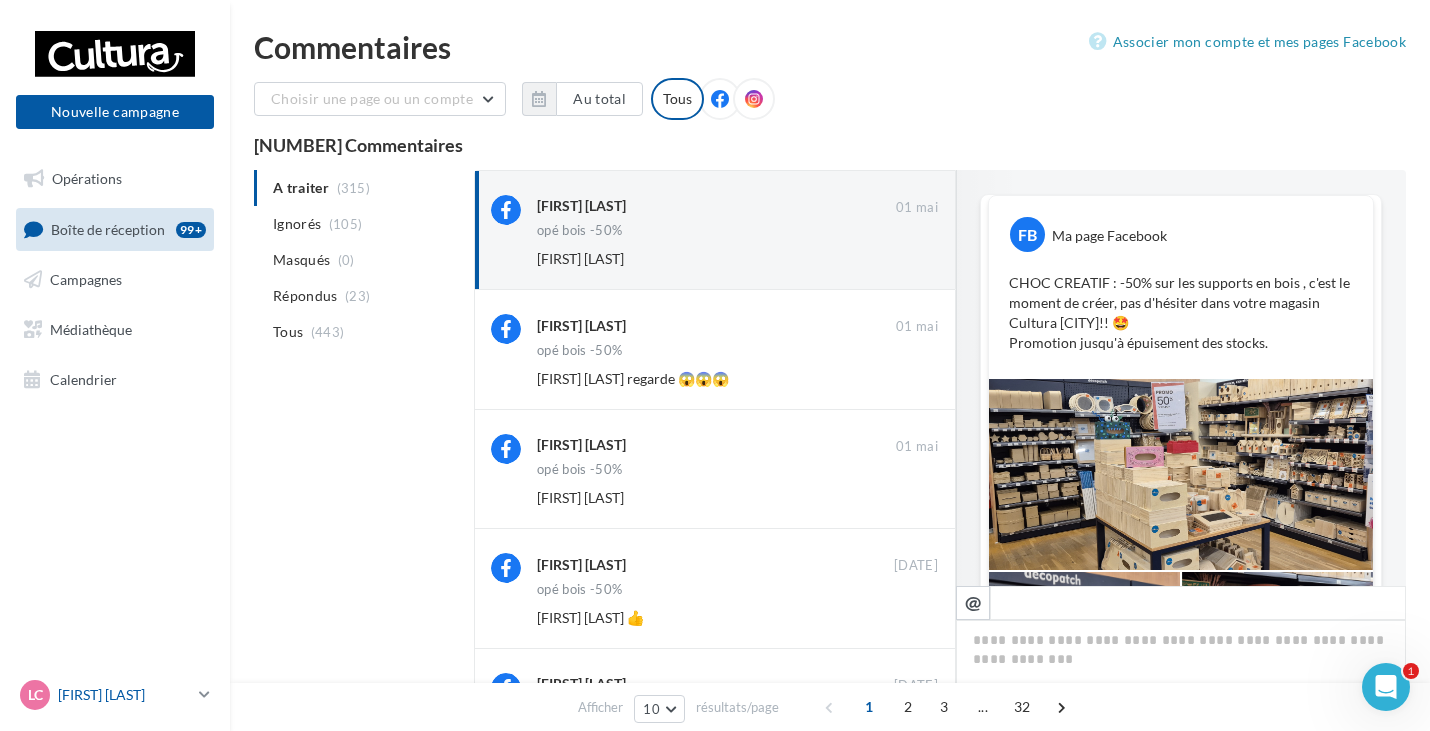 click on "[FIRST] [LAST] [LAST] [ID]" at bounding box center [115, 695] 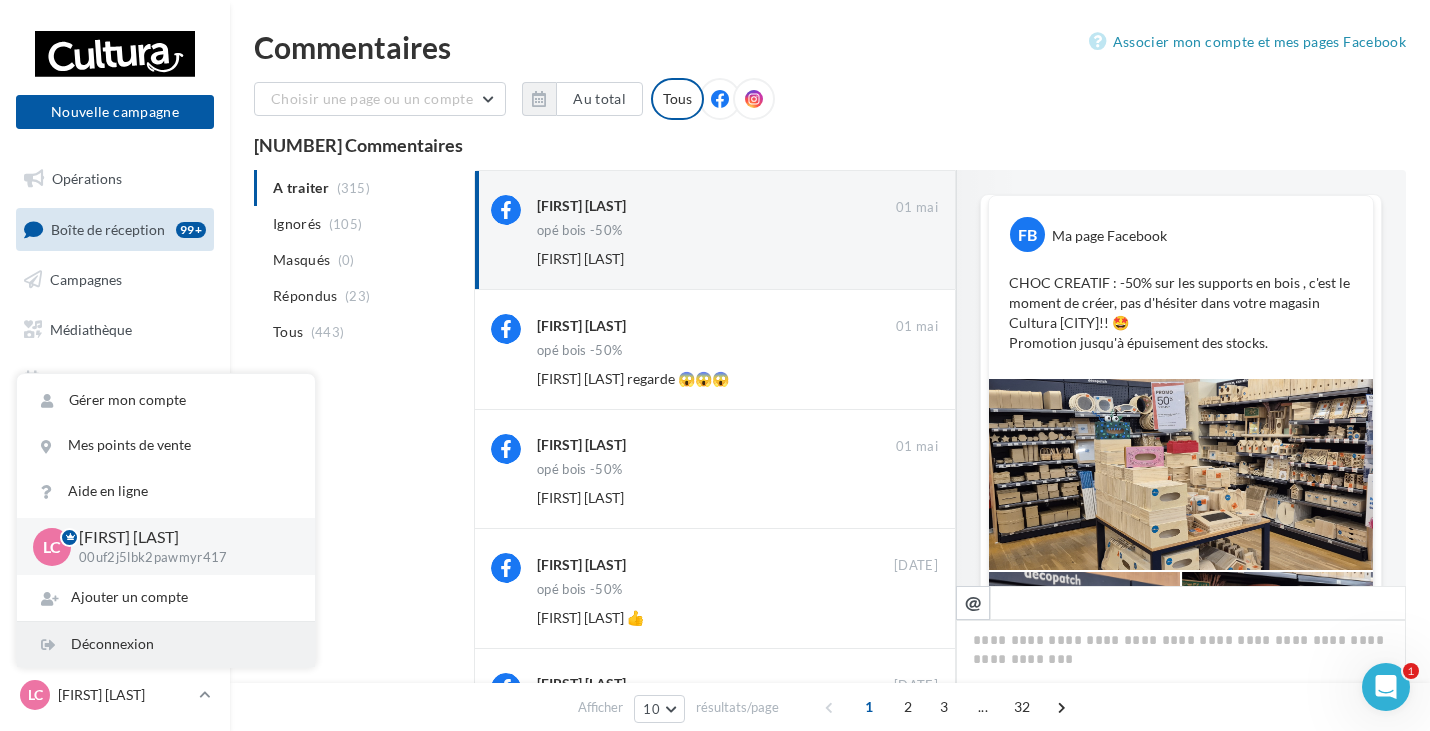 click on "Déconnexion" at bounding box center (166, 644) 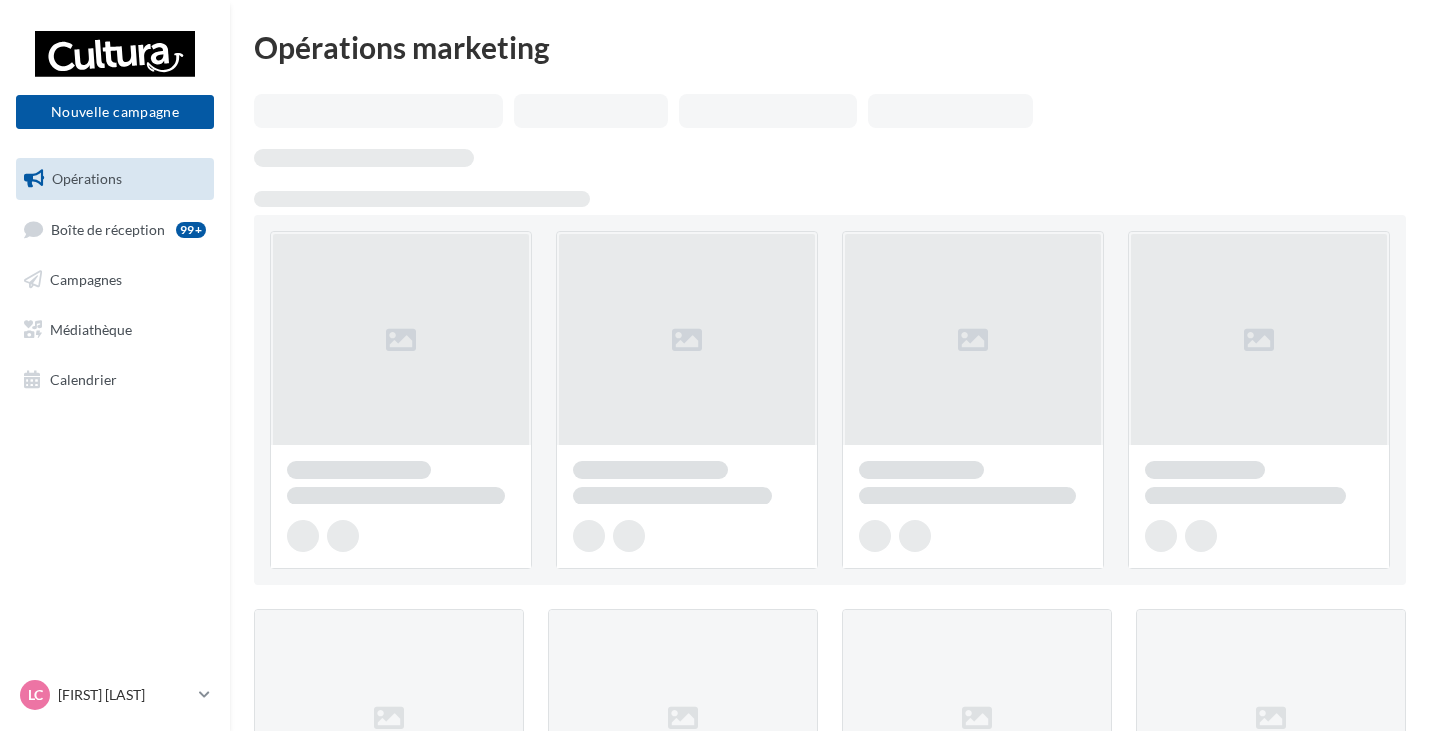 scroll, scrollTop: 0, scrollLeft: 0, axis: both 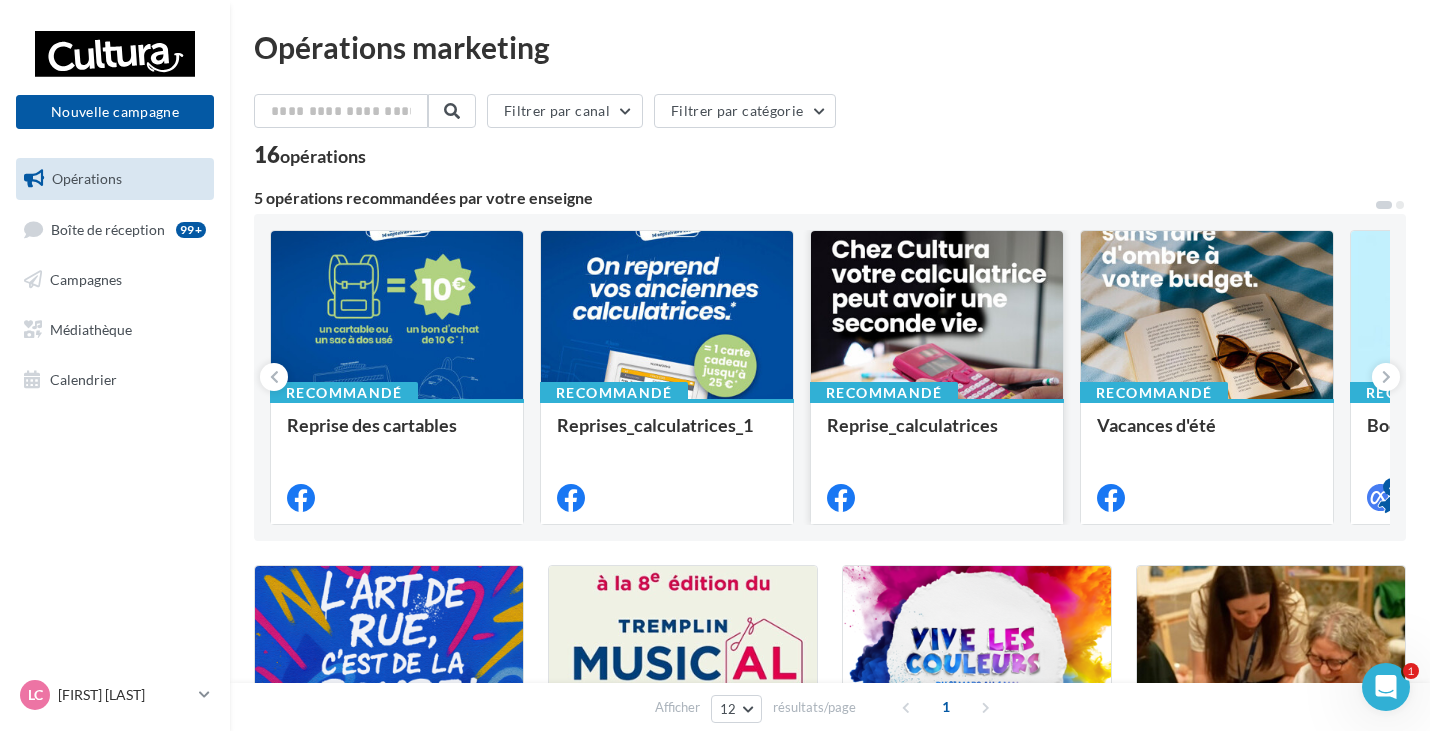 drag, startPoint x: 1294, startPoint y: 342, endPoint x: 1004, endPoint y: 331, distance: 290.20856 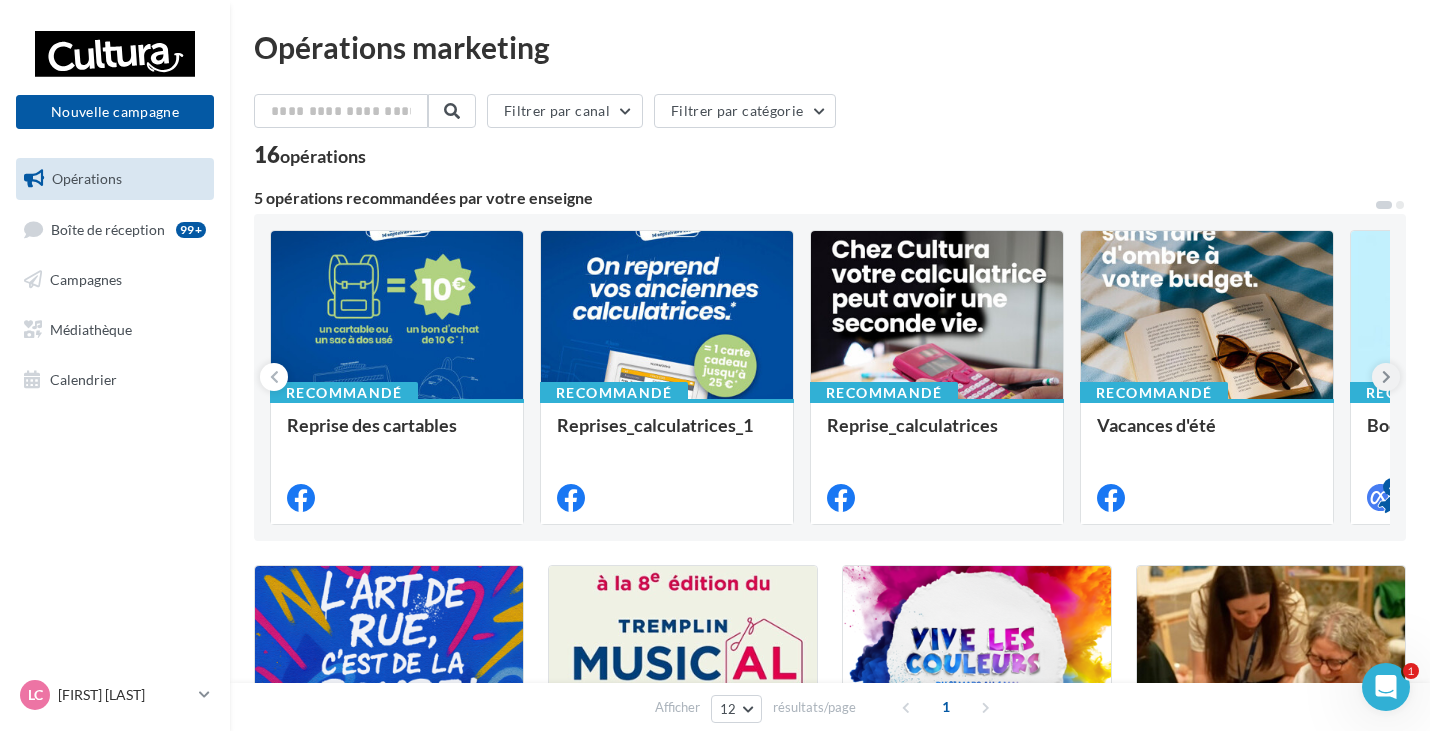 click at bounding box center (1386, 377) 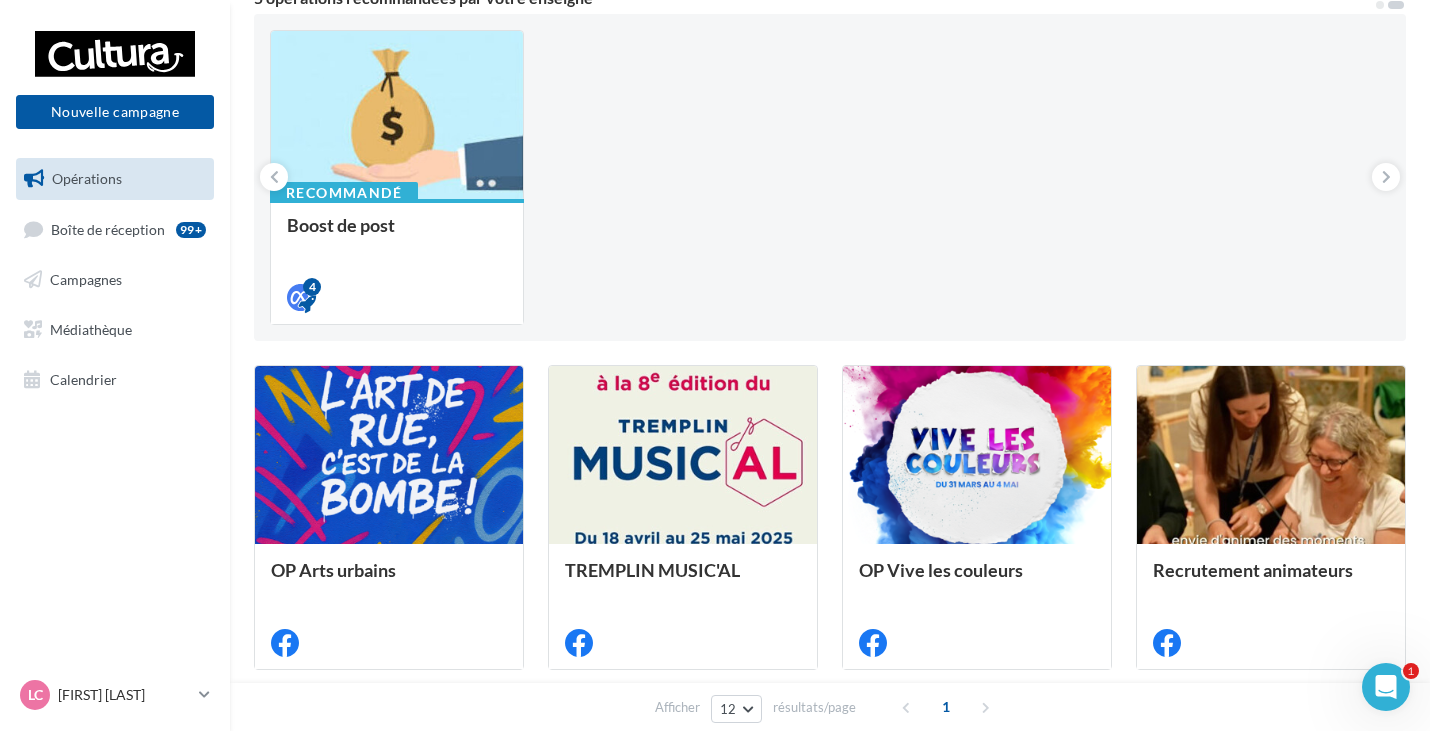 scroll, scrollTop: 0, scrollLeft: 0, axis: both 